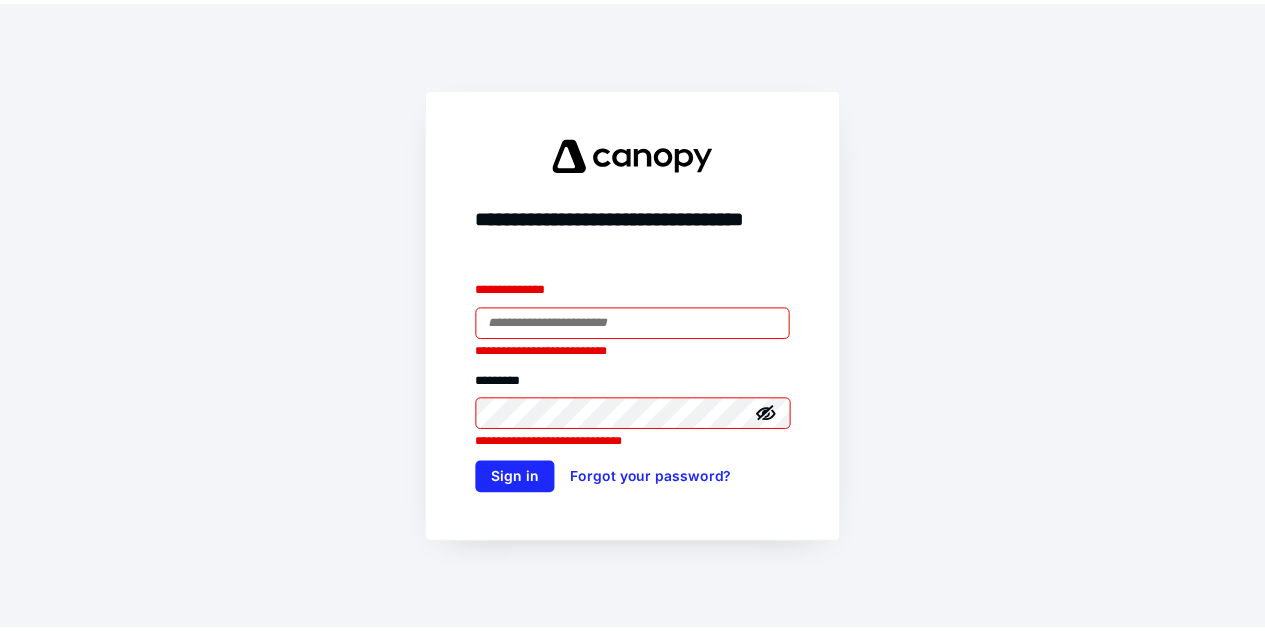 scroll, scrollTop: 0, scrollLeft: 0, axis: both 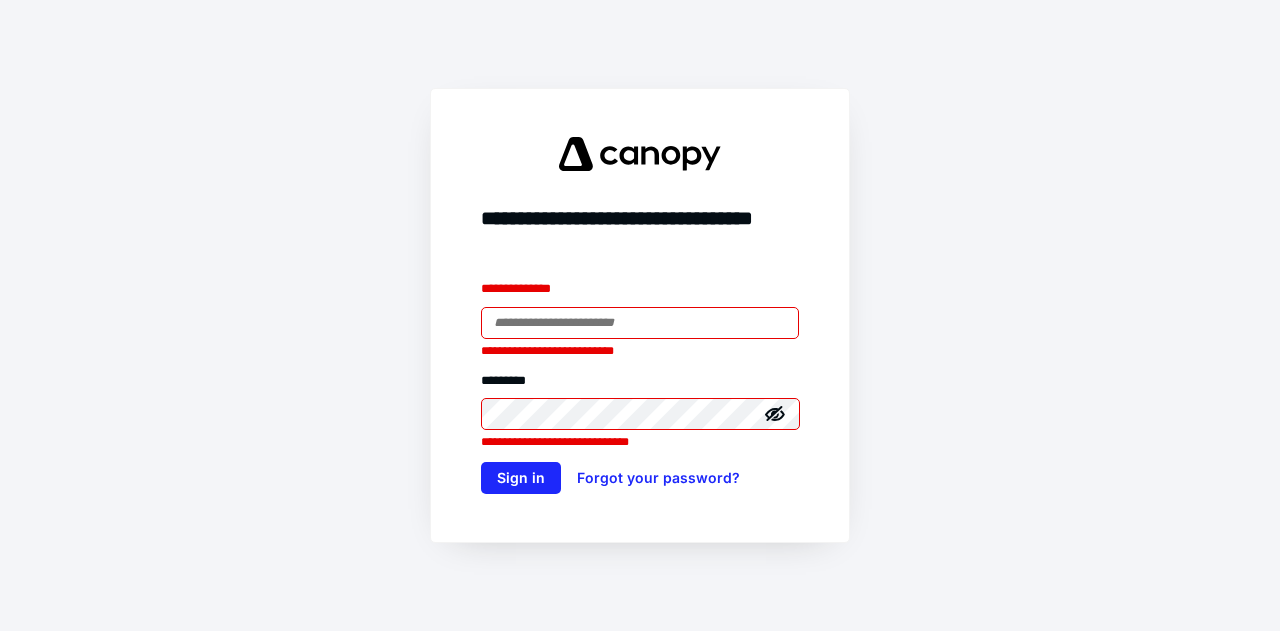 type on "**********" 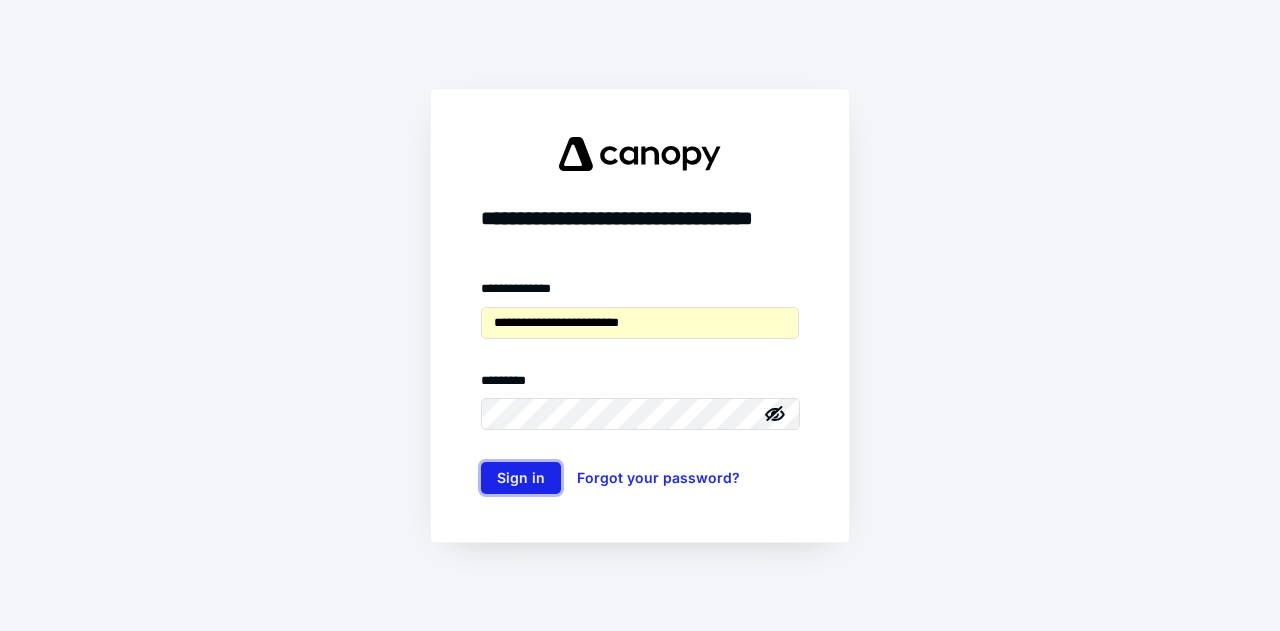 click on "Sign in" at bounding box center (521, 478) 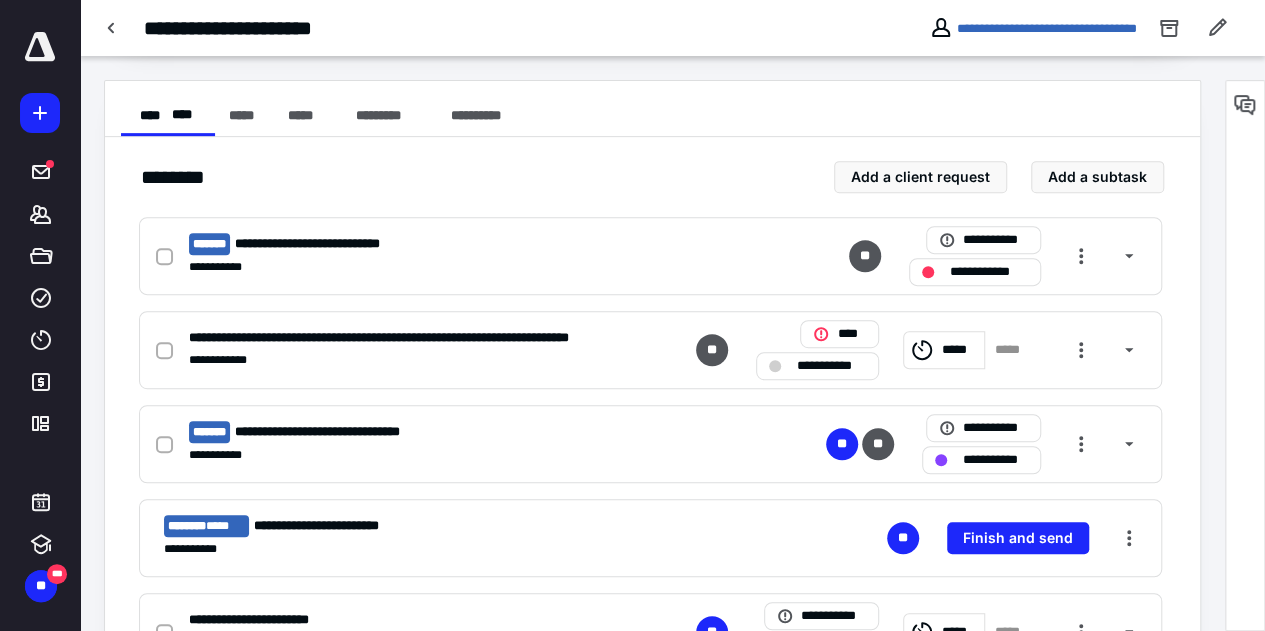 scroll, scrollTop: 300, scrollLeft: 0, axis: vertical 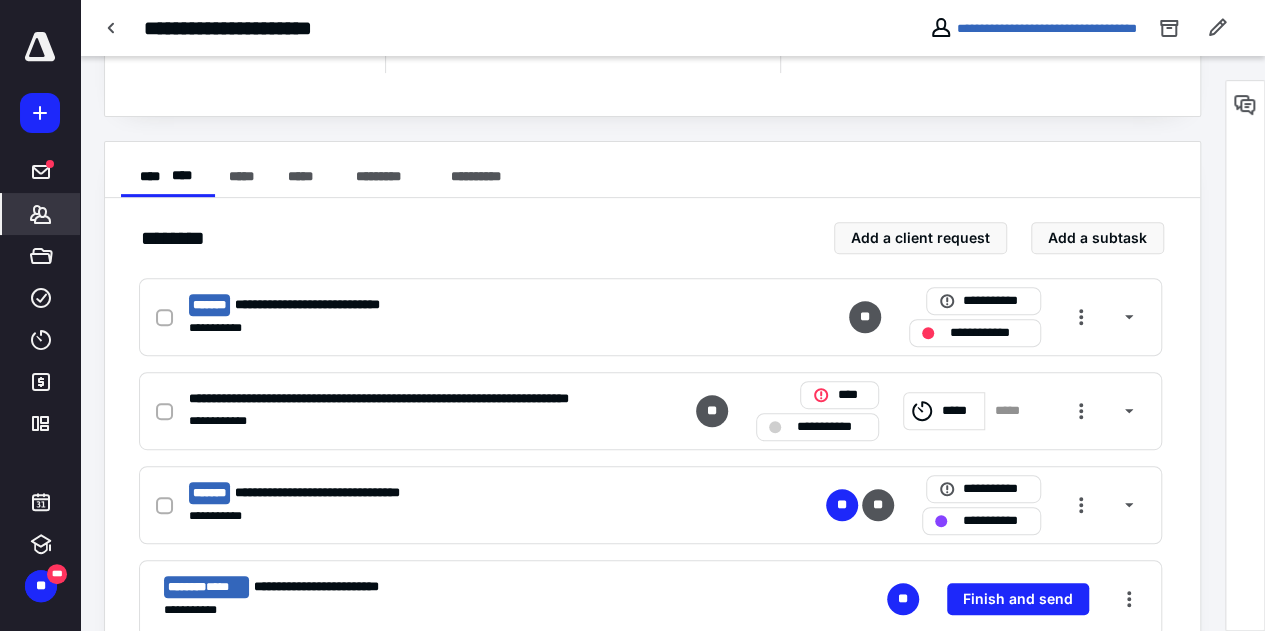 click on "*******" at bounding box center [41, 214] 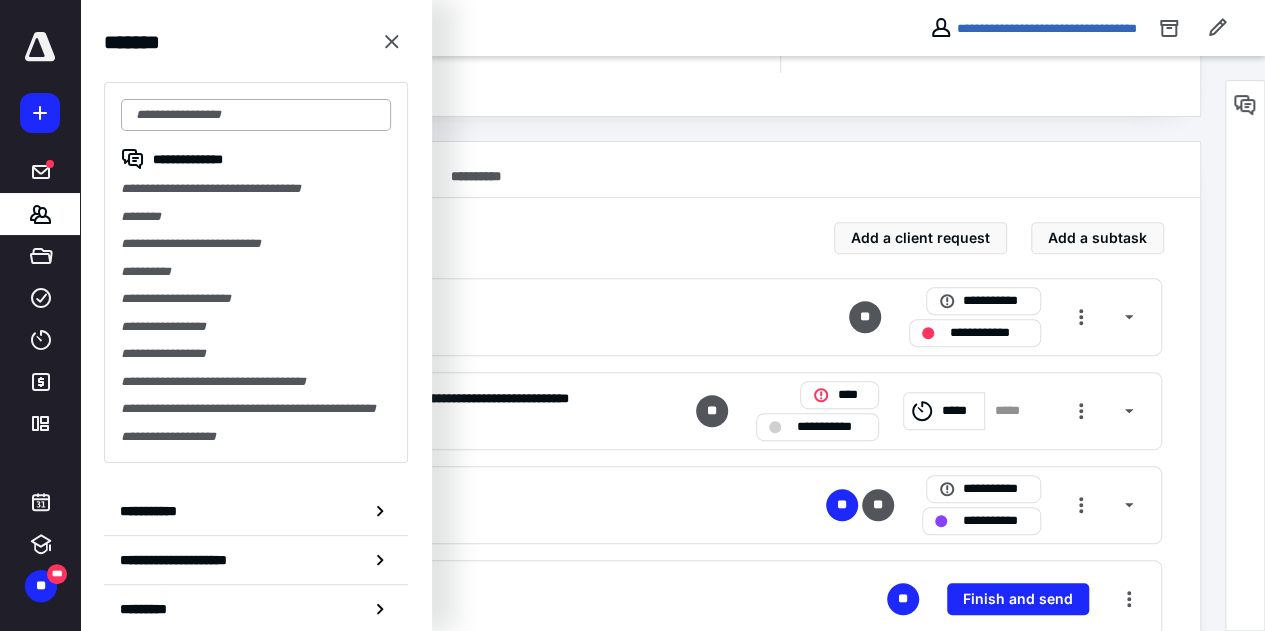 click at bounding box center [256, 115] 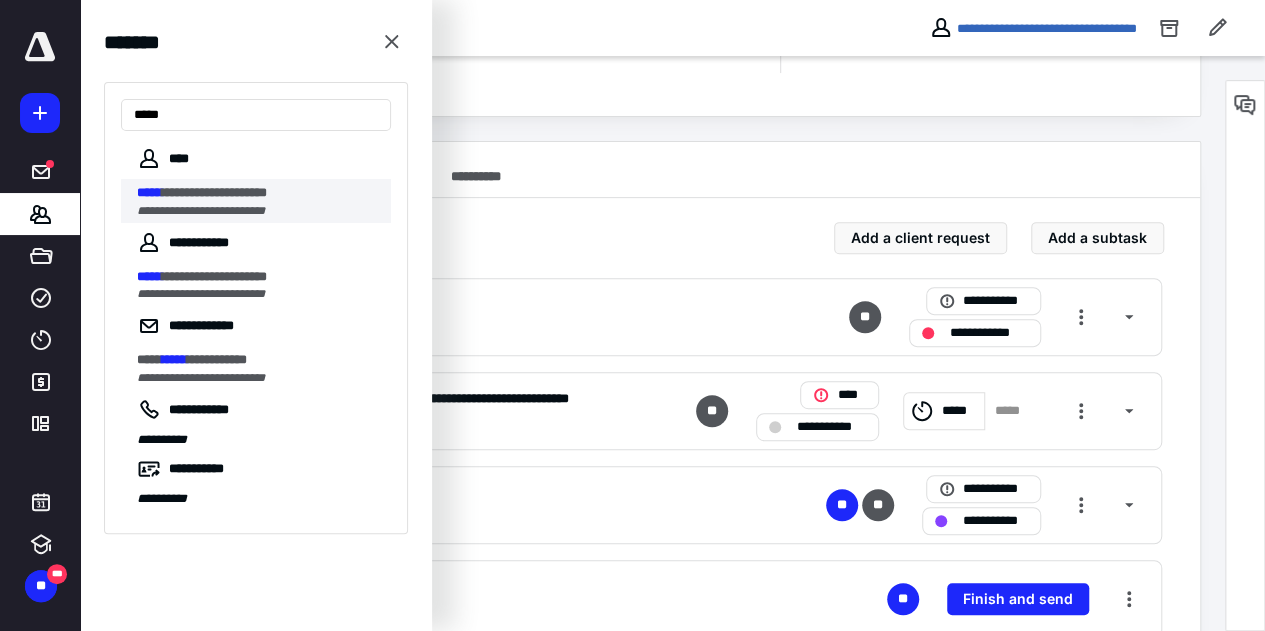type on "*****" 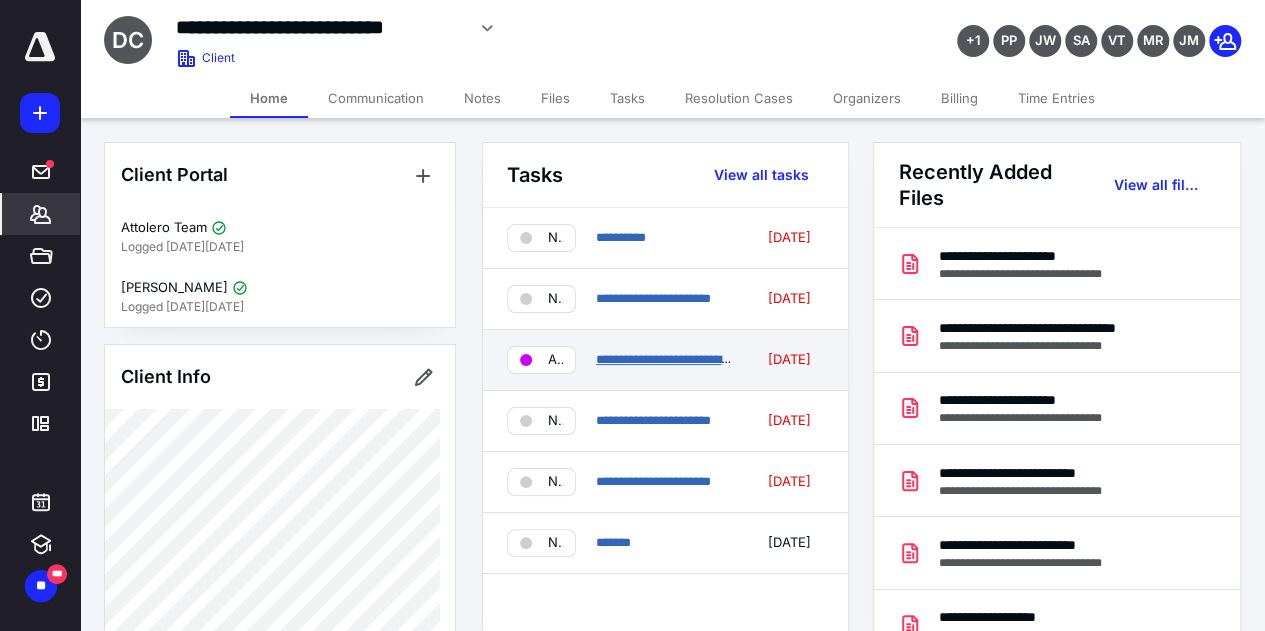 click on "**********" at bounding box center (743, 359) 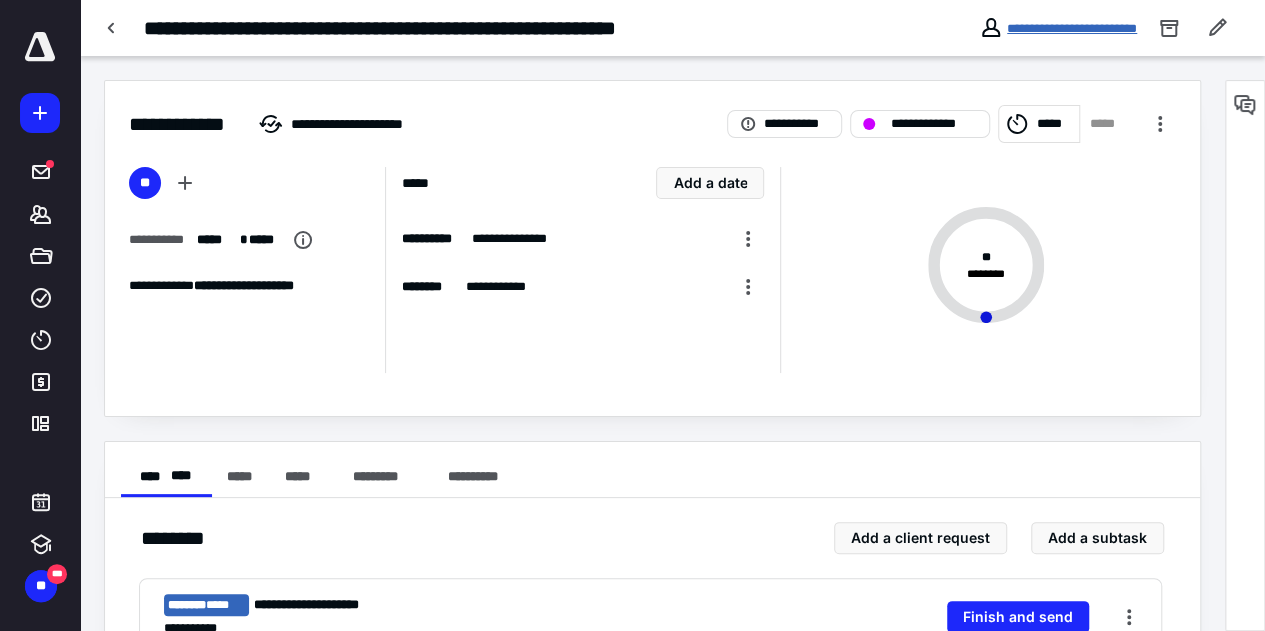 click on "**********" at bounding box center (1072, 28) 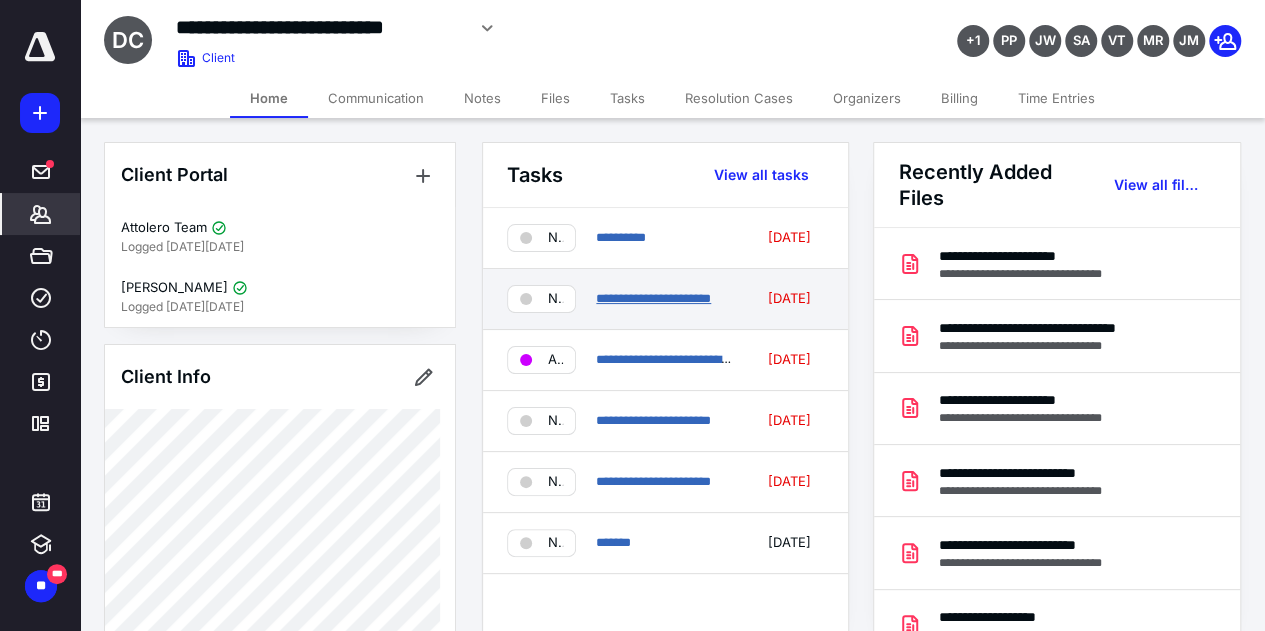 click on "**********" at bounding box center (653, 298) 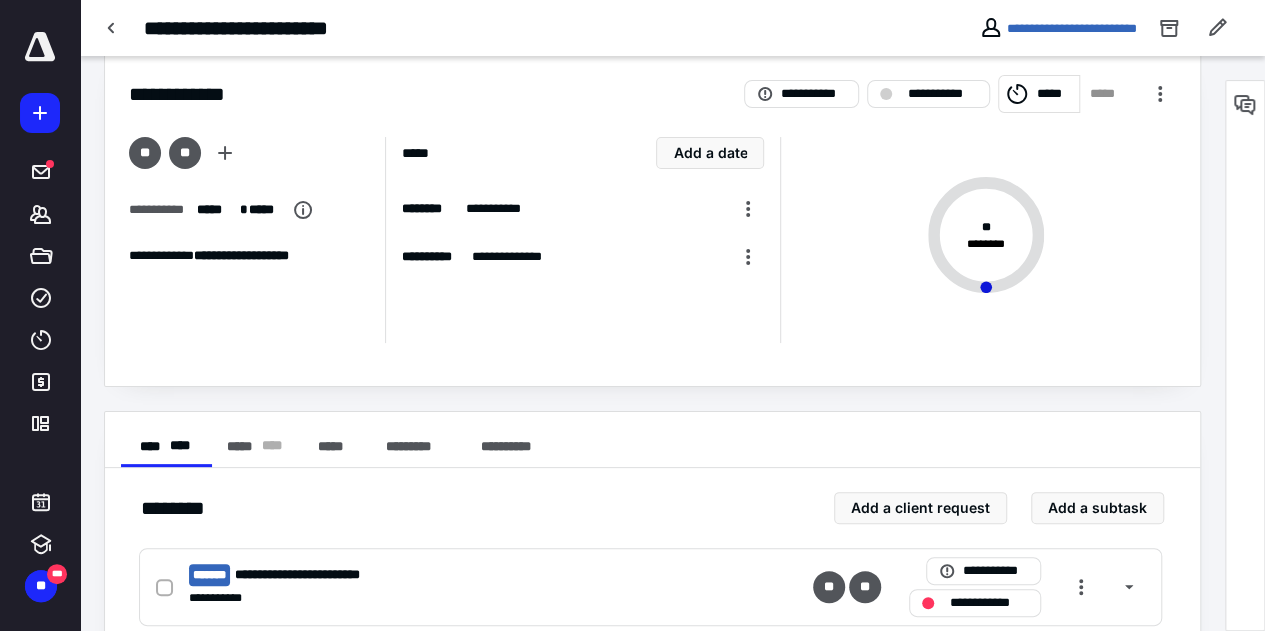 scroll, scrollTop: 0, scrollLeft: 0, axis: both 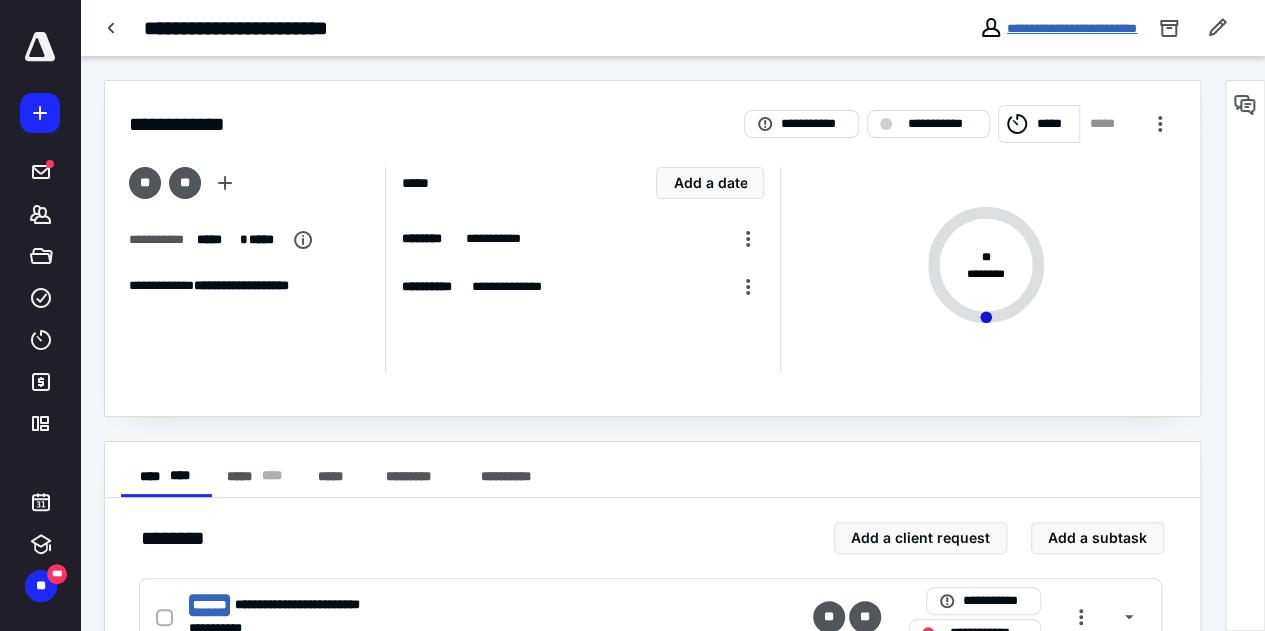 click on "**********" at bounding box center (1072, 28) 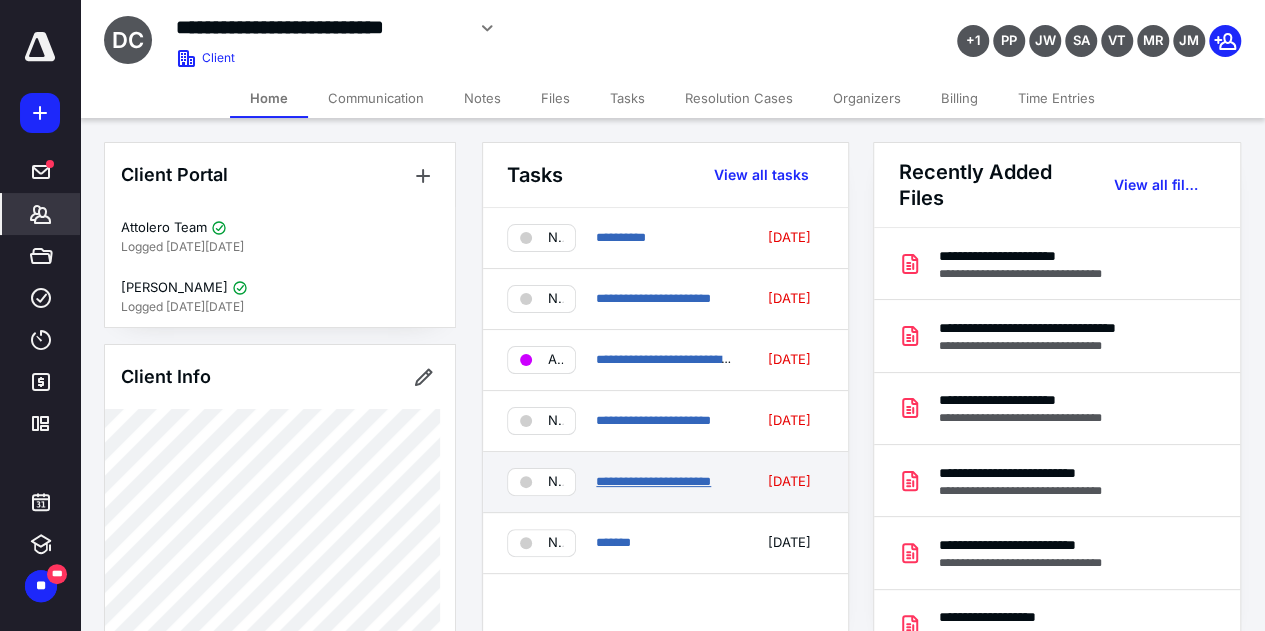 click on "**********" at bounding box center [653, 481] 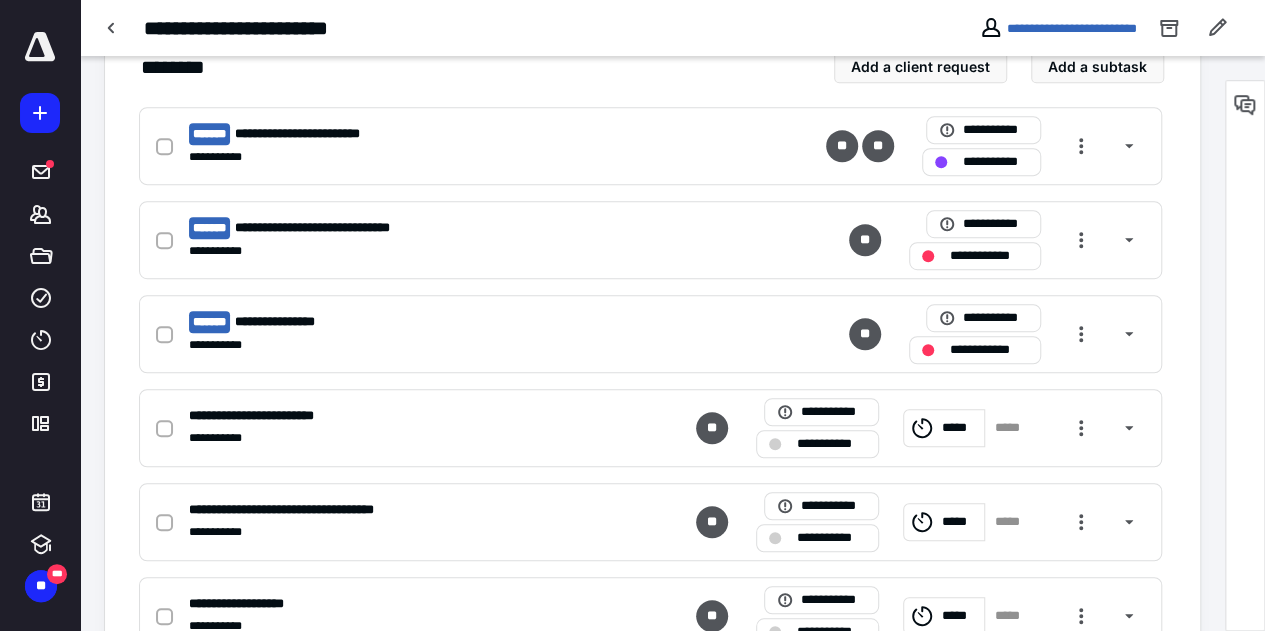 scroll, scrollTop: 500, scrollLeft: 0, axis: vertical 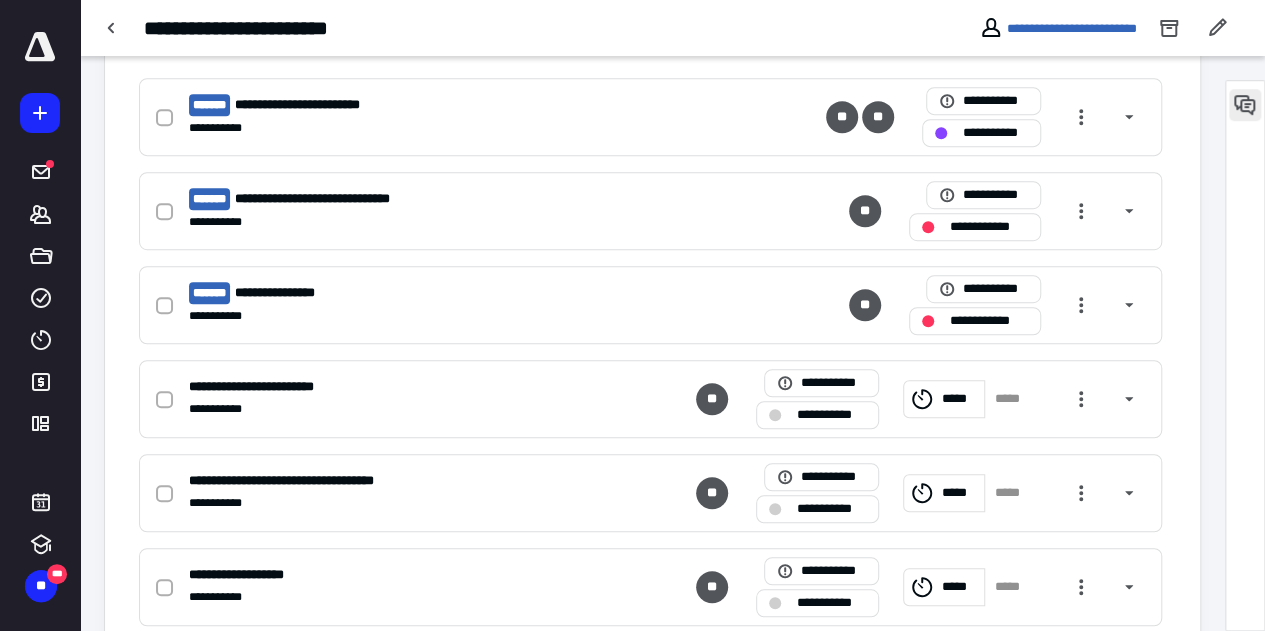 click at bounding box center (1245, 105) 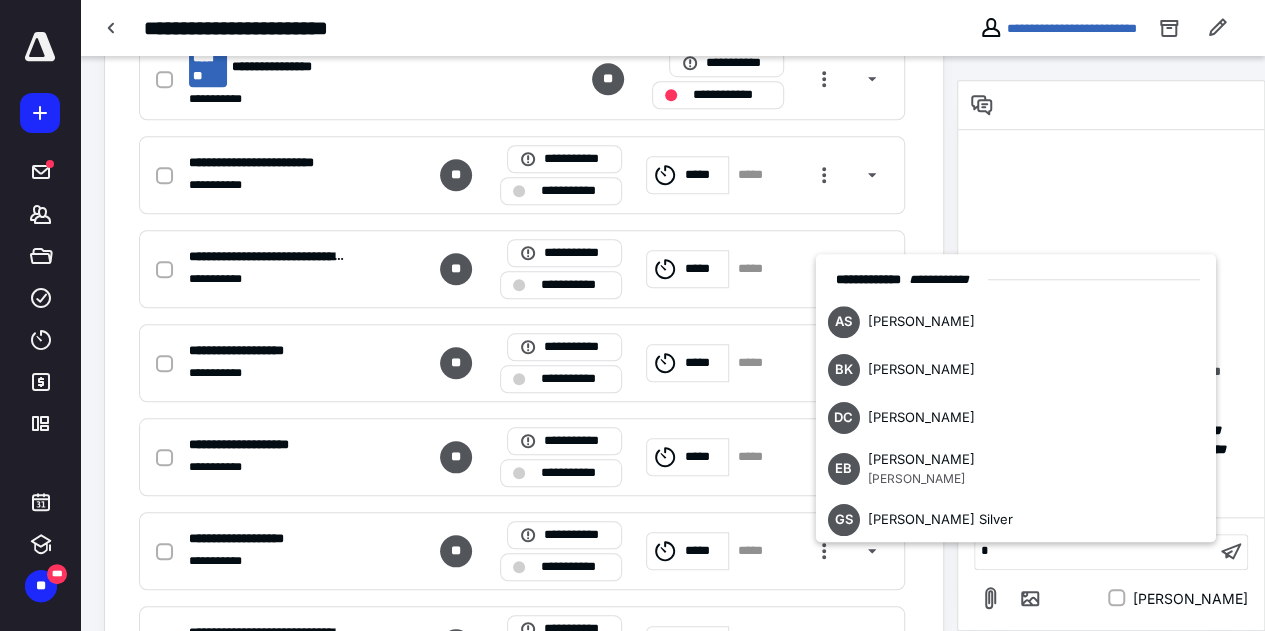type 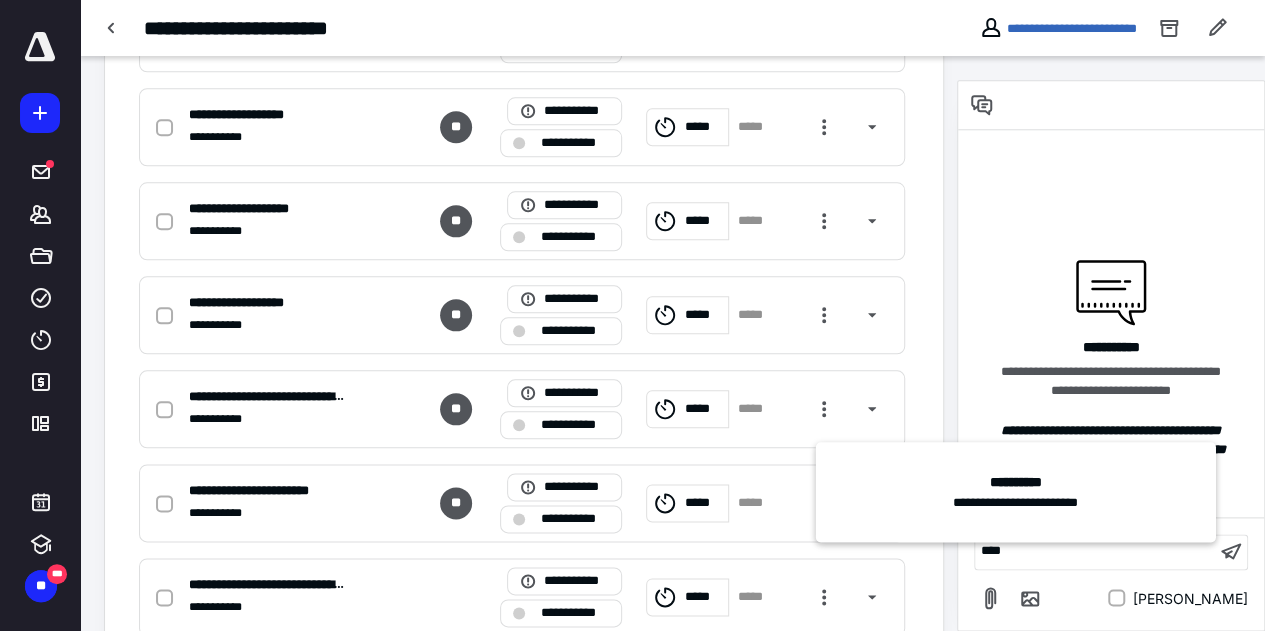 scroll, scrollTop: 1201, scrollLeft: 0, axis: vertical 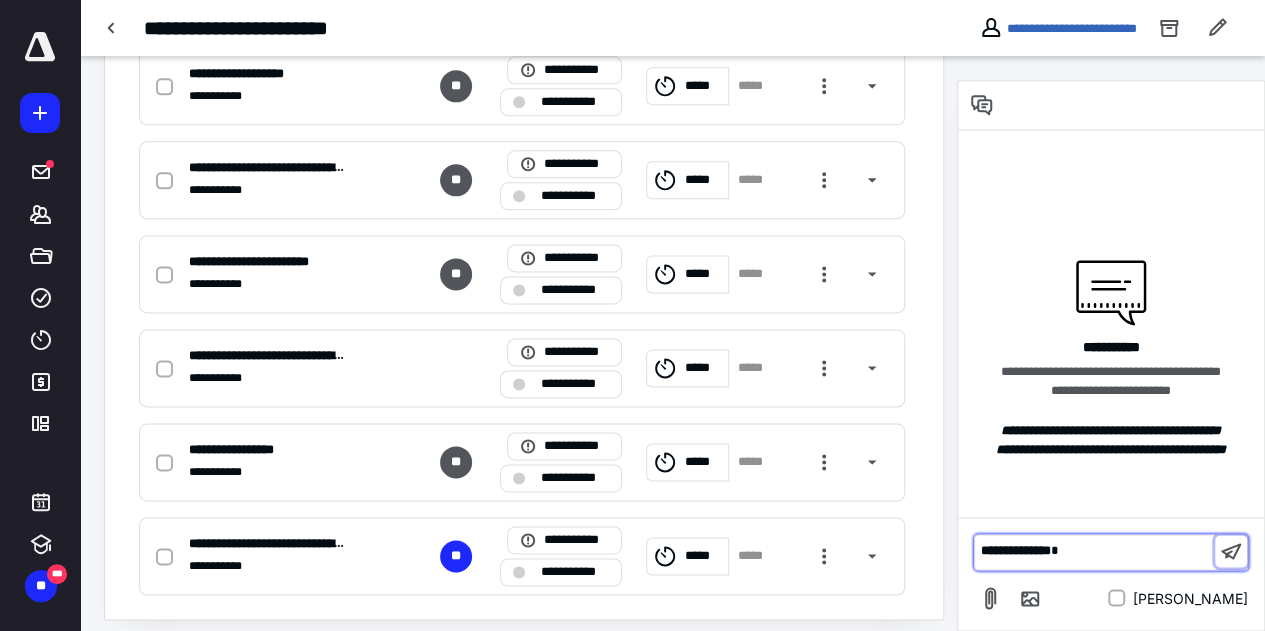 type 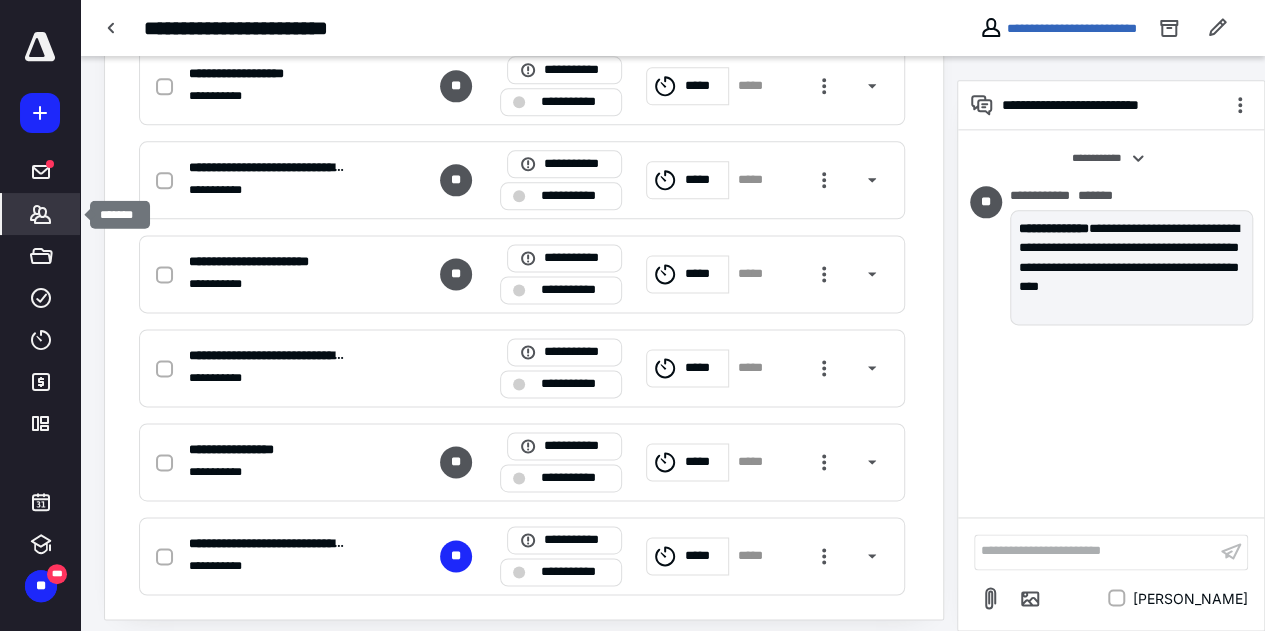 click 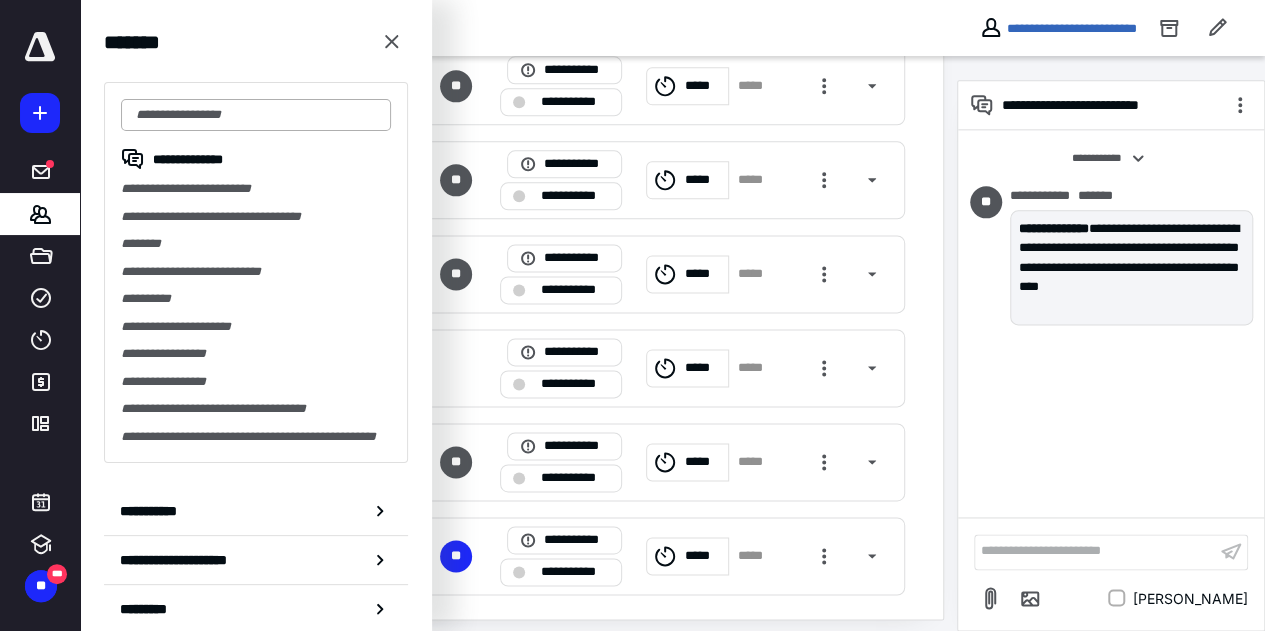 click at bounding box center (256, 115) 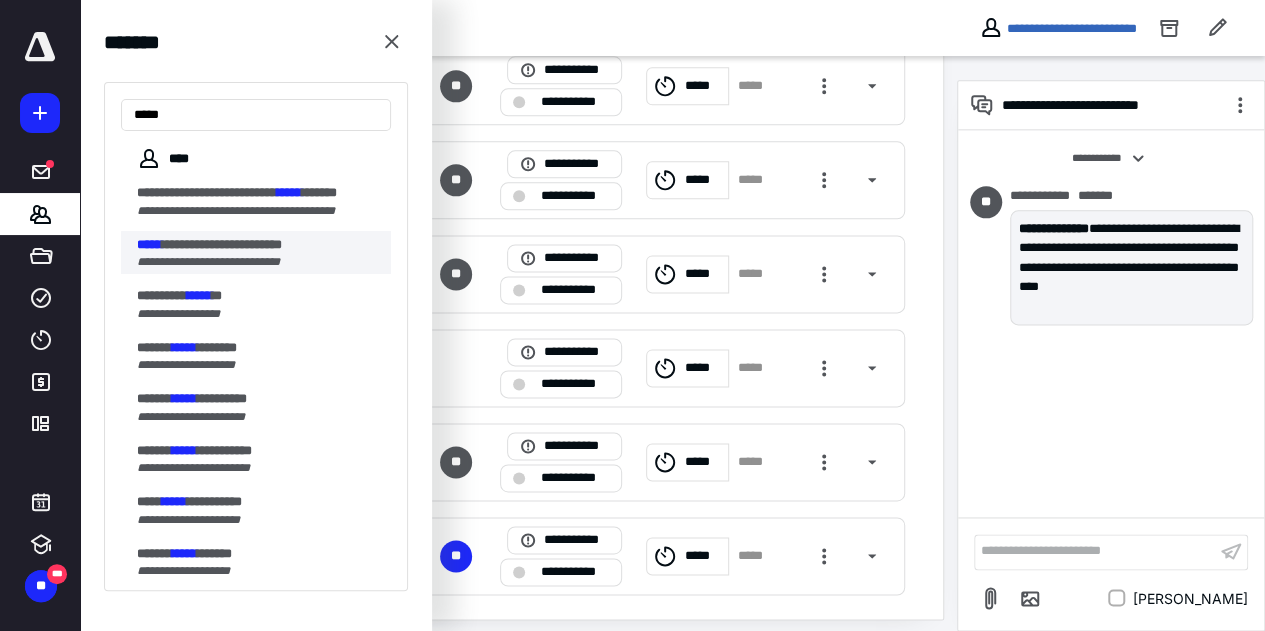 type on "*****" 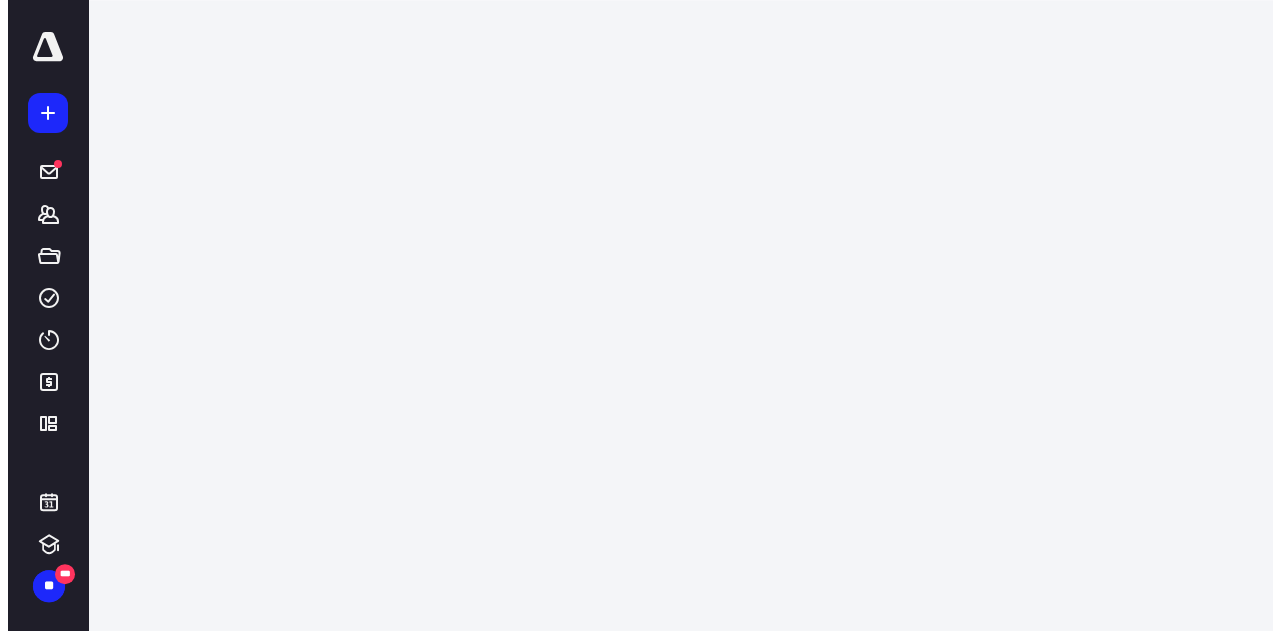 scroll, scrollTop: 0, scrollLeft: 0, axis: both 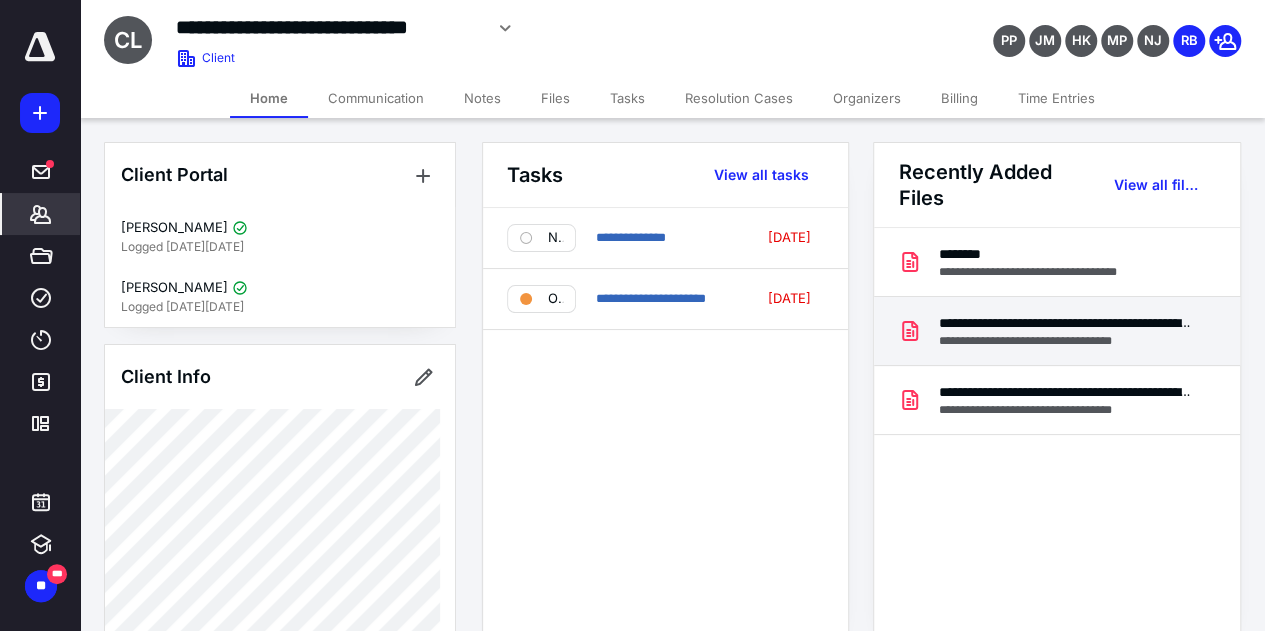 click on "**********" at bounding box center [1065, 323] 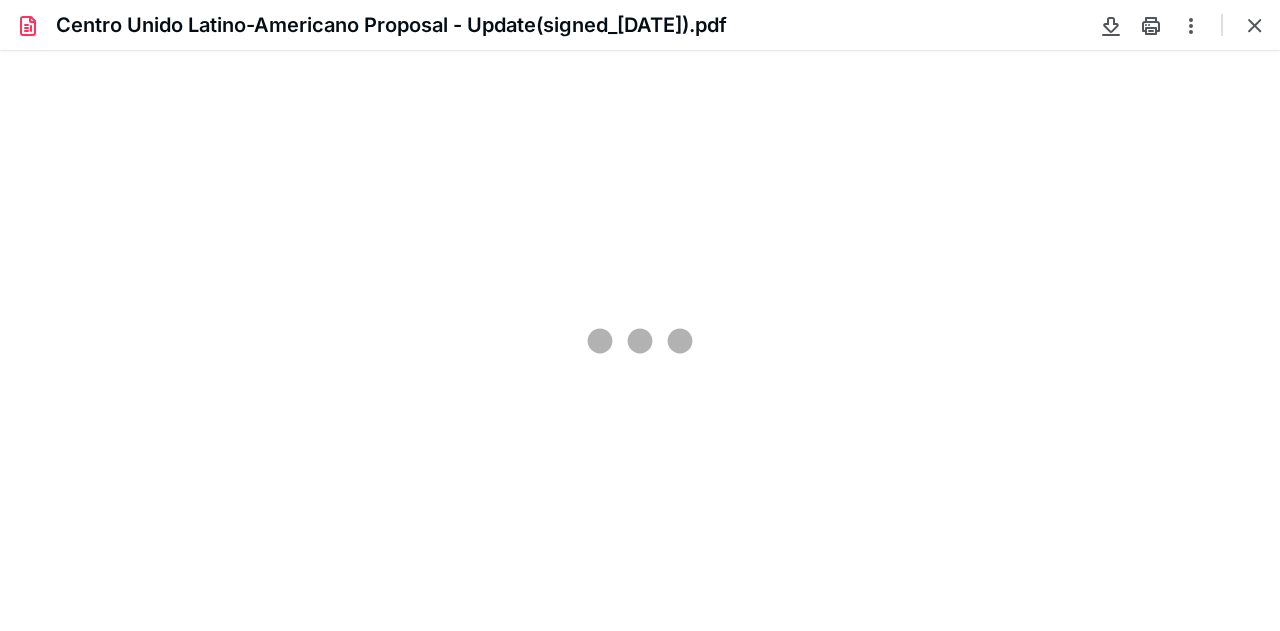 scroll, scrollTop: 0, scrollLeft: 0, axis: both 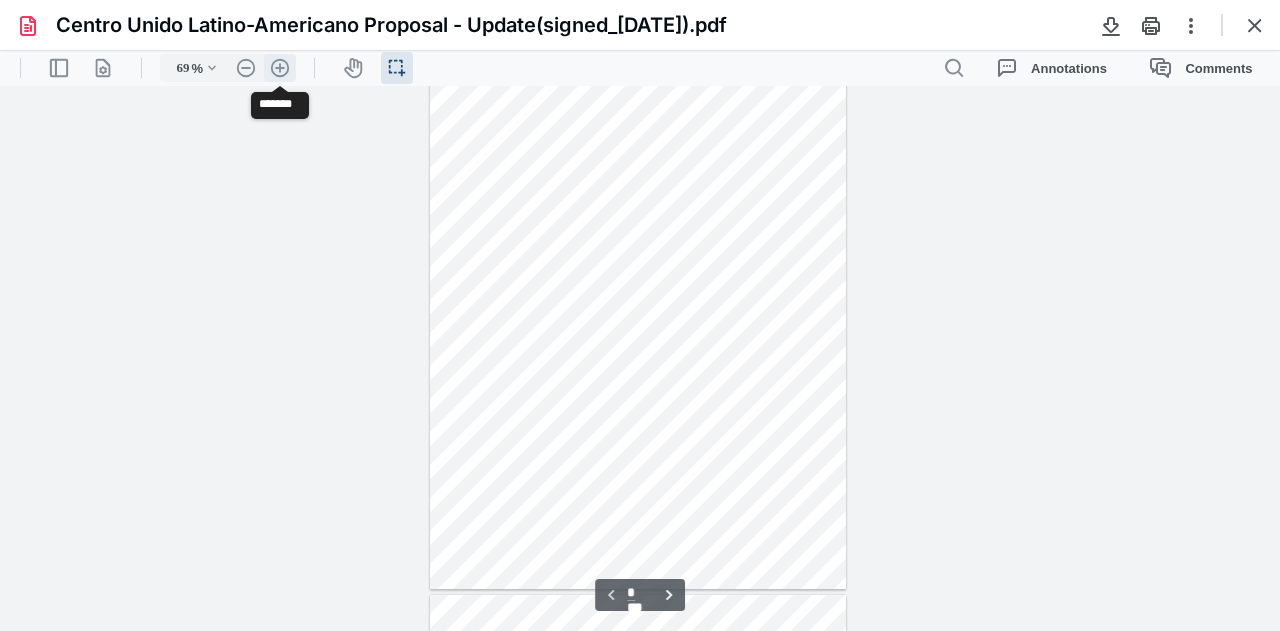 click on ".cls-1{fill:#abb0c4;} icon - header - zoom - in - line" at bounding box center (280, 68) 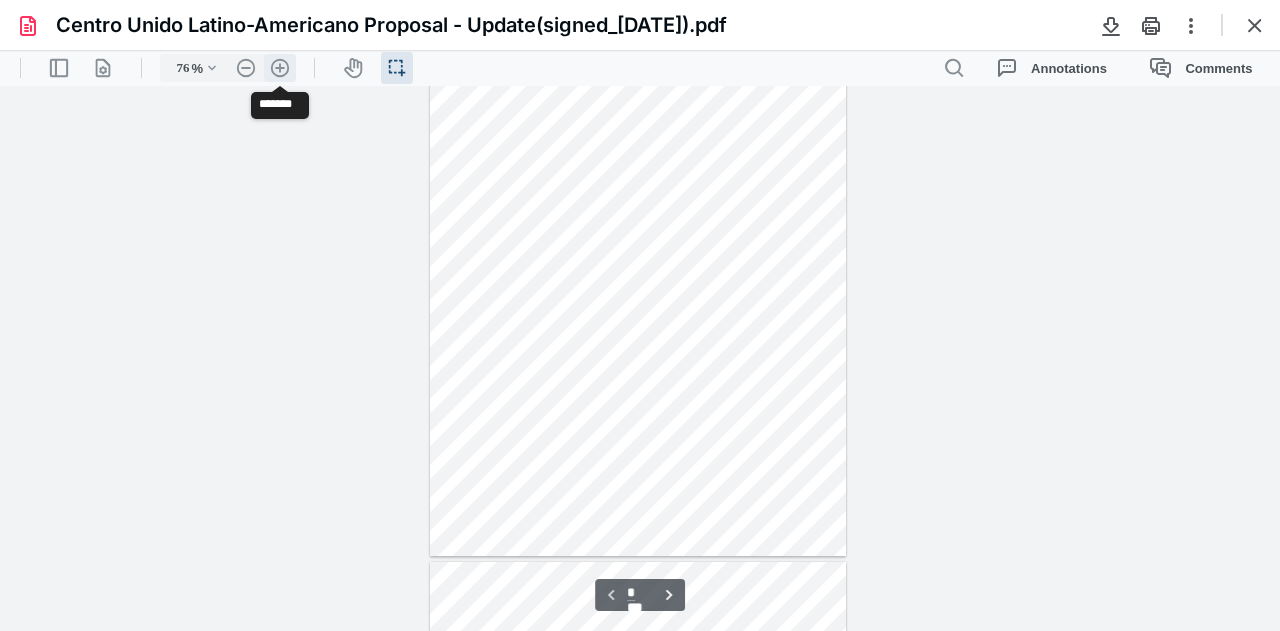 click on ".cls-1{fill:#abb0c4;} icon - header - zoom - in - line" at bounding box center (280, 68) 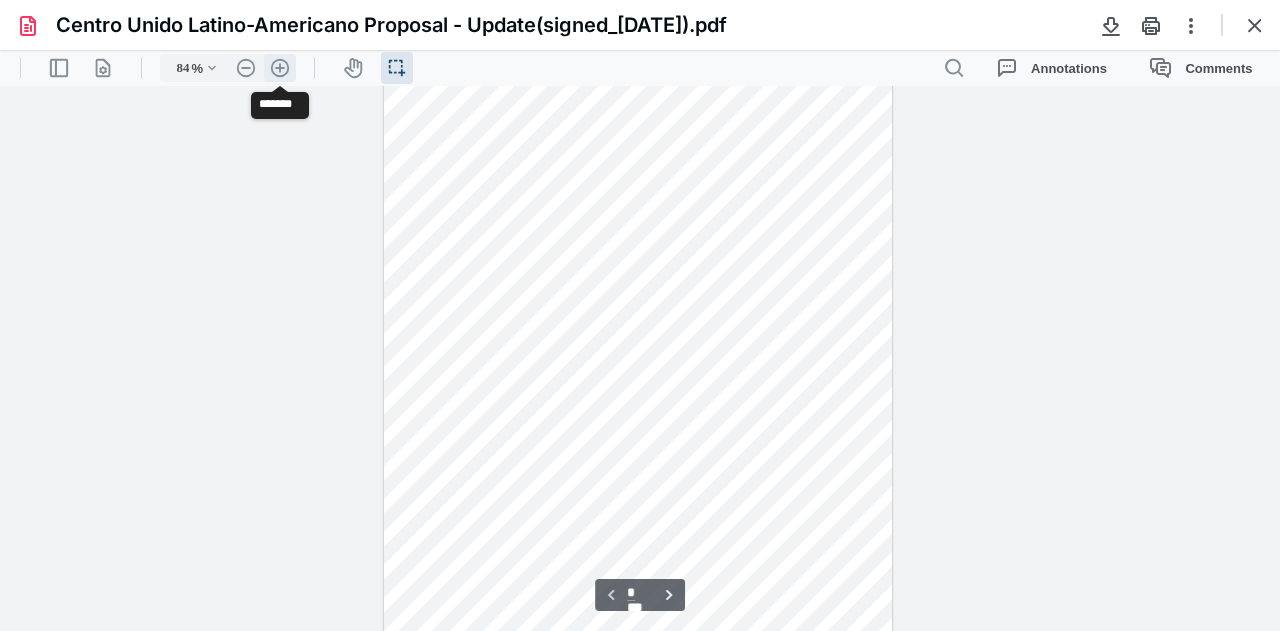 click on ".cls-1{fill:#abb0c4;} icon - header - zoom - in - line" at bounding box center [280, 68] 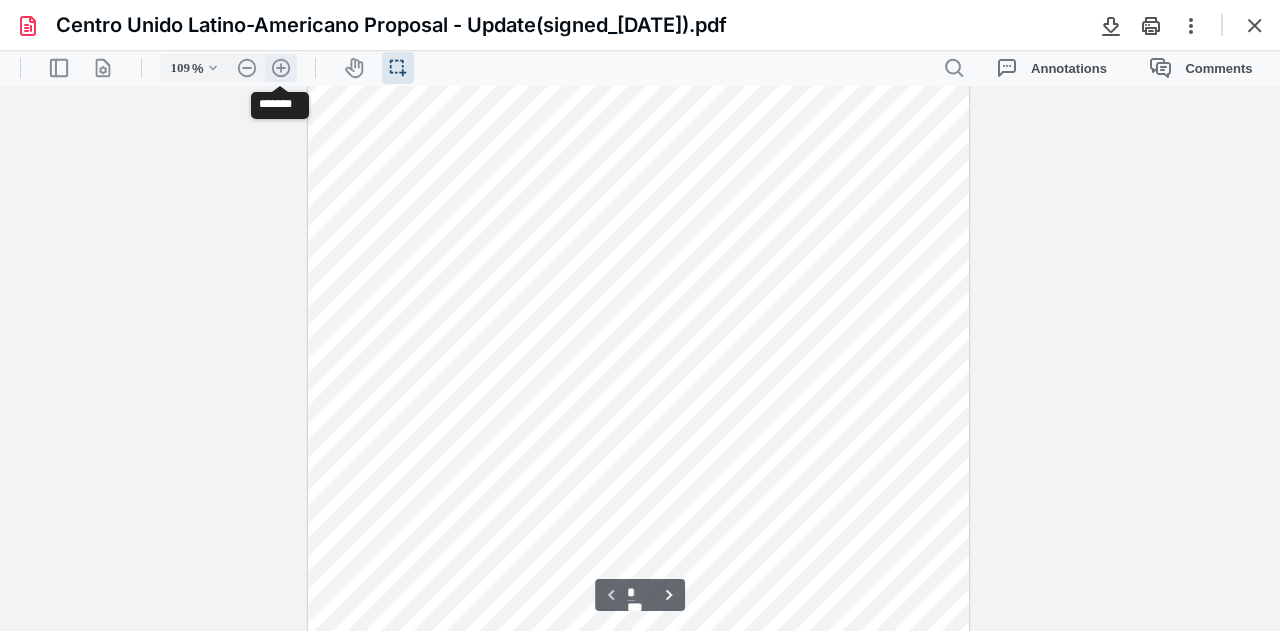 click on ".cls-1{fill:#abb0c4;} icon - header - zoom - in - line" at bounding box center (281, 68) 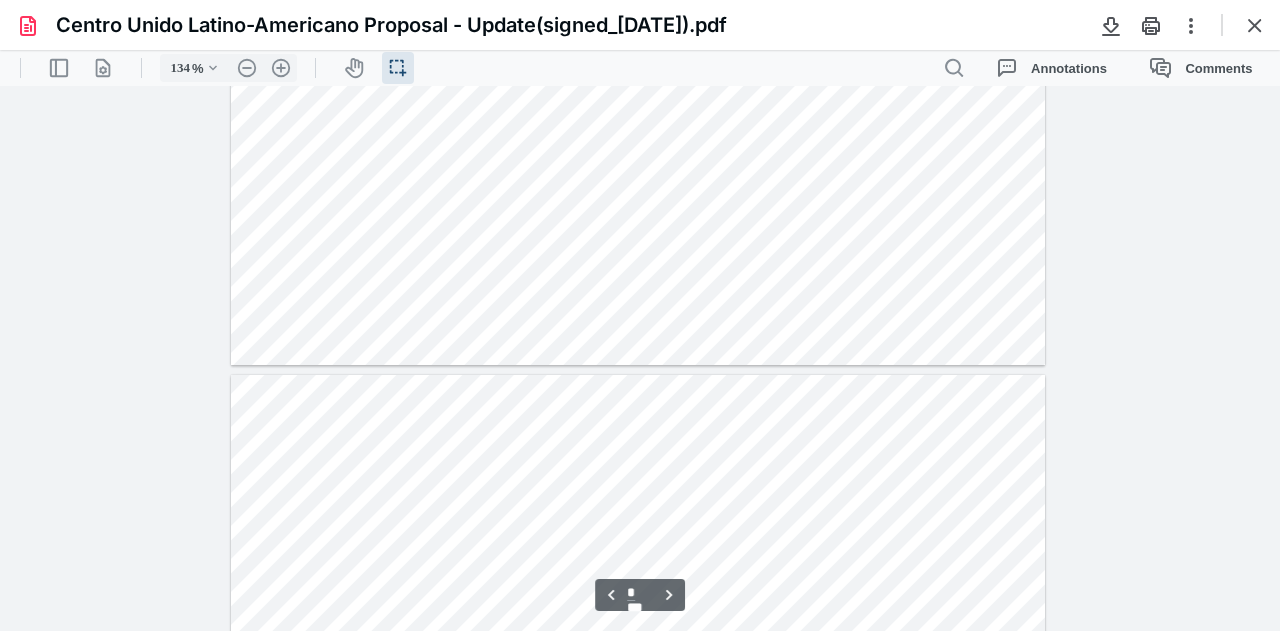 type on "*" 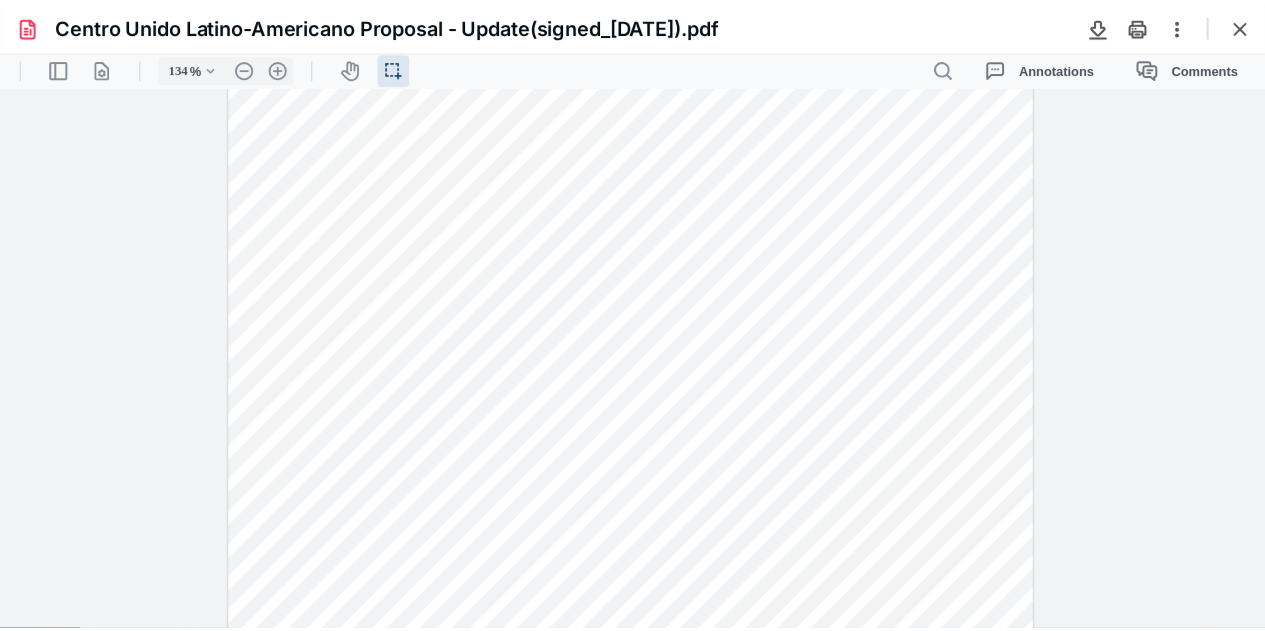 scroll, scrollTop: 2320, scrollLeft: 0, axis: vertical 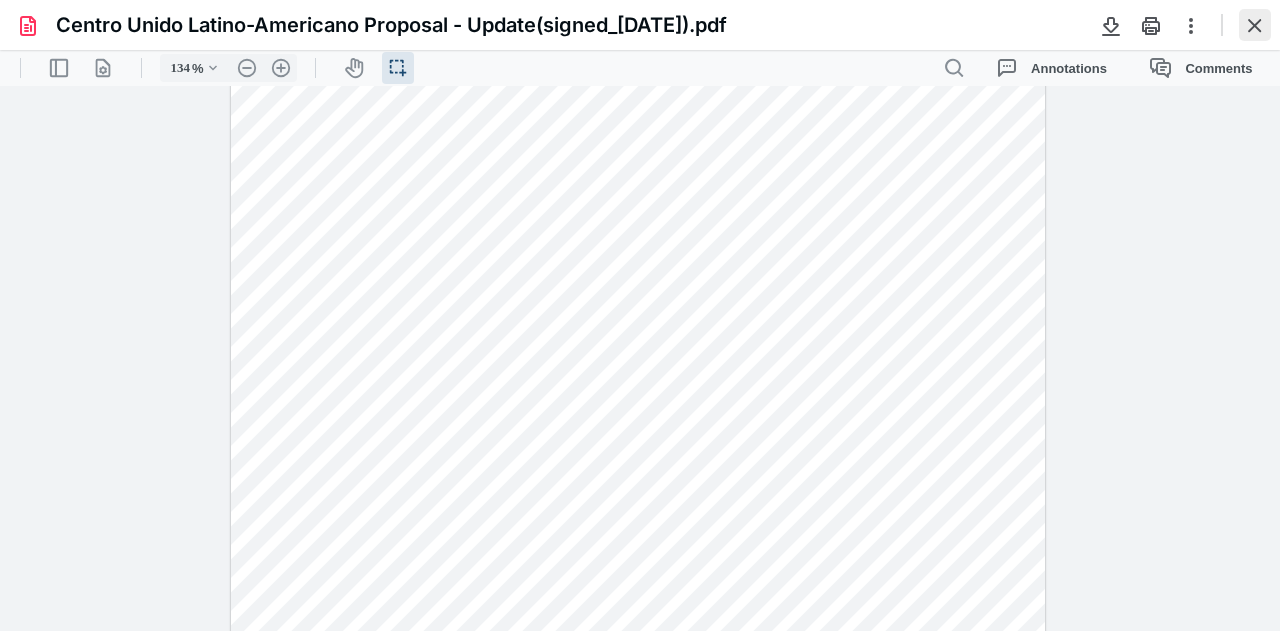 click at bounding box center [1255, 25] 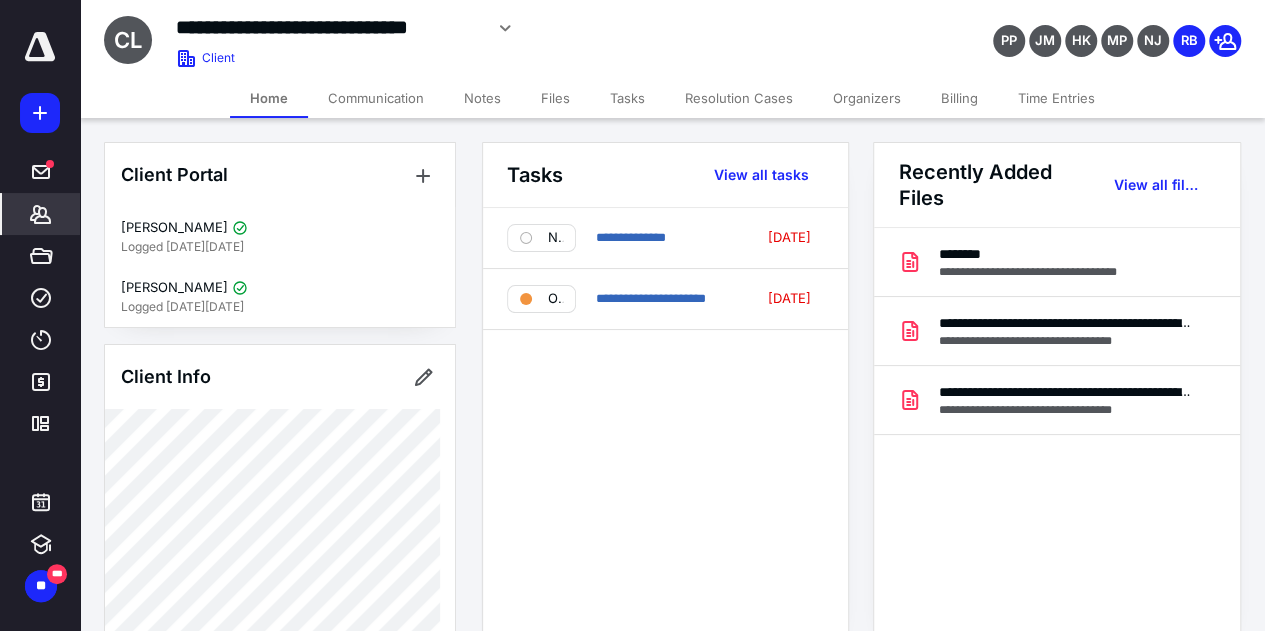 click on "*******" at bounding box center [41, 214] 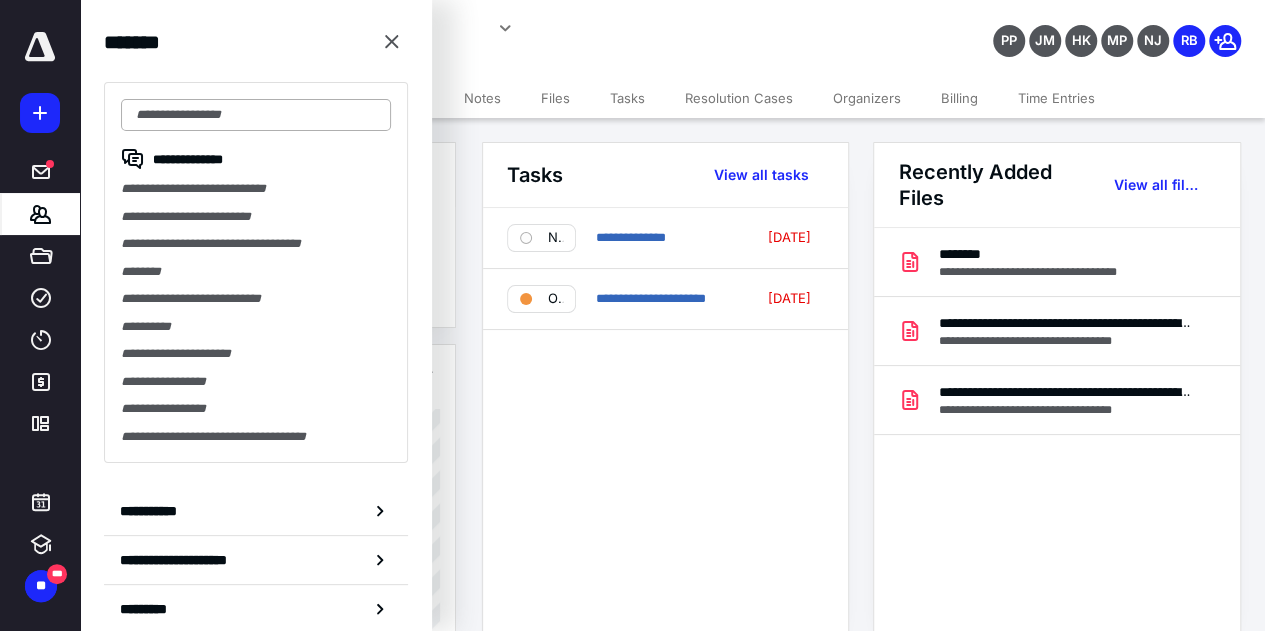 click at bounding box center (256, 115) 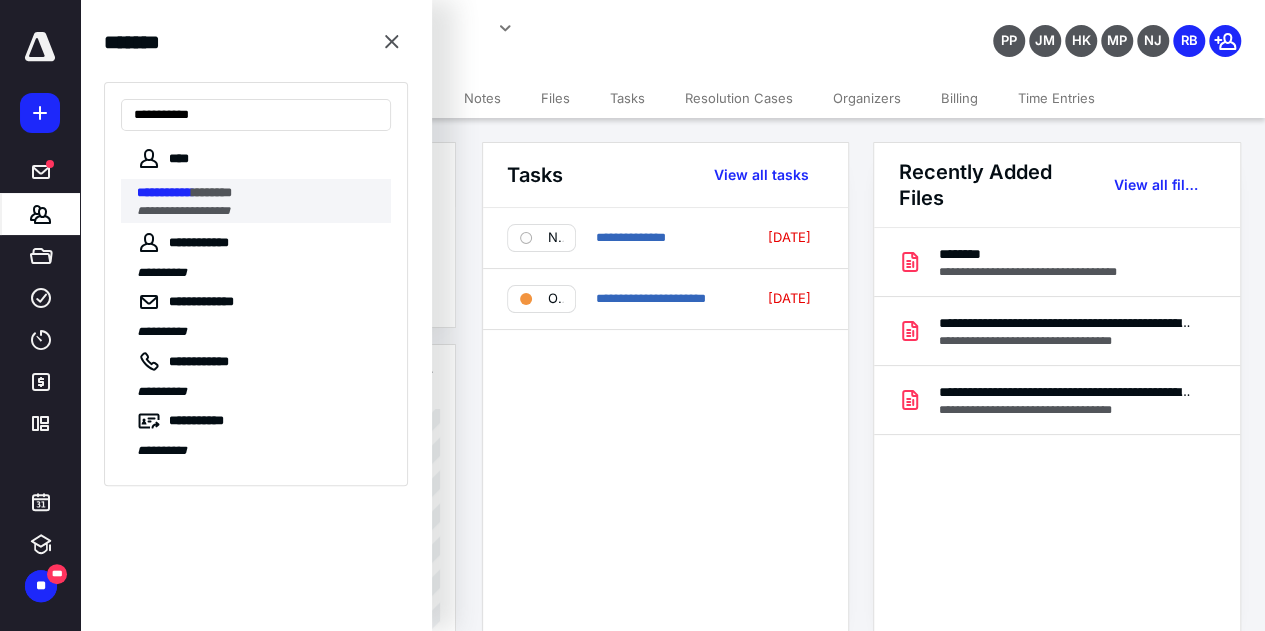 type on "**********" 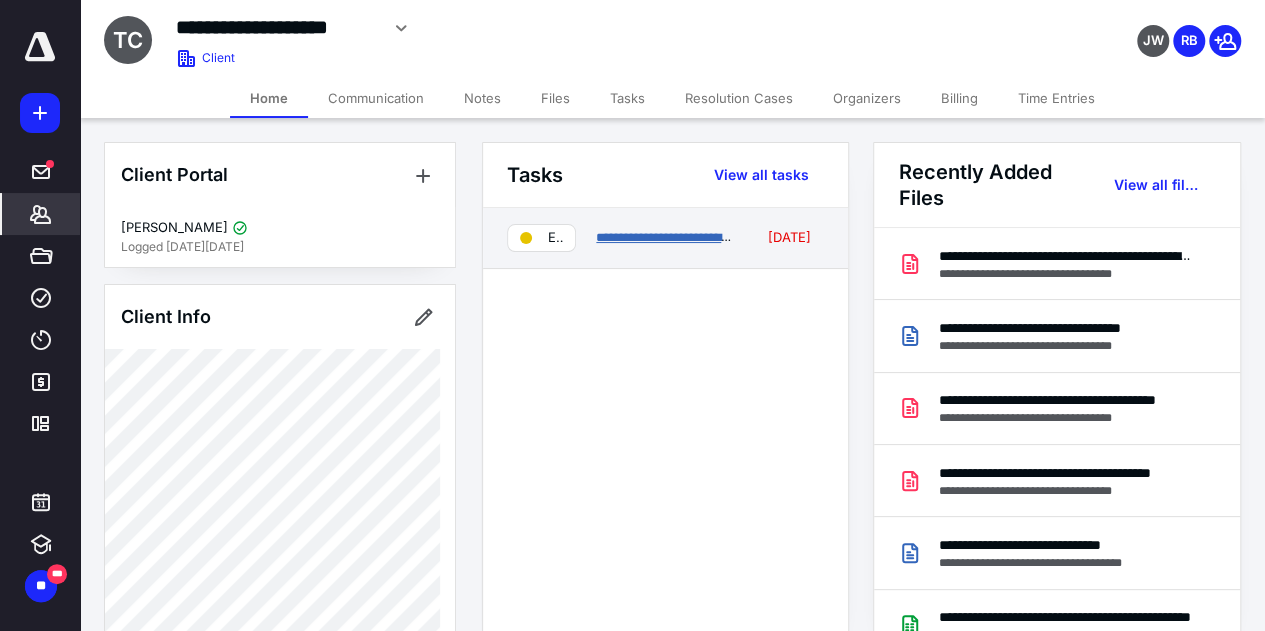 click on "**********" at bounding box center [693, 237] 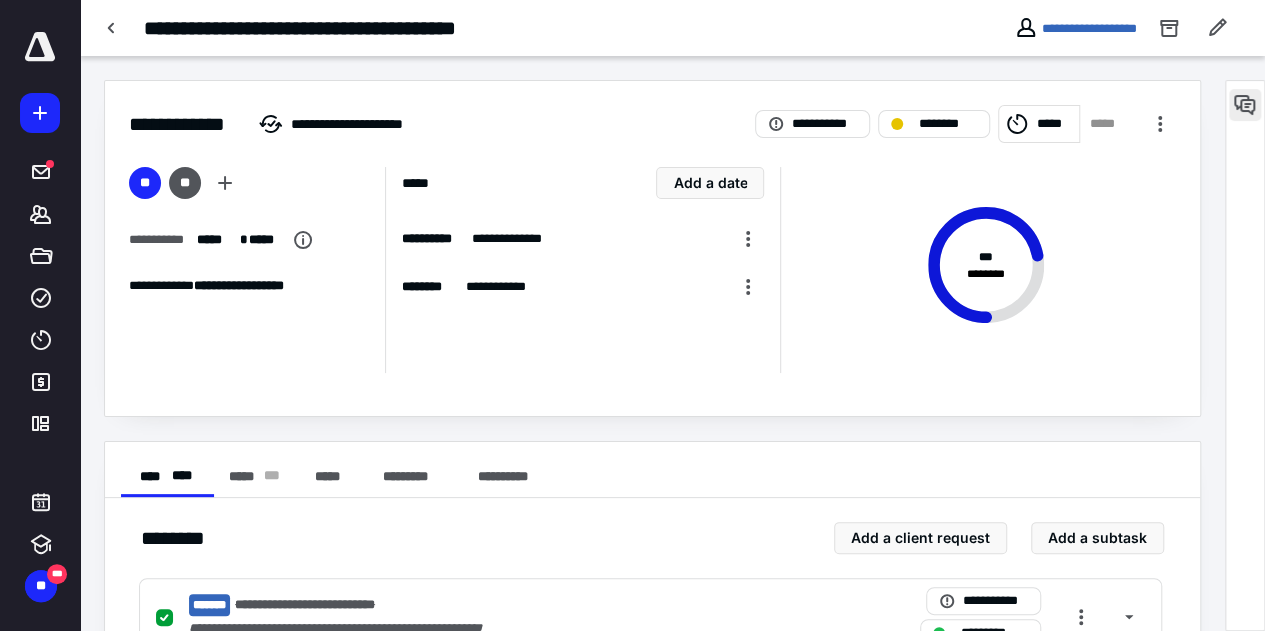 click at bounding box center [1245, 105] 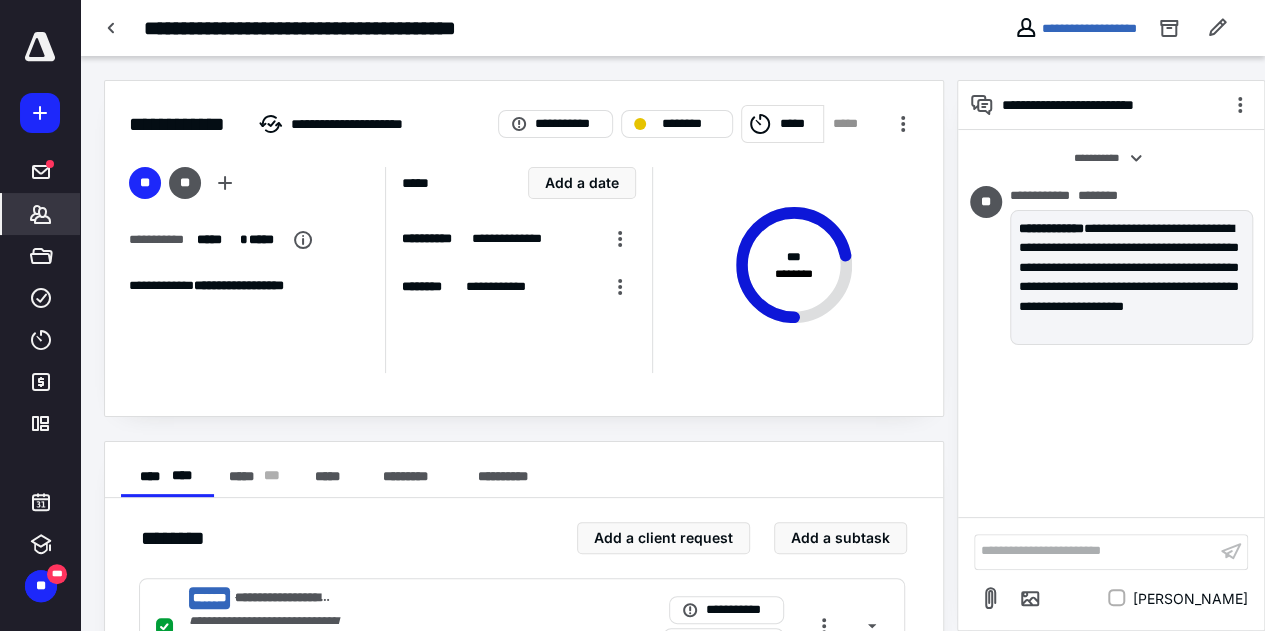 click on "*******" at bounding box center (41, 214) 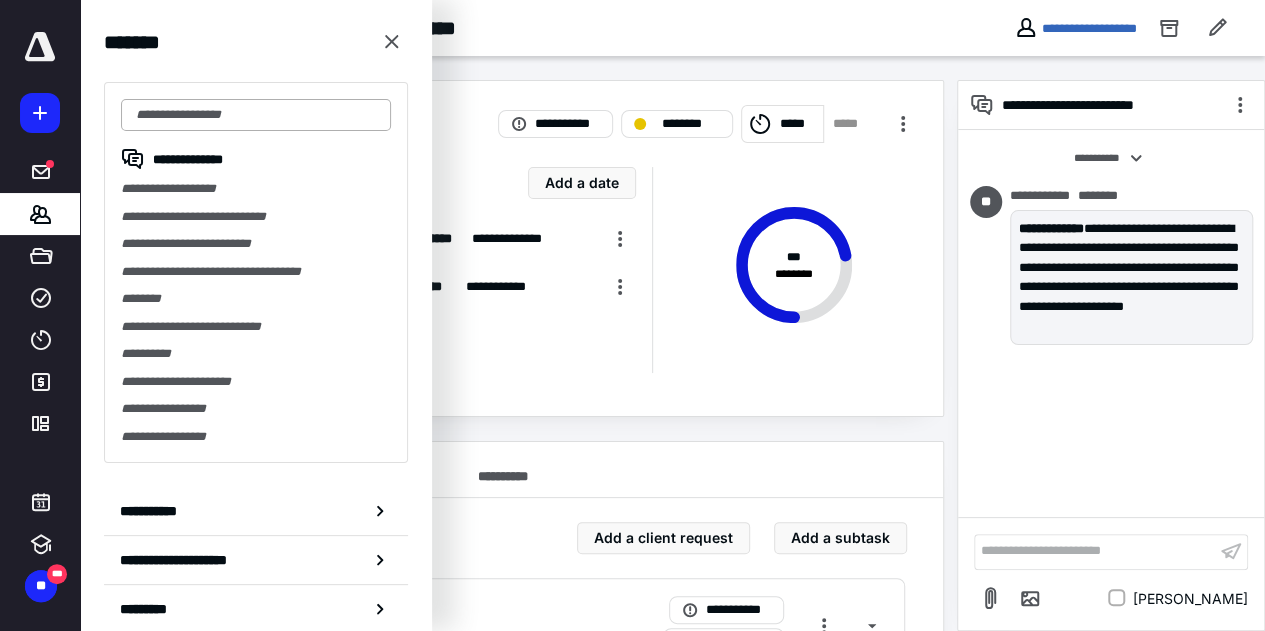 click at bounding box center [256, 115] 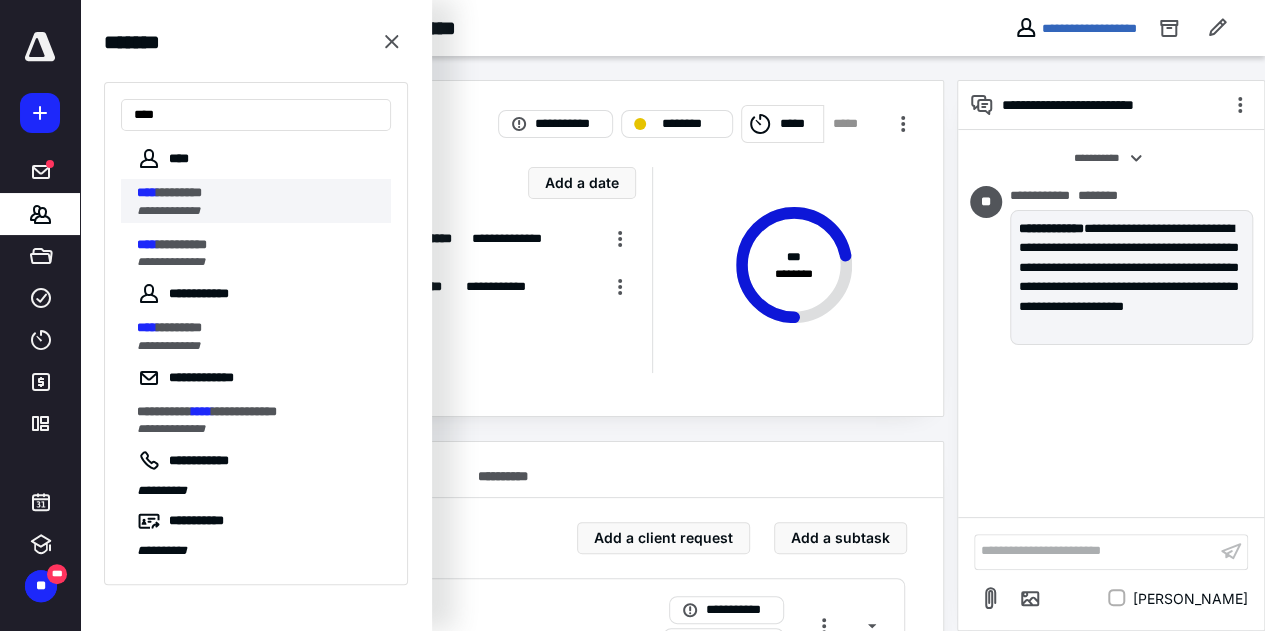 type on "****" 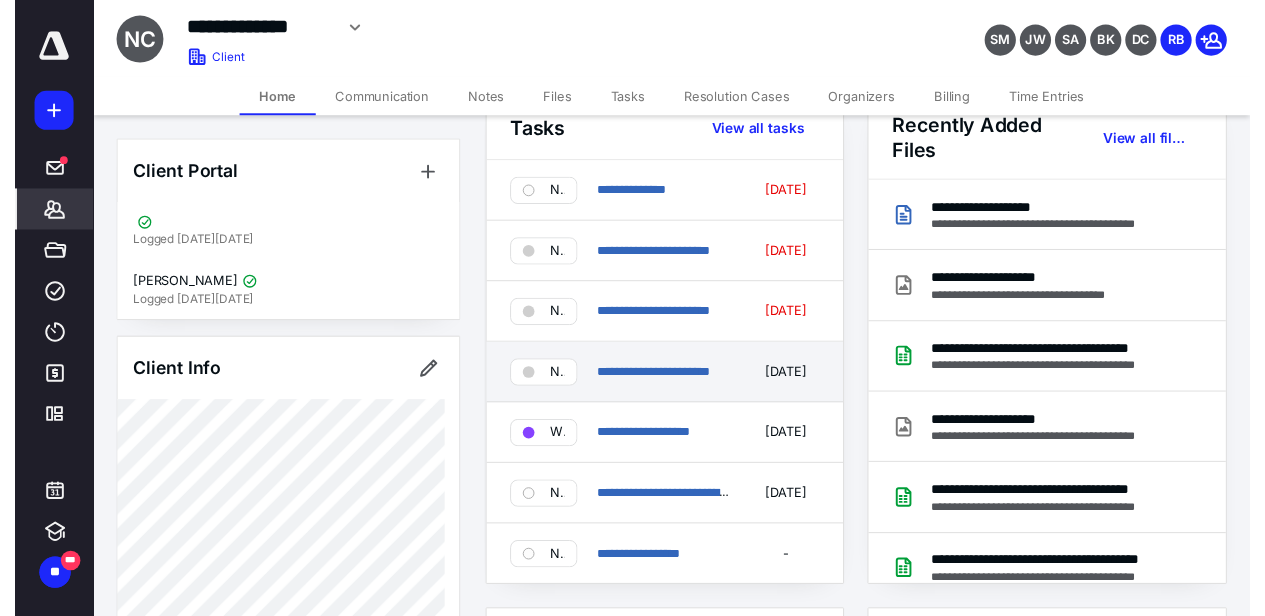 scroll, scrollTop: 0, scrollLeft: 0, axis: both 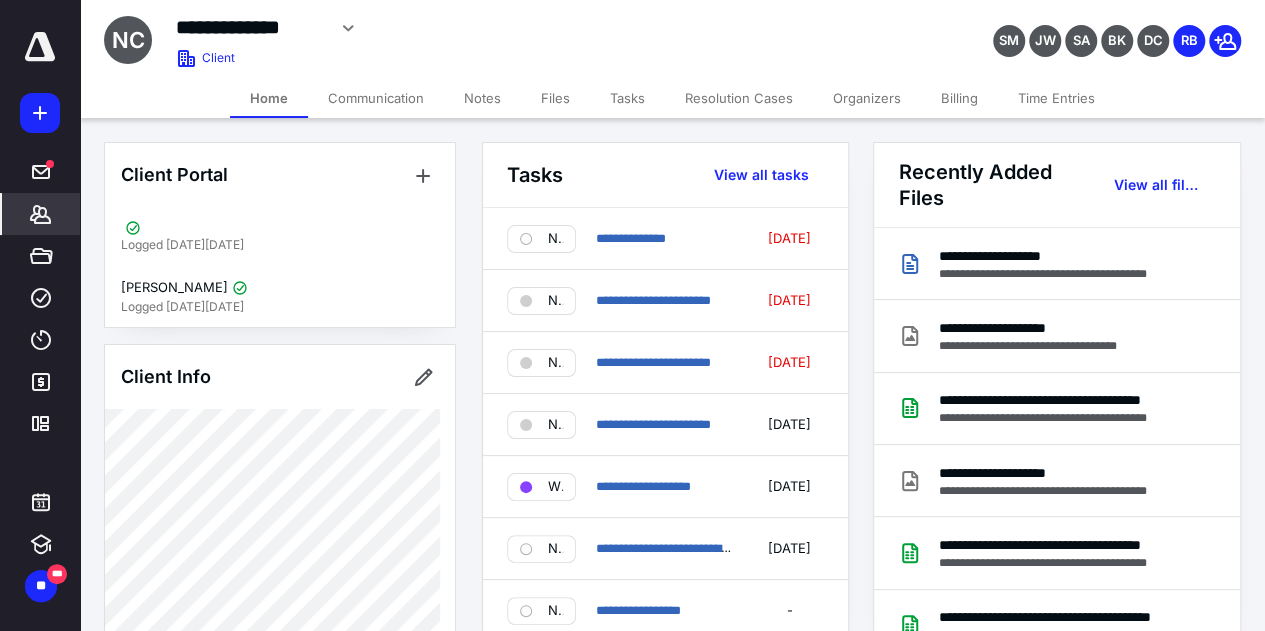click on "Tasks" at bounding box center [627, 98] 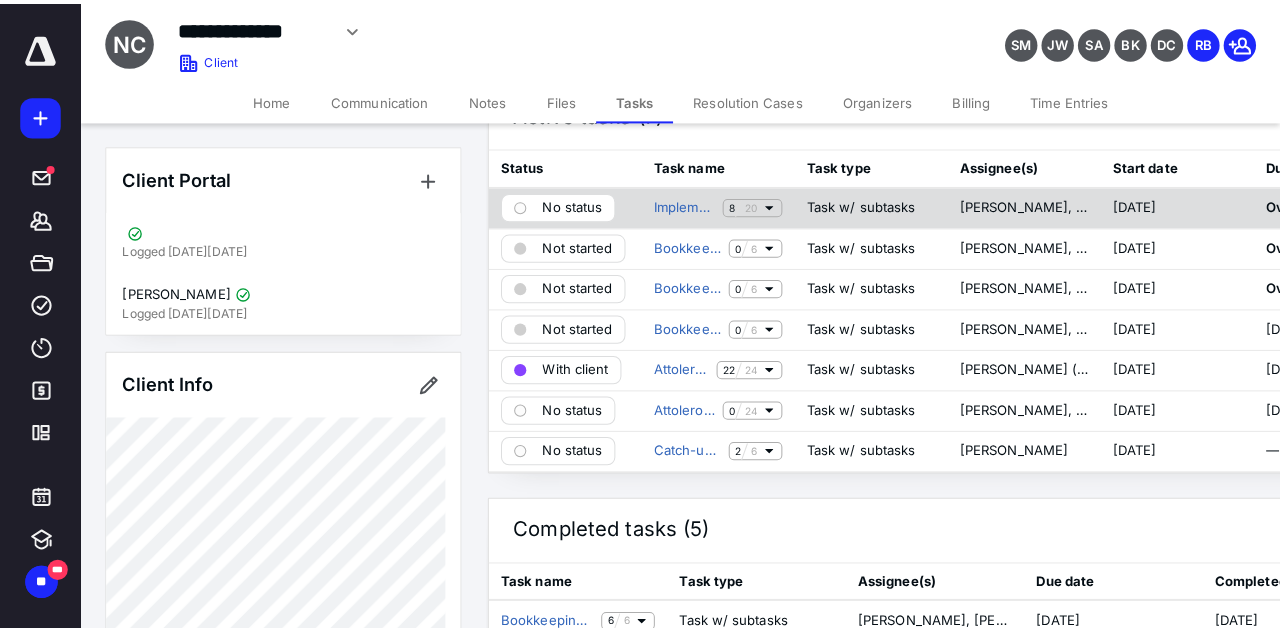 scroll, scrollTop: 0, scrollLeft: 0, axis: both 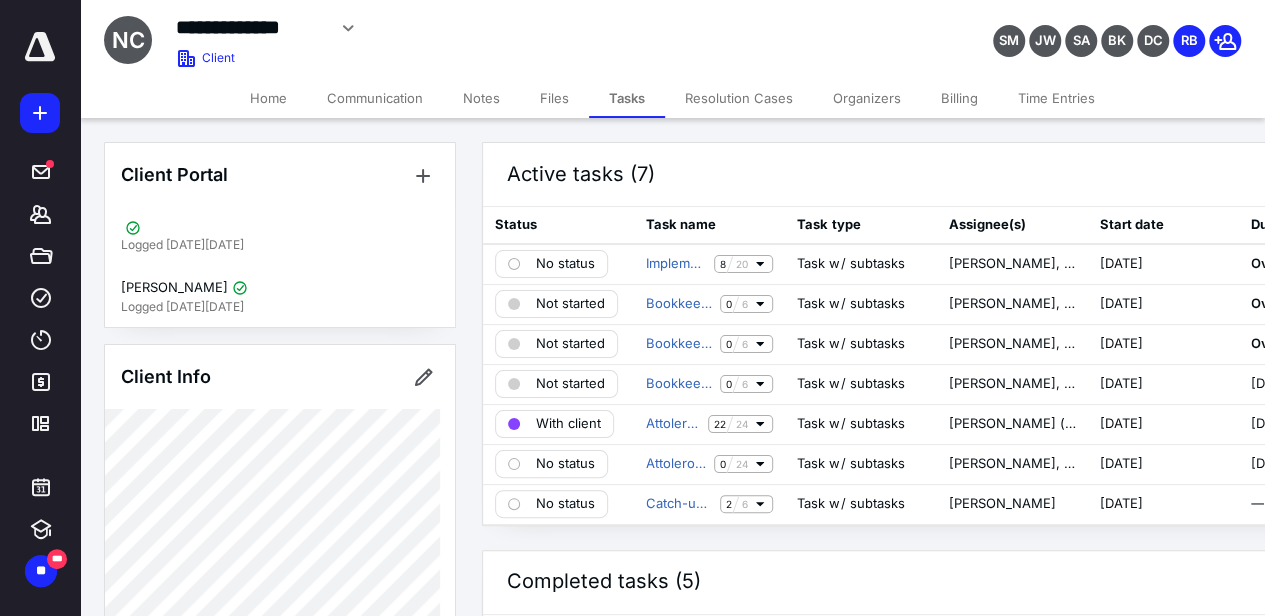 click 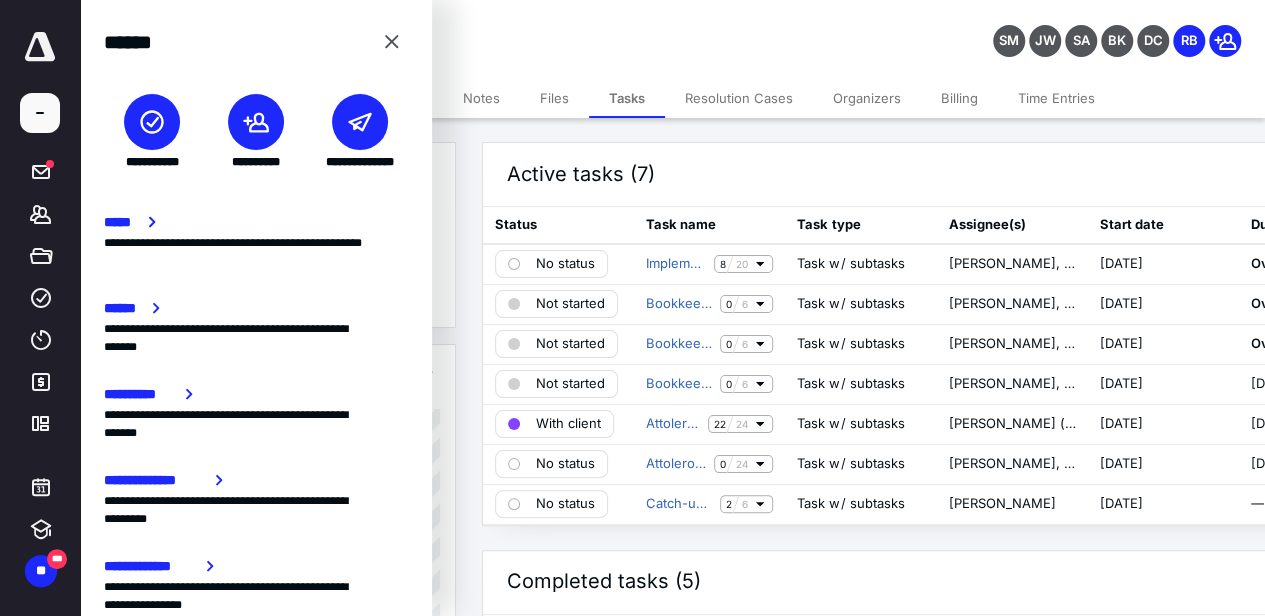 click 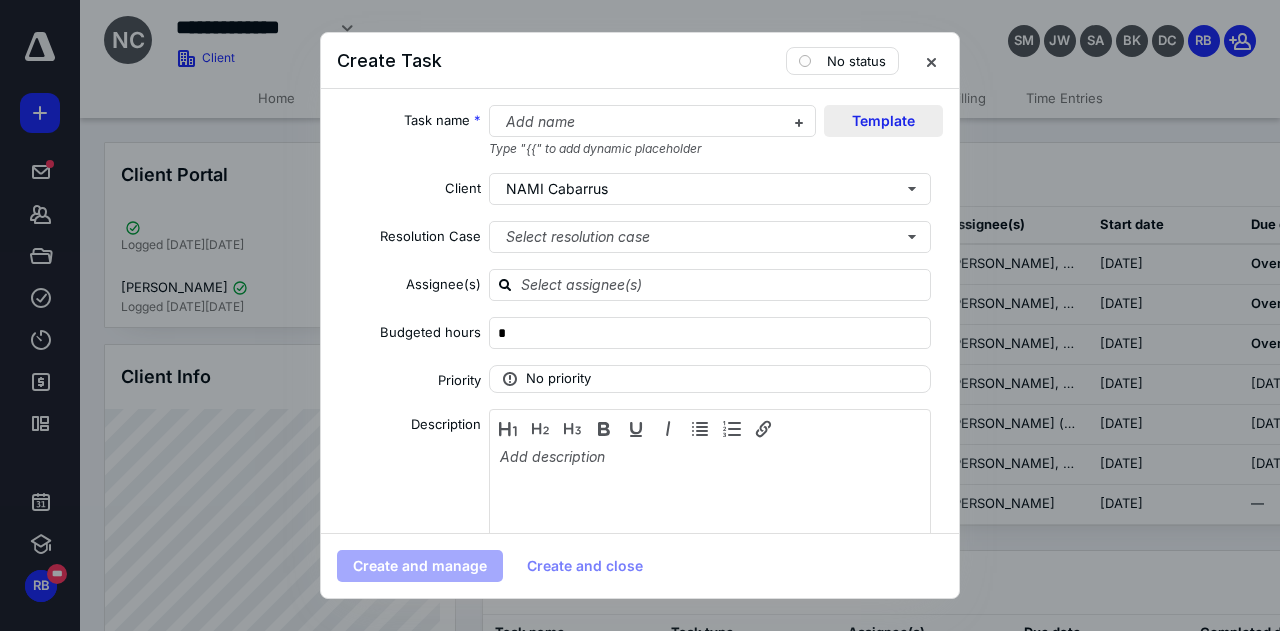 click on "Template" at bounding box center (883, 121) 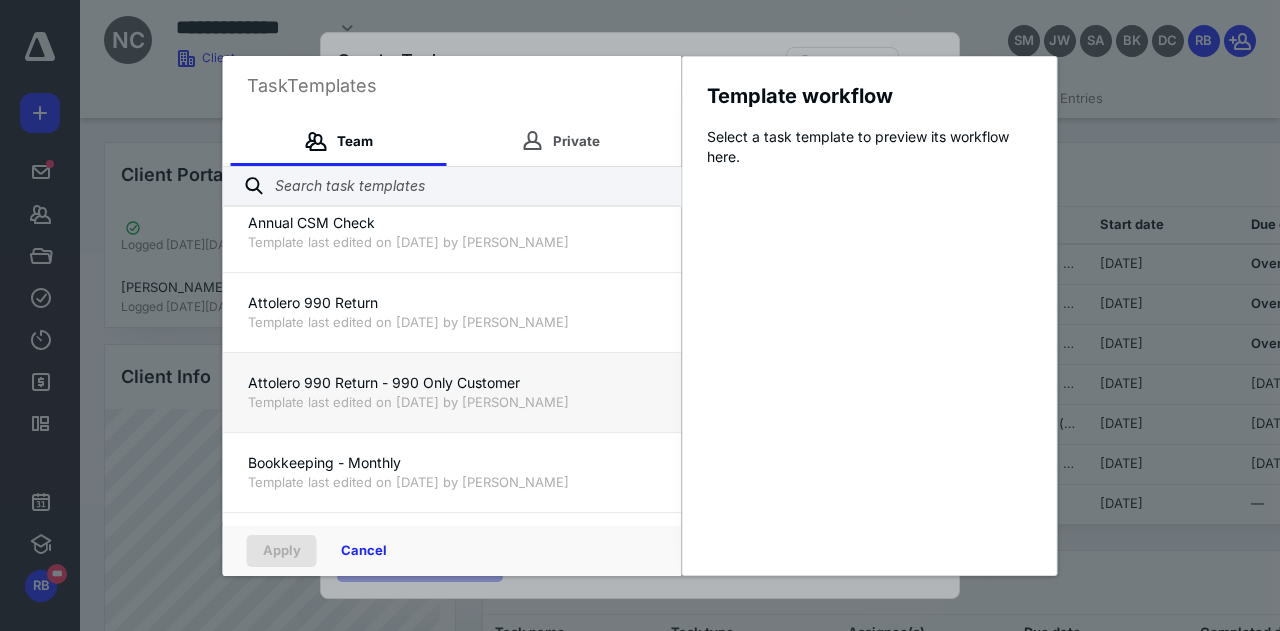 scroll, scrollTop: 500, scrollLeft: 0, axis: vertical 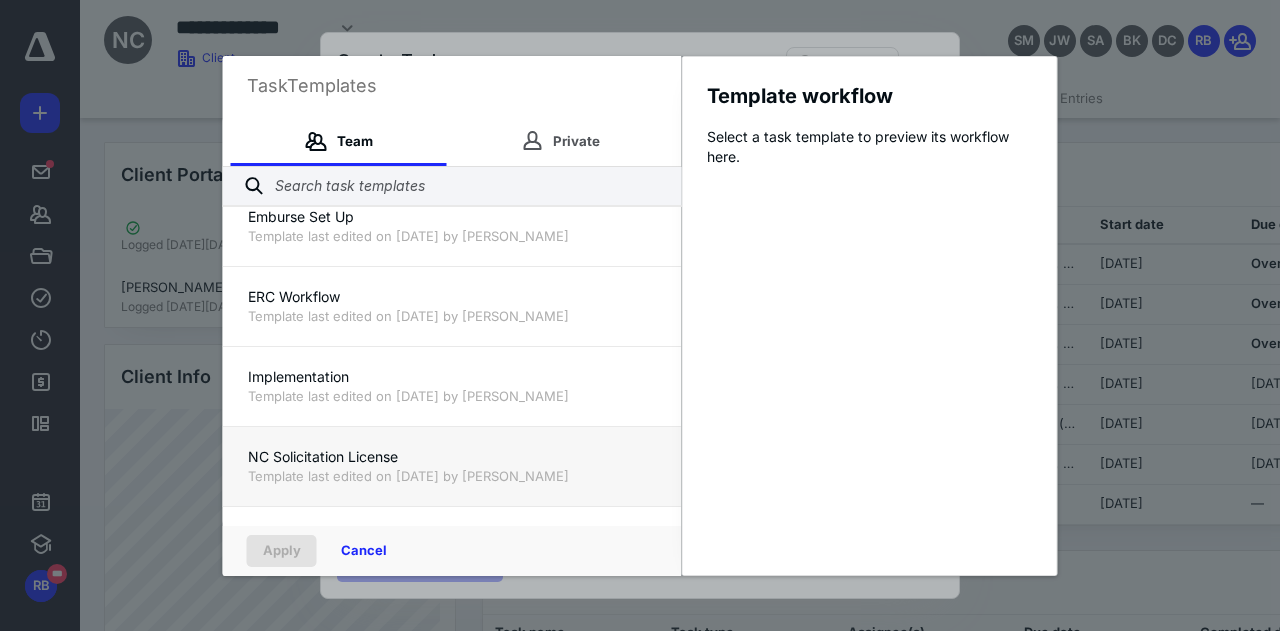 click on "NC Solicitation License" at bounding box center (452, 457) 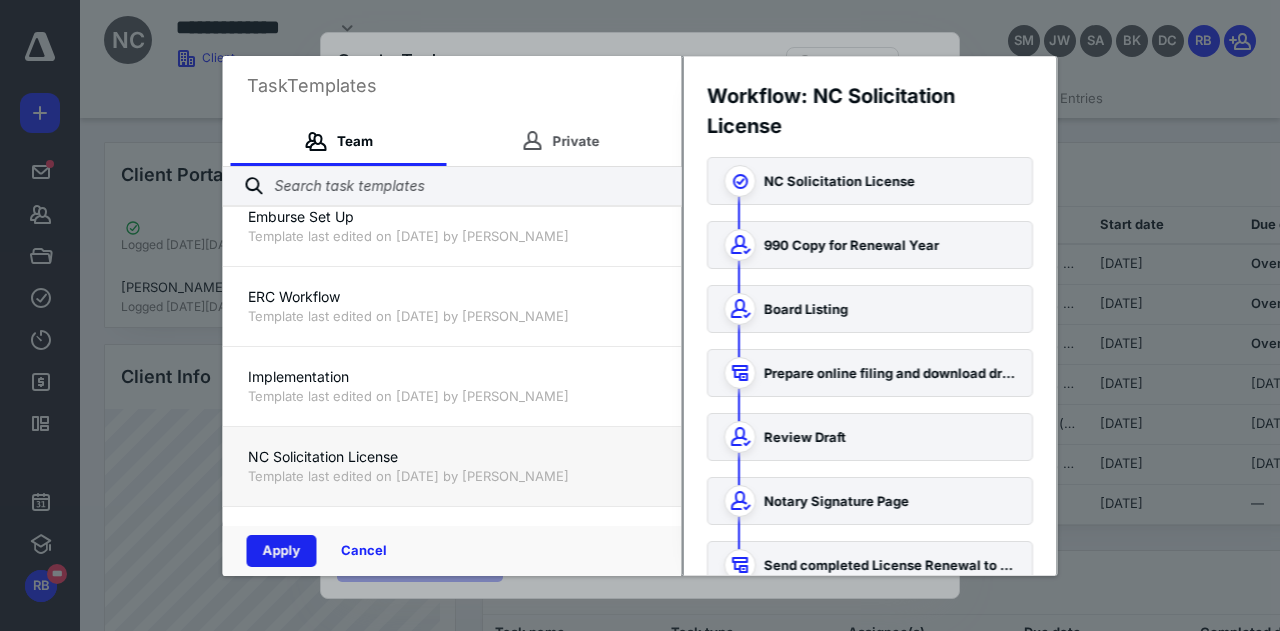 click on "Apply" at bounding box center [282, 551] 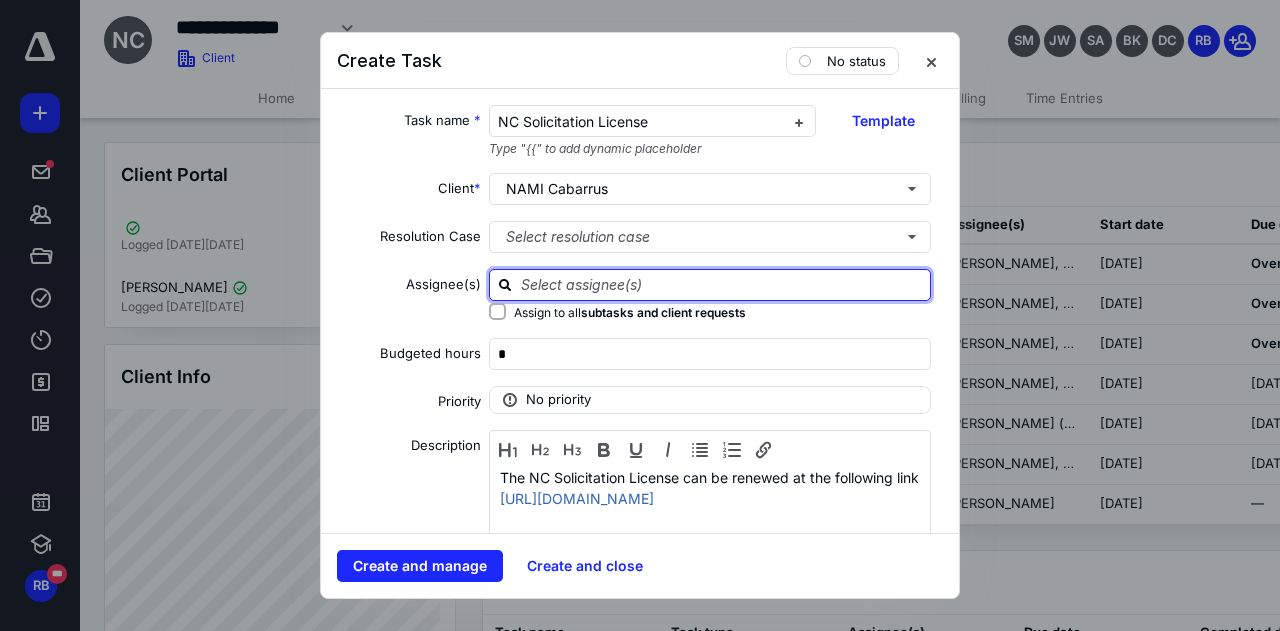 click at bounding box center [722, 284] 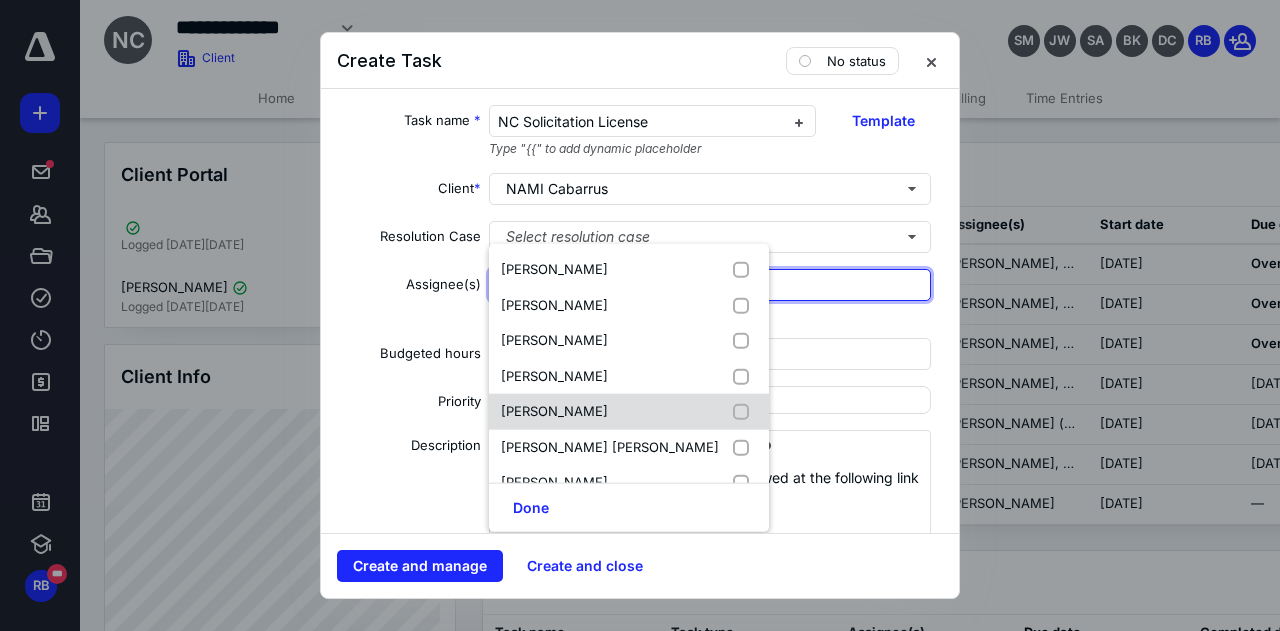scroll, scrollTop: 100, scrollLeft: 0, axis: vertical 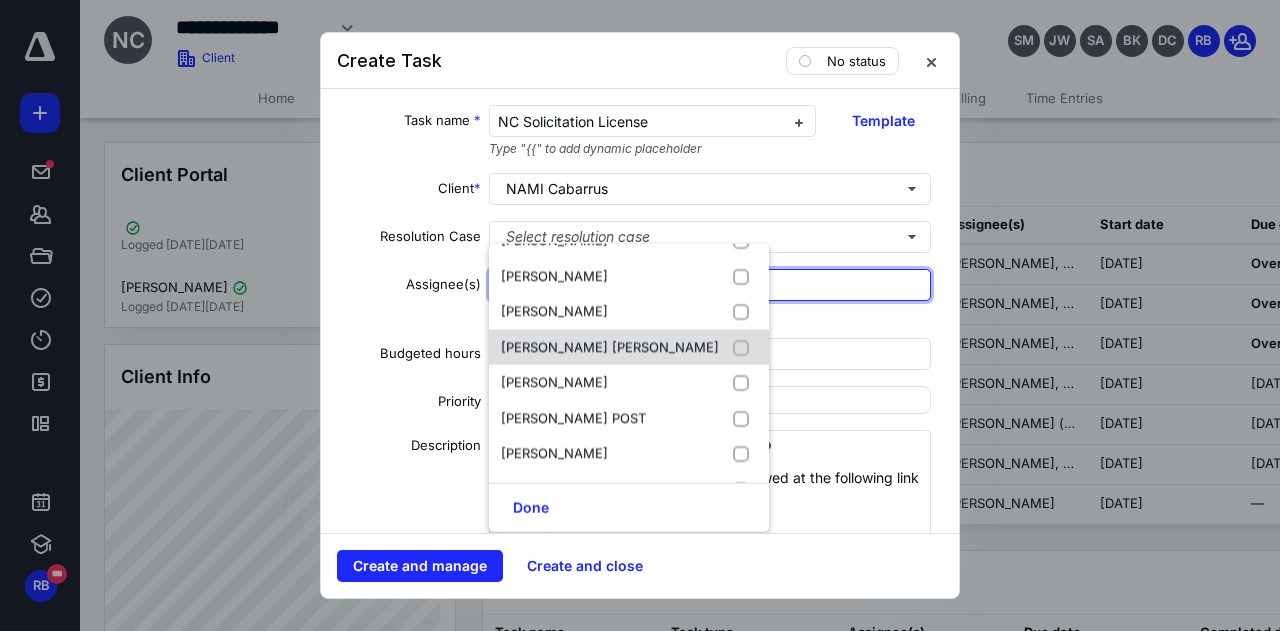 click at bounding box center (745, 347) 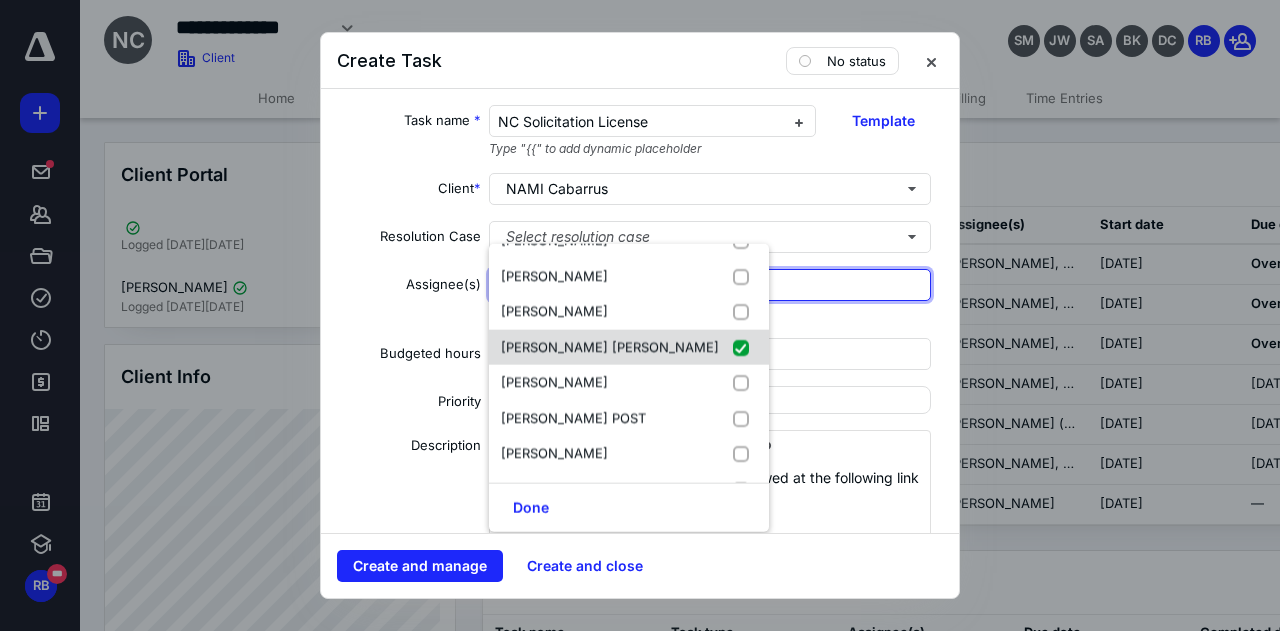 checkbox on "true" 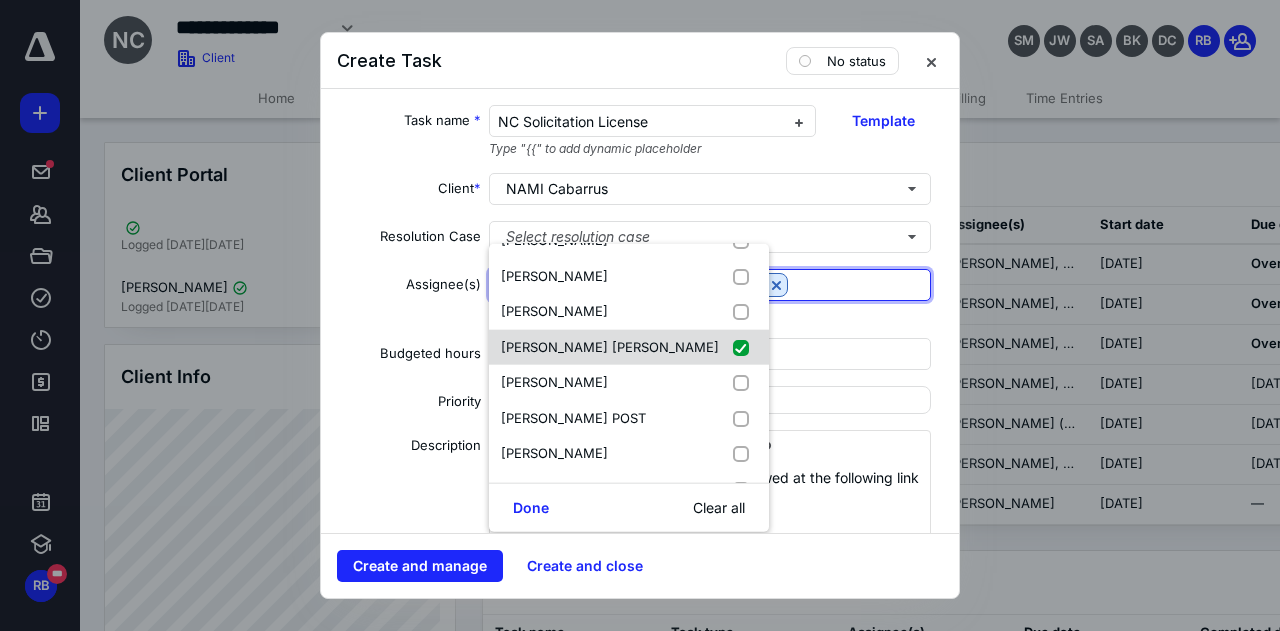scroll, scrollTop: 200, scrollLeft: 0, axis: vertical 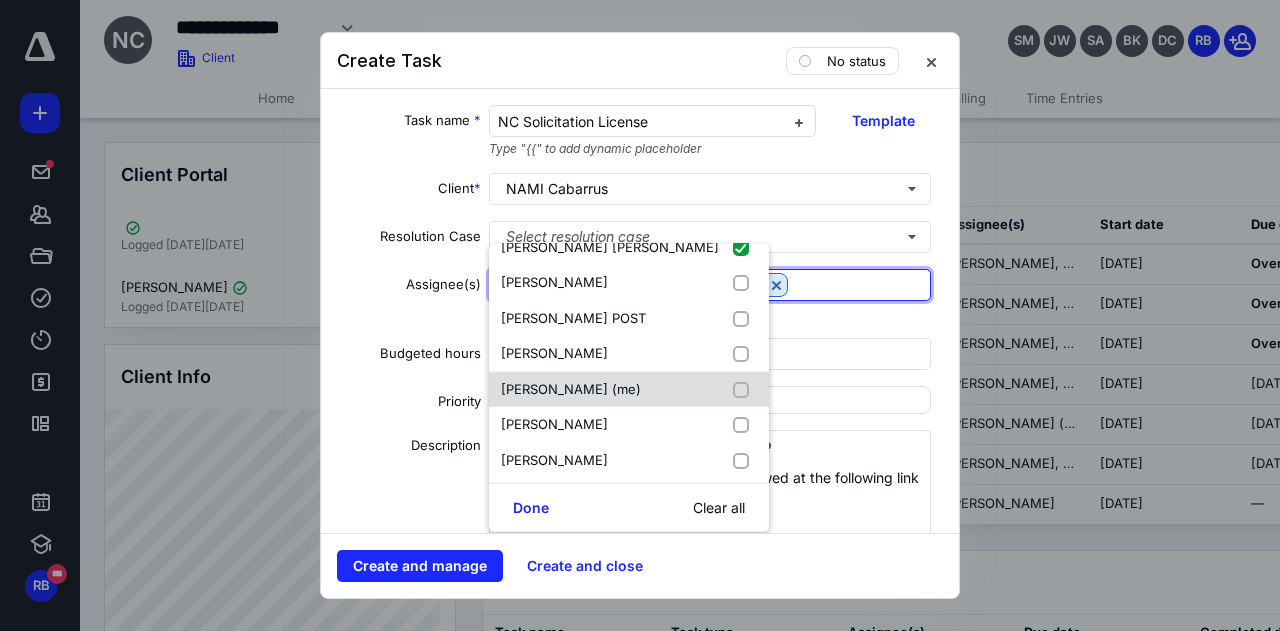 click at bounding box center [745, 389] 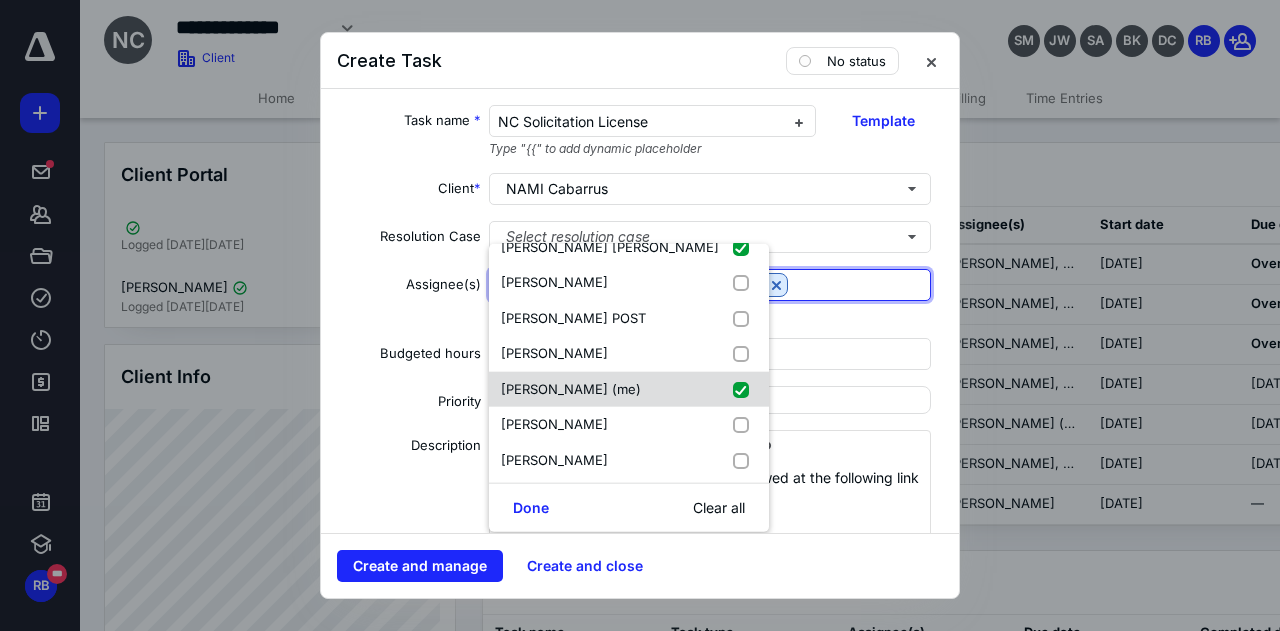 checkbox on "true" 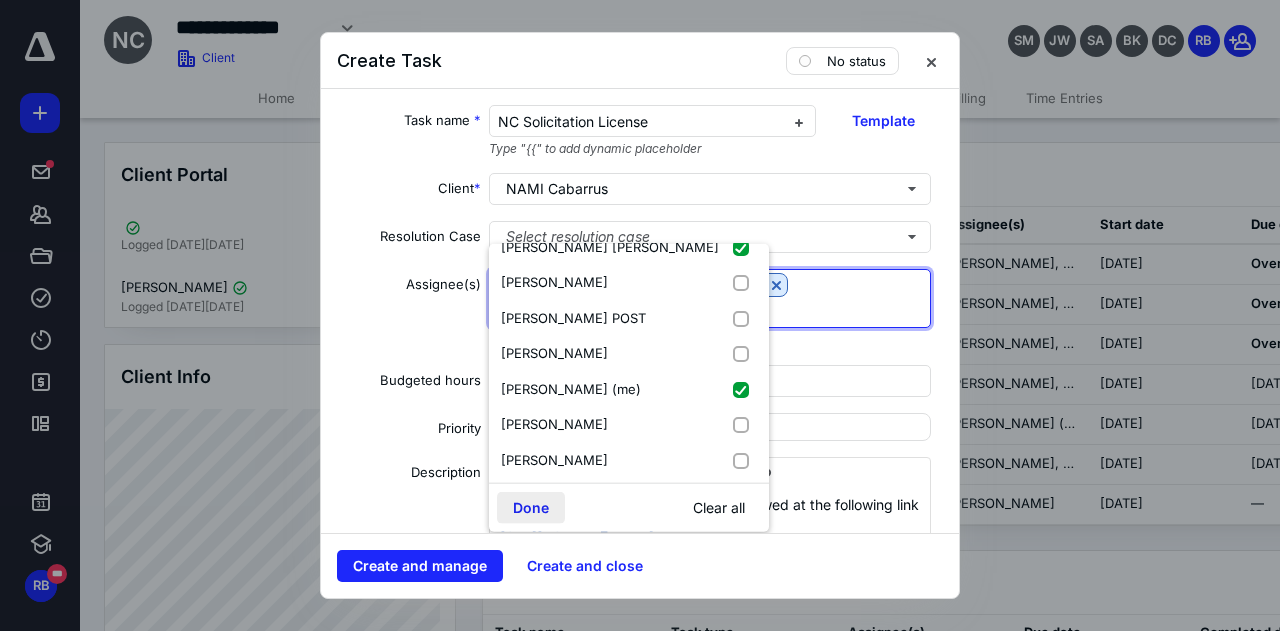 click on "Done" at bounding box center [531, 508] 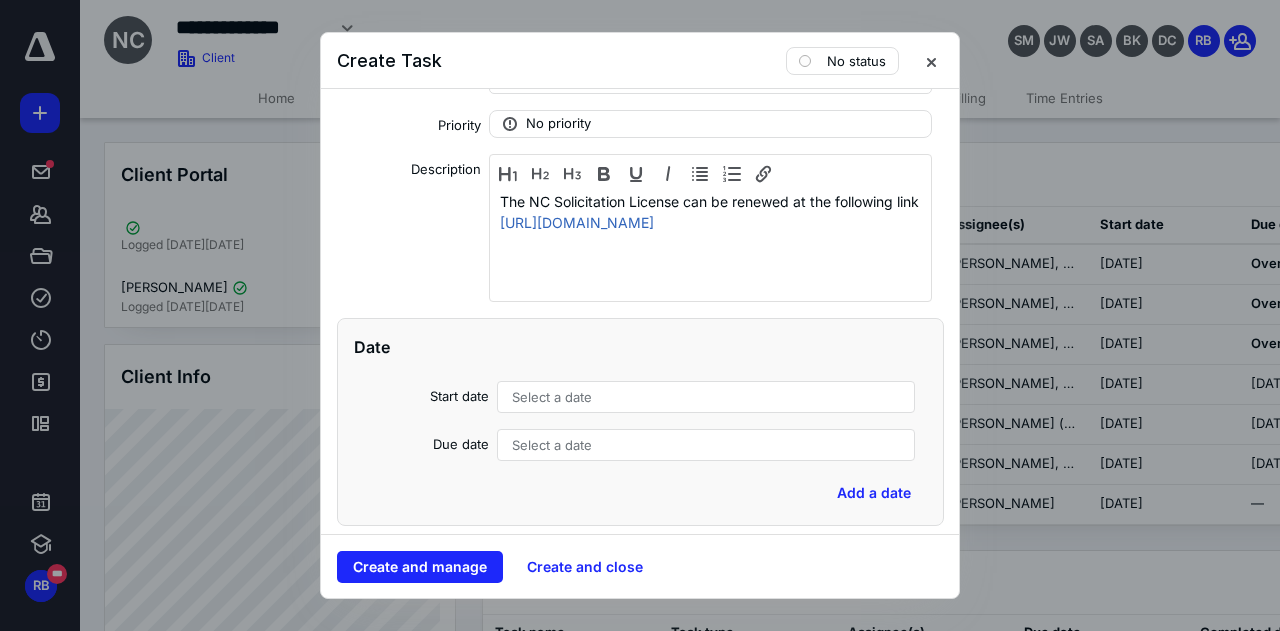 scroll, scrollTop: 400, scrollLeft: 0, axis: vertical 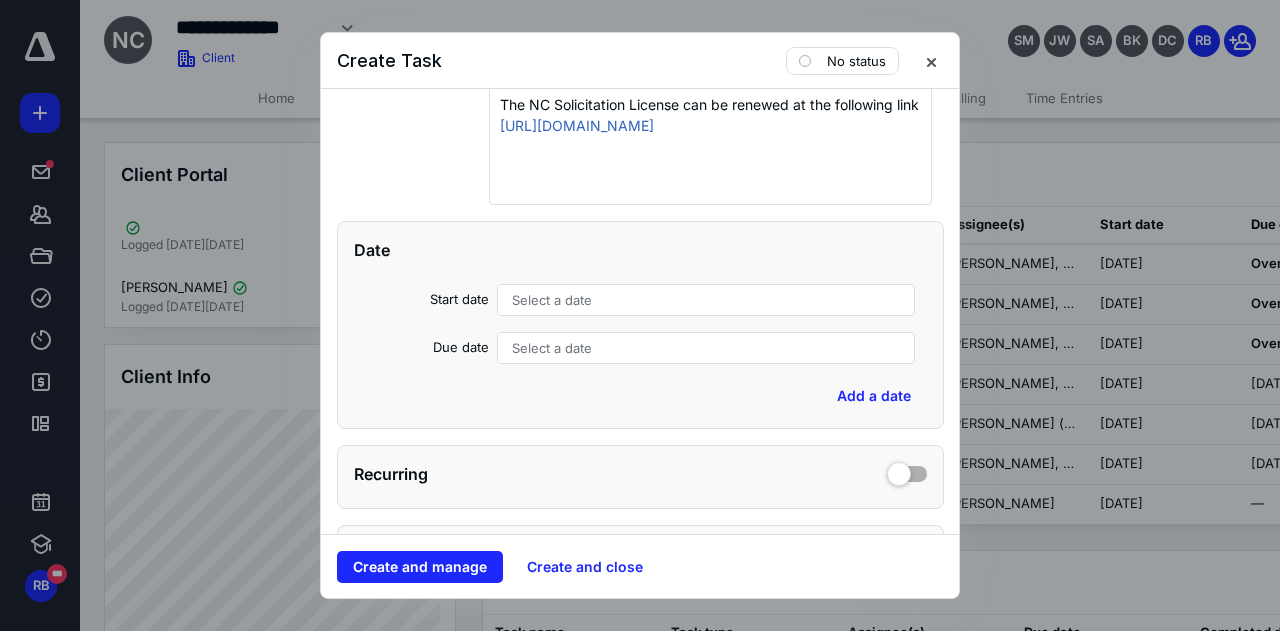 click on "Select a date" at bounding box center (552, 300) 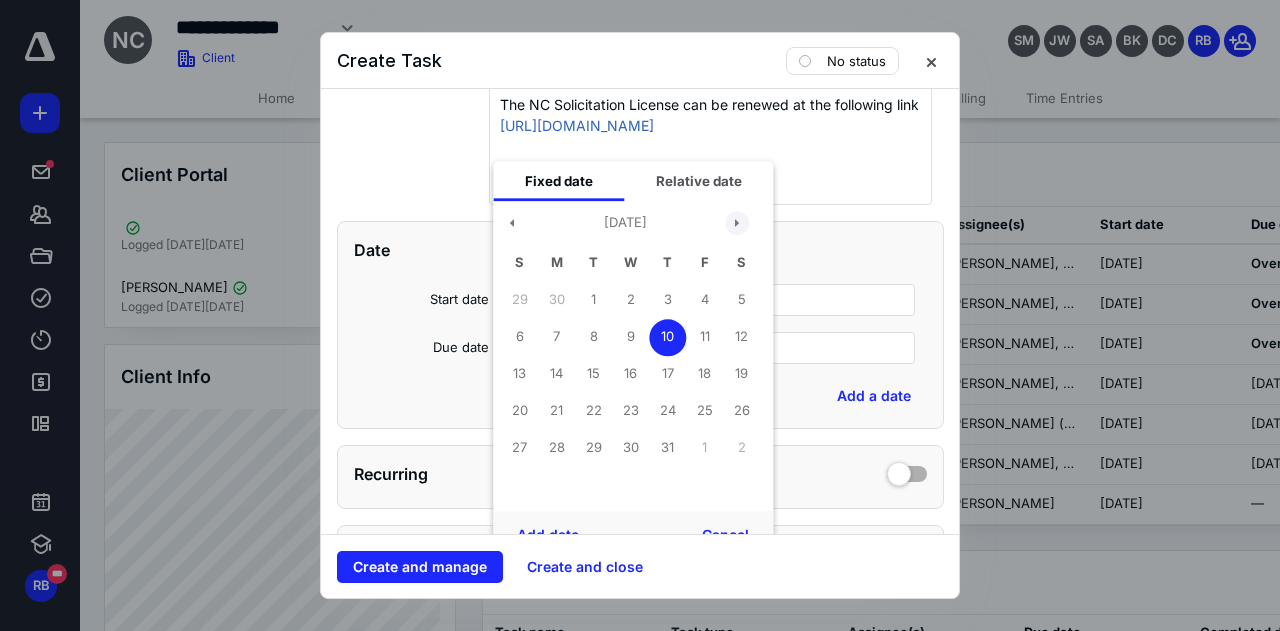 click at bounding box center [737, 223] 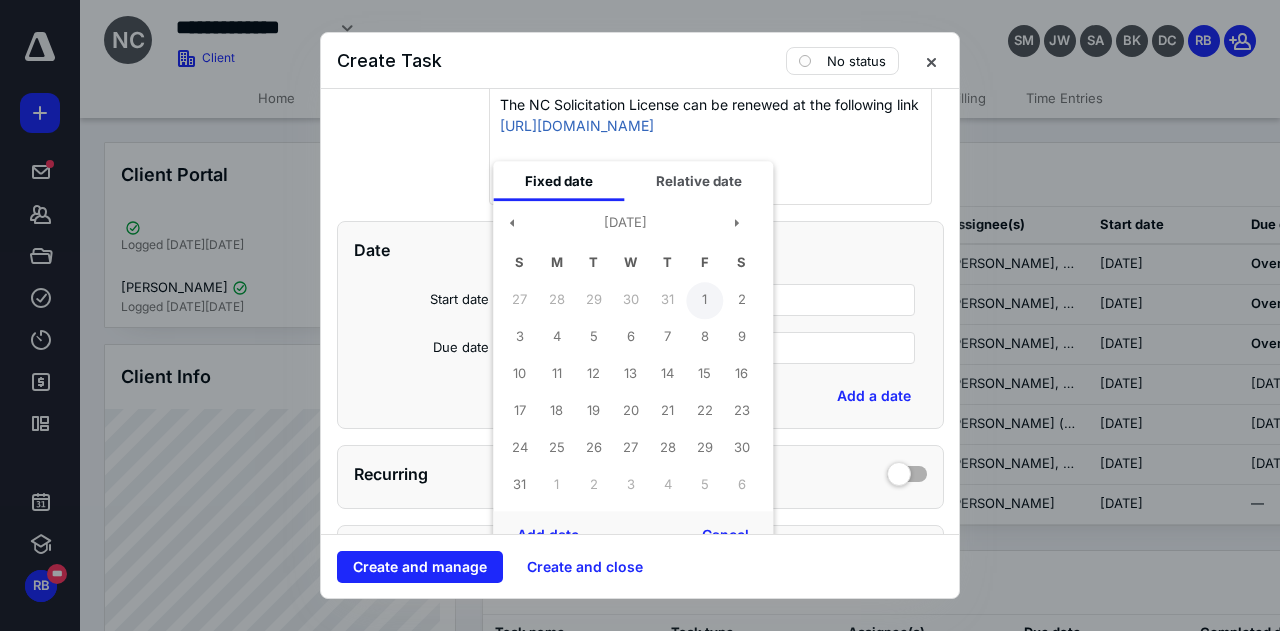 click on "1" at bounding box center [704, 300] 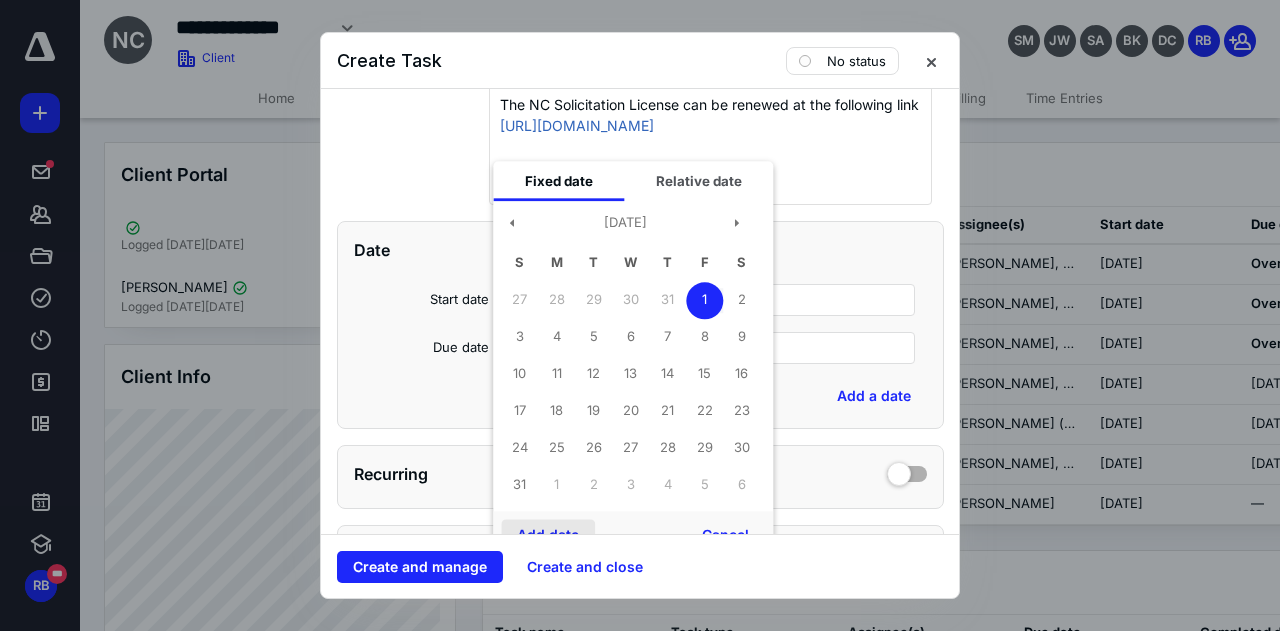 click on "Add date" at bounding box center [548, 535] 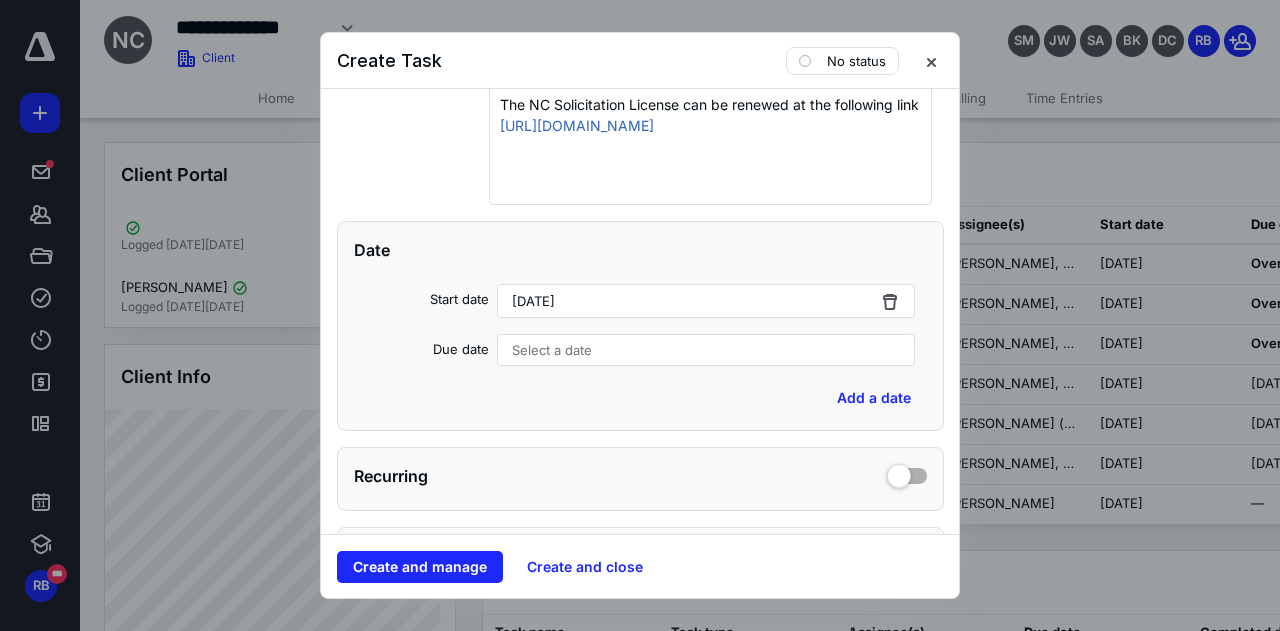 click on "Select a date" at bounding box center [706, 350] 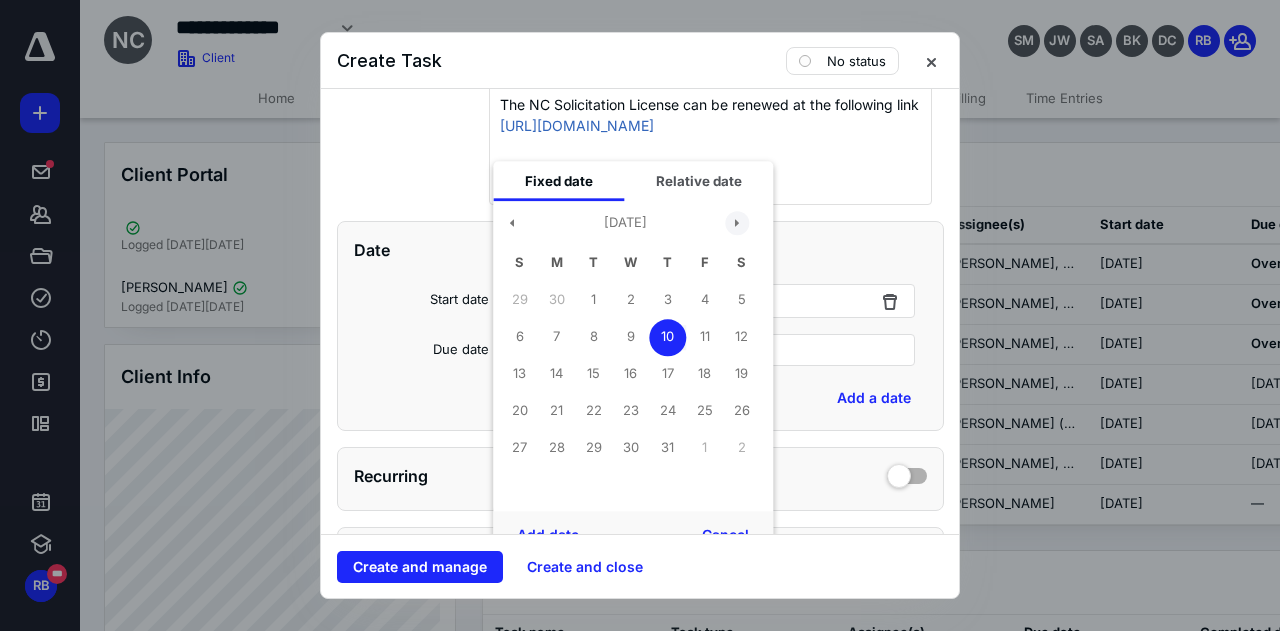 click at bounding box center (737, 223) 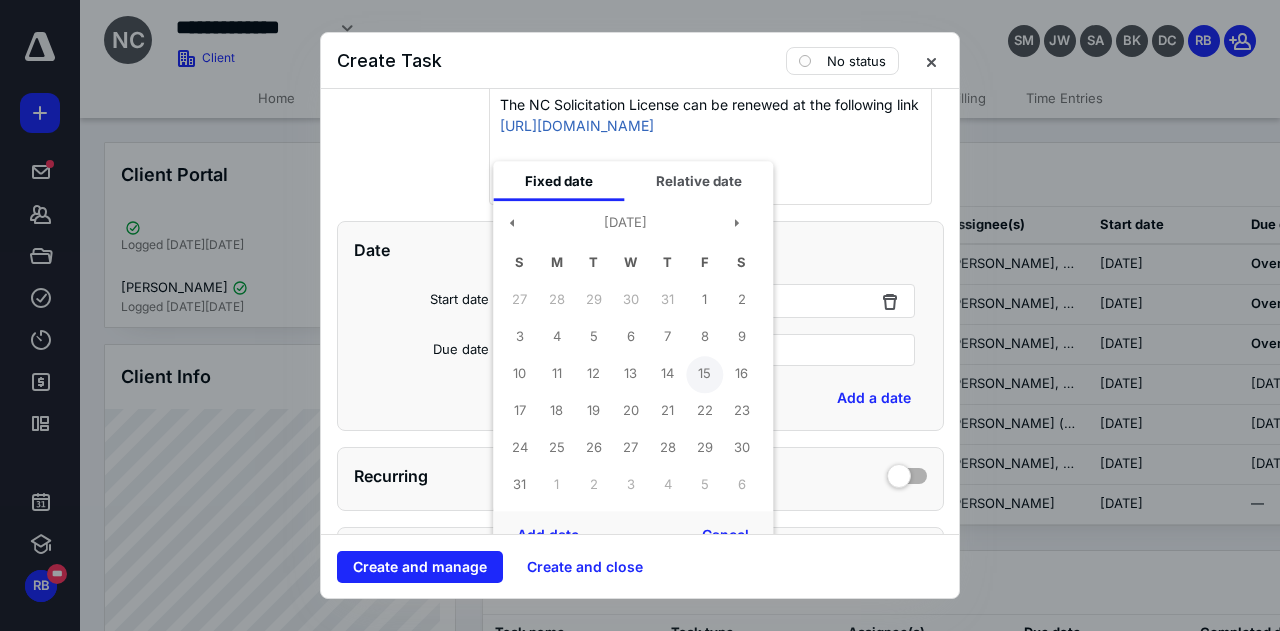 click on "15" at bounding box center [704, 374] 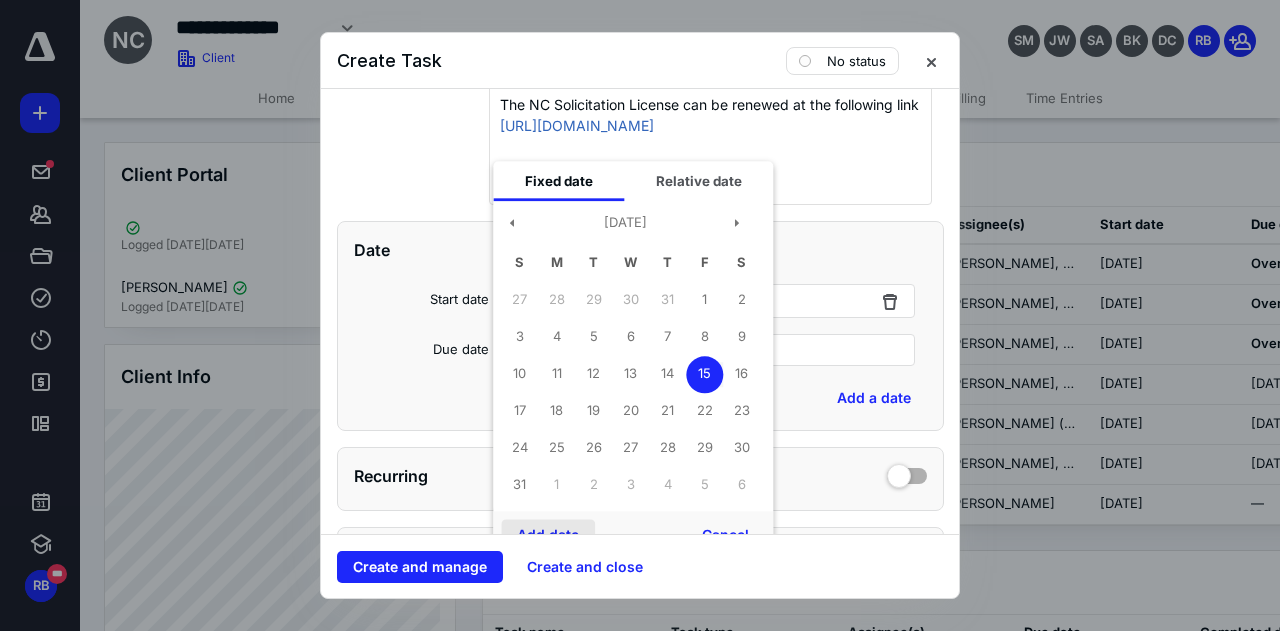 click on "Add date" at bounding box center [548, 535] 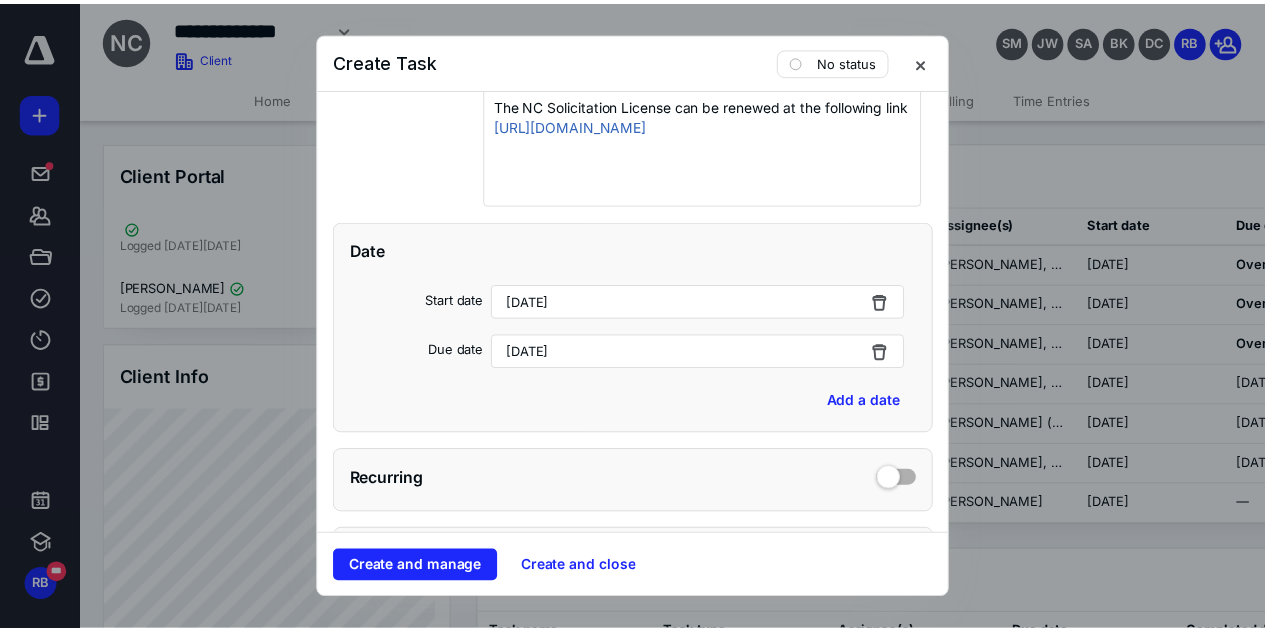 scroll, scrollTop: 500, scrollLeft: 0, axis: vertical 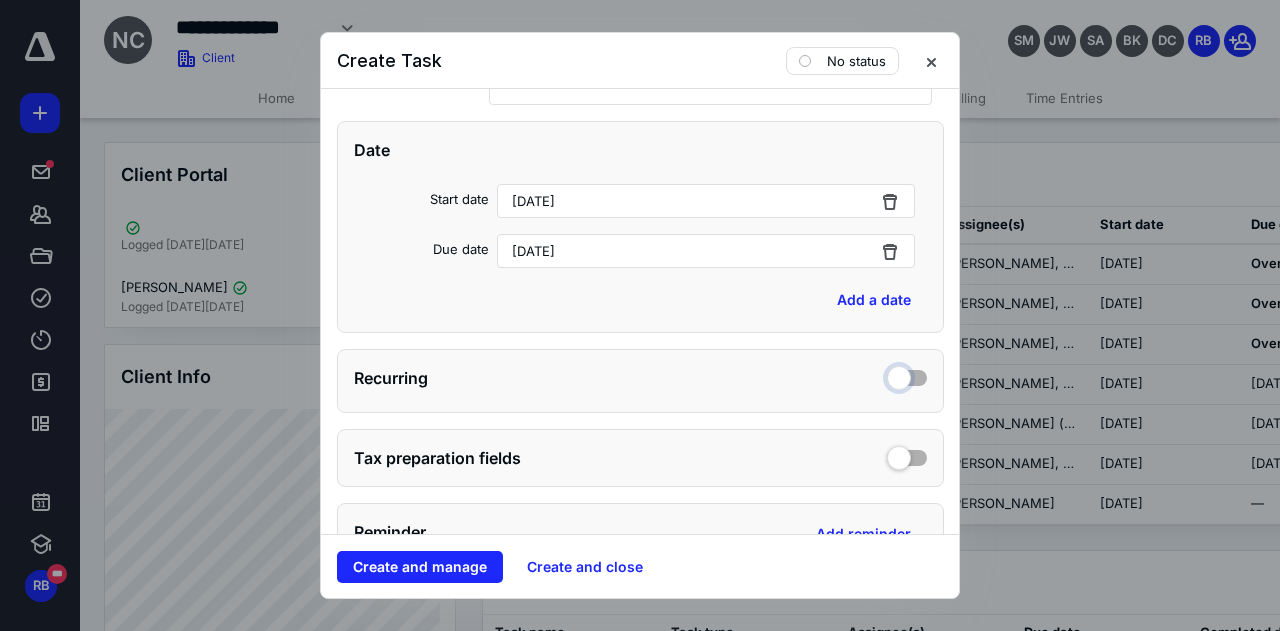 click at bounding box center (907, 375) 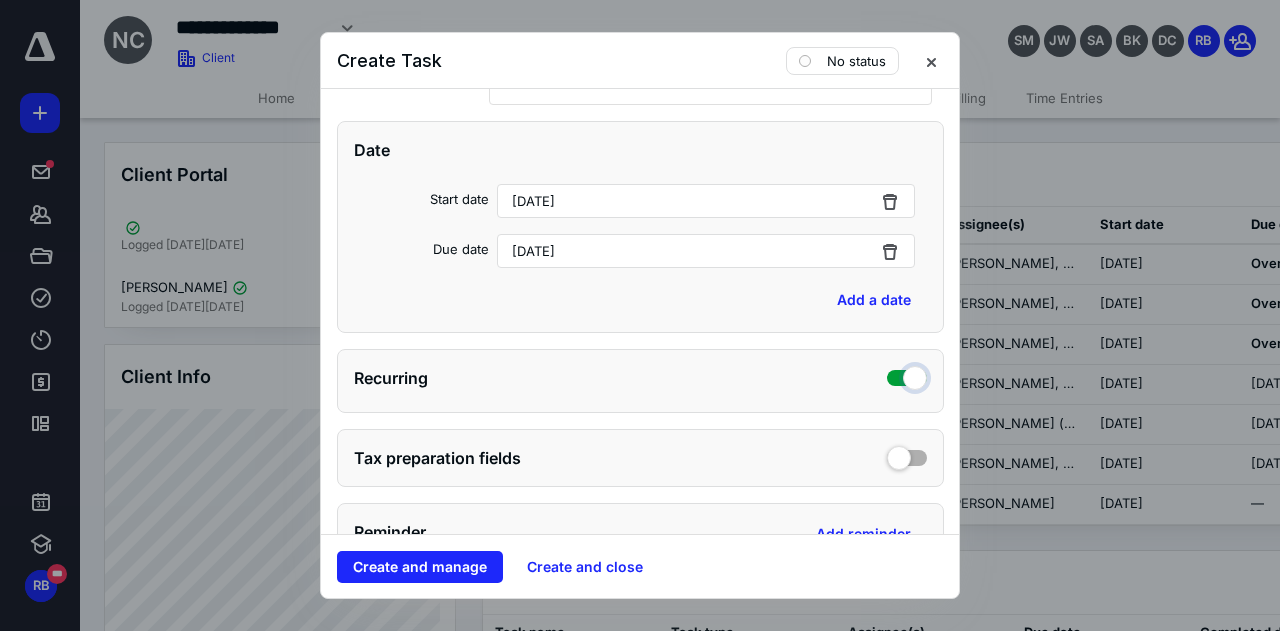 checkbox on "true" 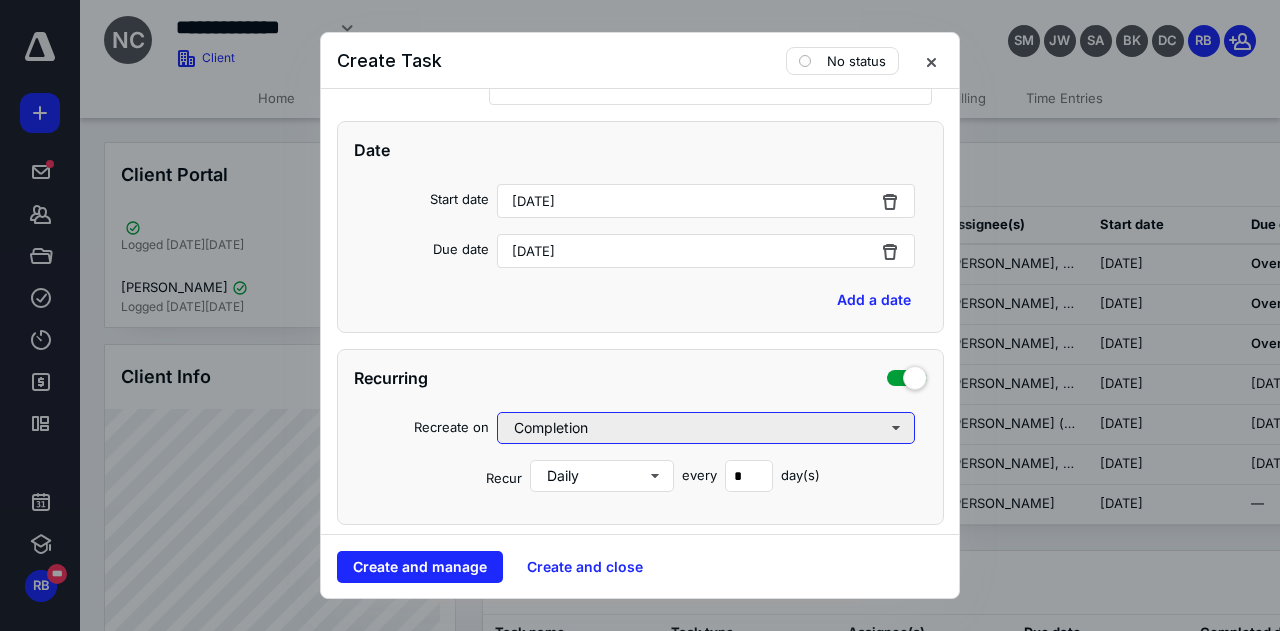 click on "Completion" at bounding box center [706, 428] 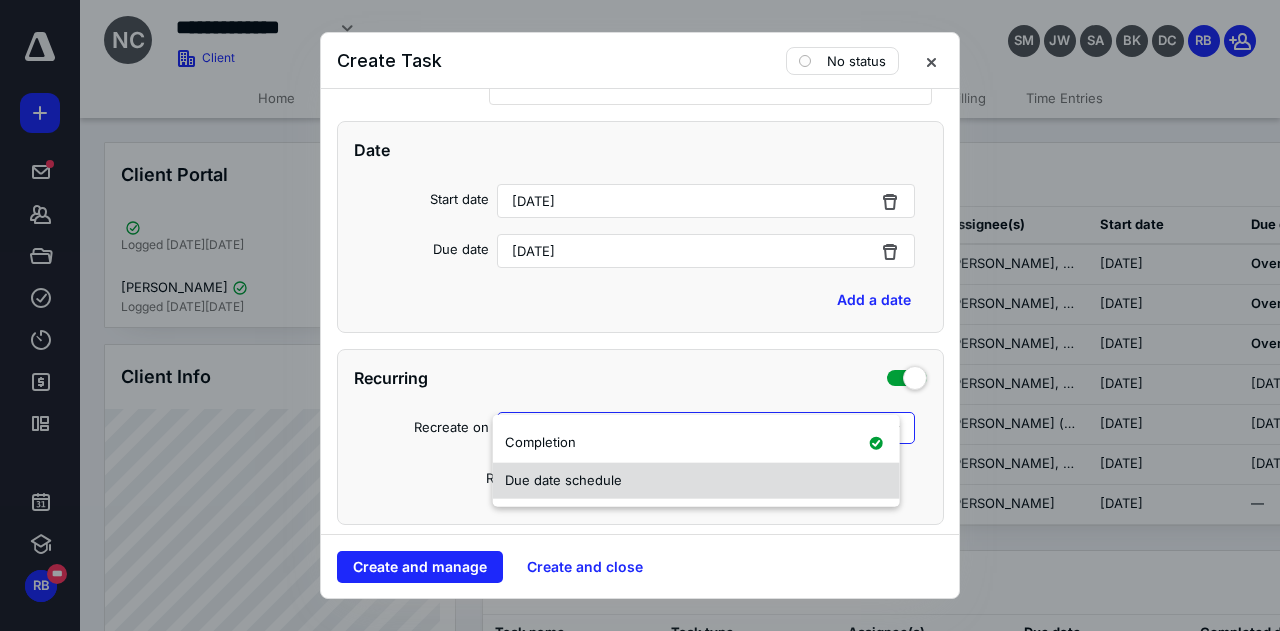 click on "Due date schedule" at bounding box center (563, 480) 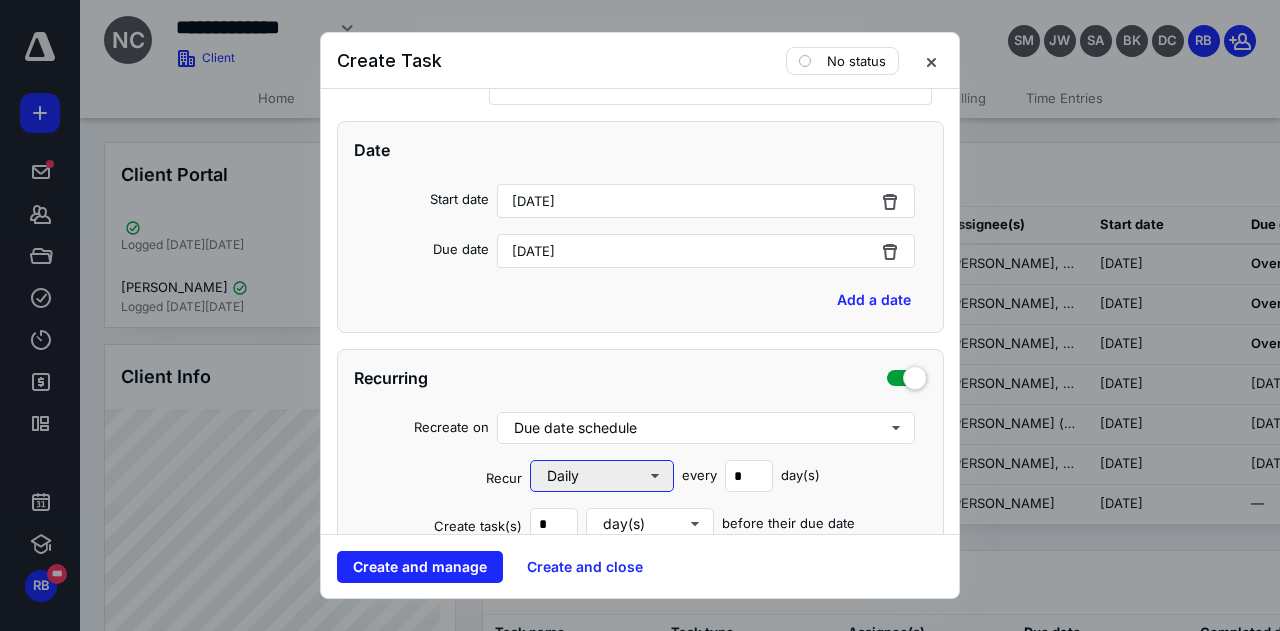click on "Daily" at bounding box center [602, 476] 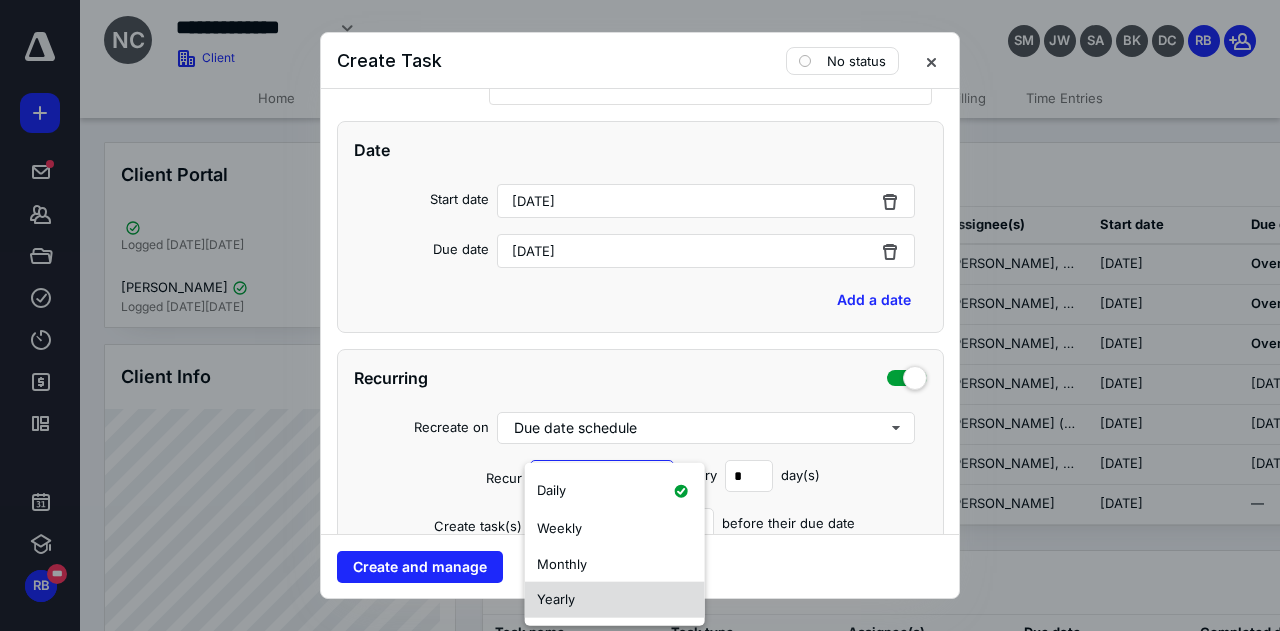 click on "Yearly" at bounding box center [556, 599] 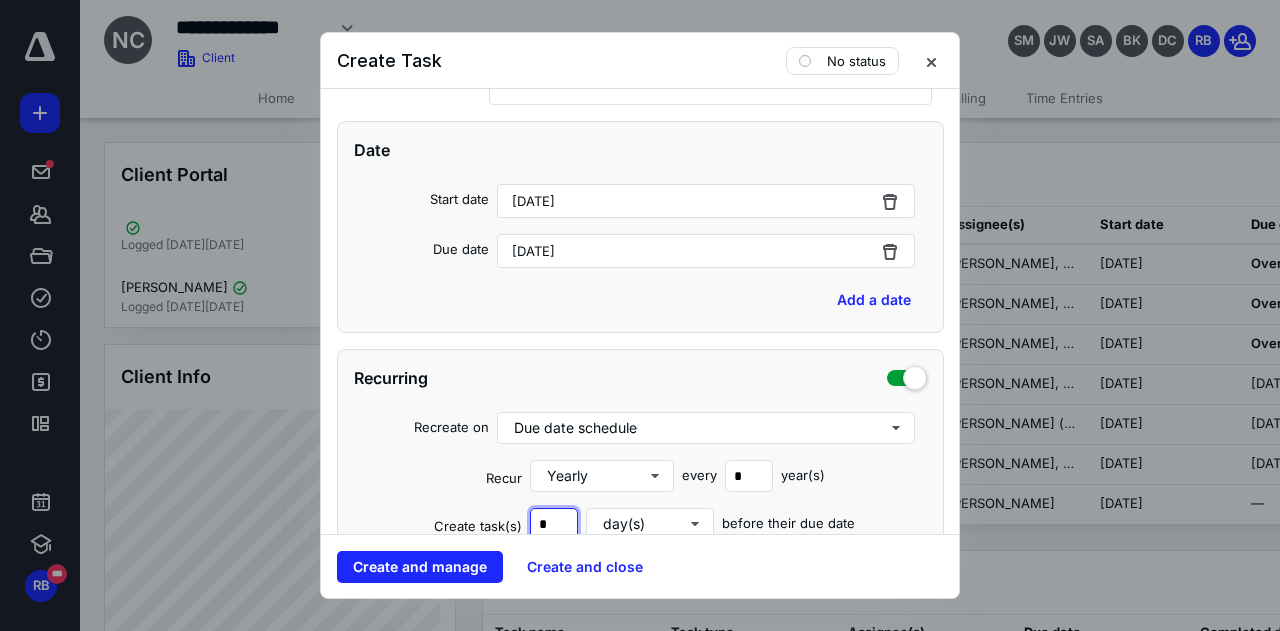 click on "*" at bounding box center [554, 524] 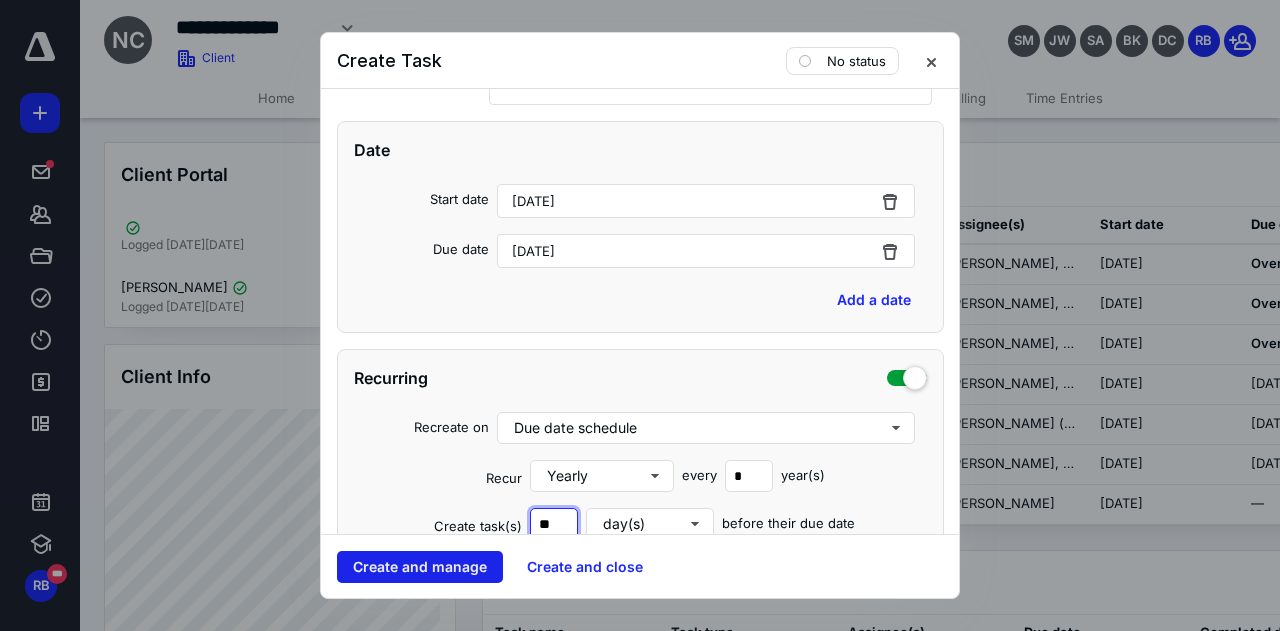 type on "**" 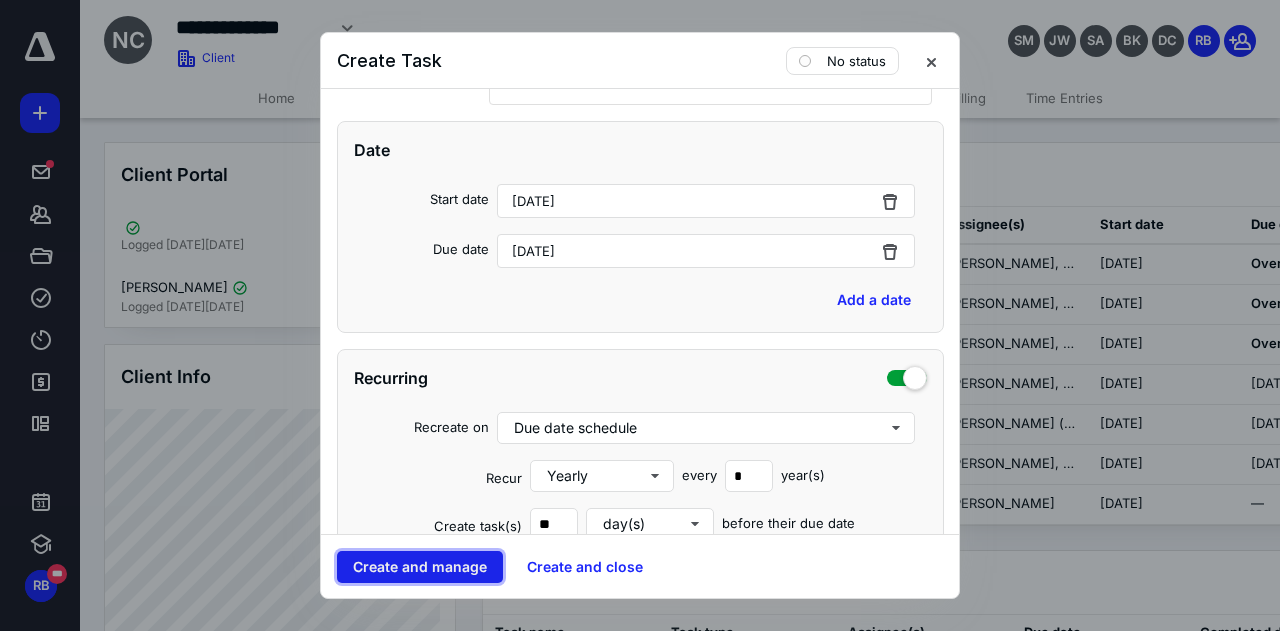 click on "Create and manage" at bounding box center (420, 567) 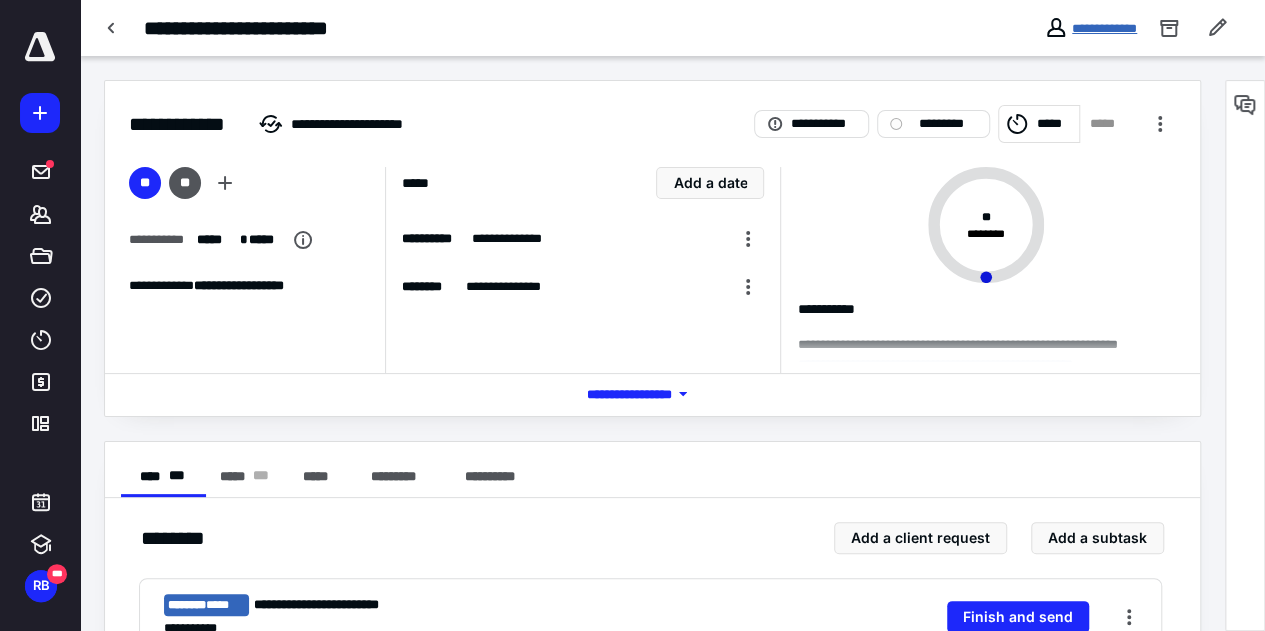 click on "**********" at bounding box center [1104, 28] 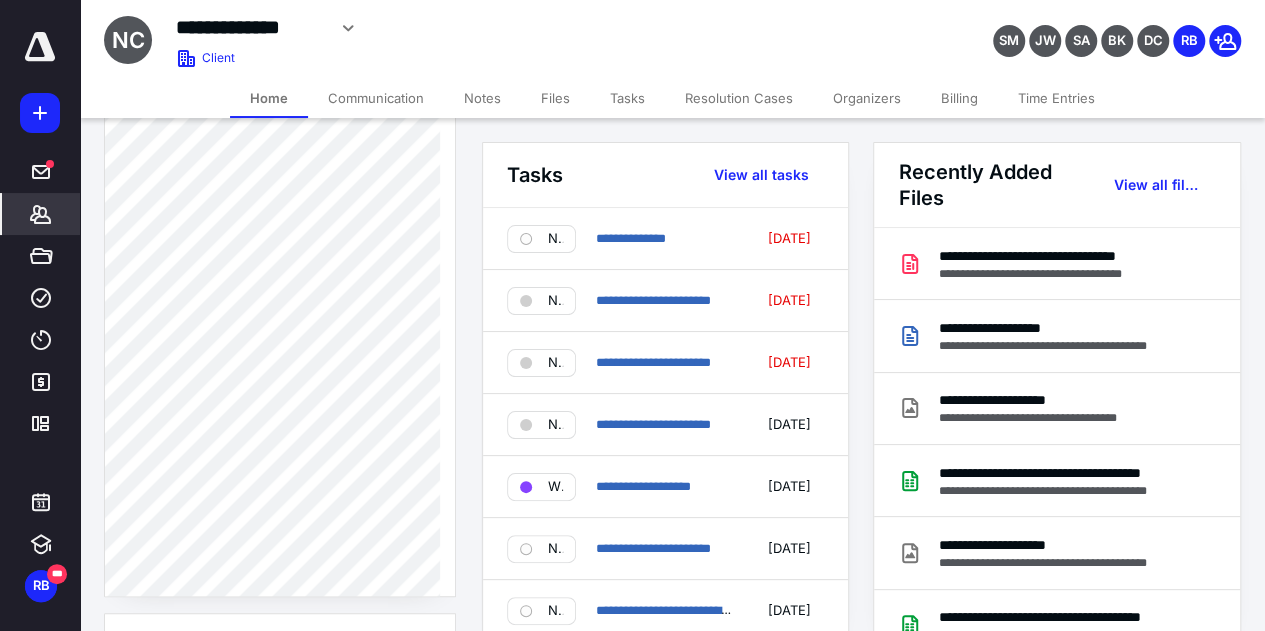 scroll, scrollTop: 900, scrollLeft: 0, axis: vertical 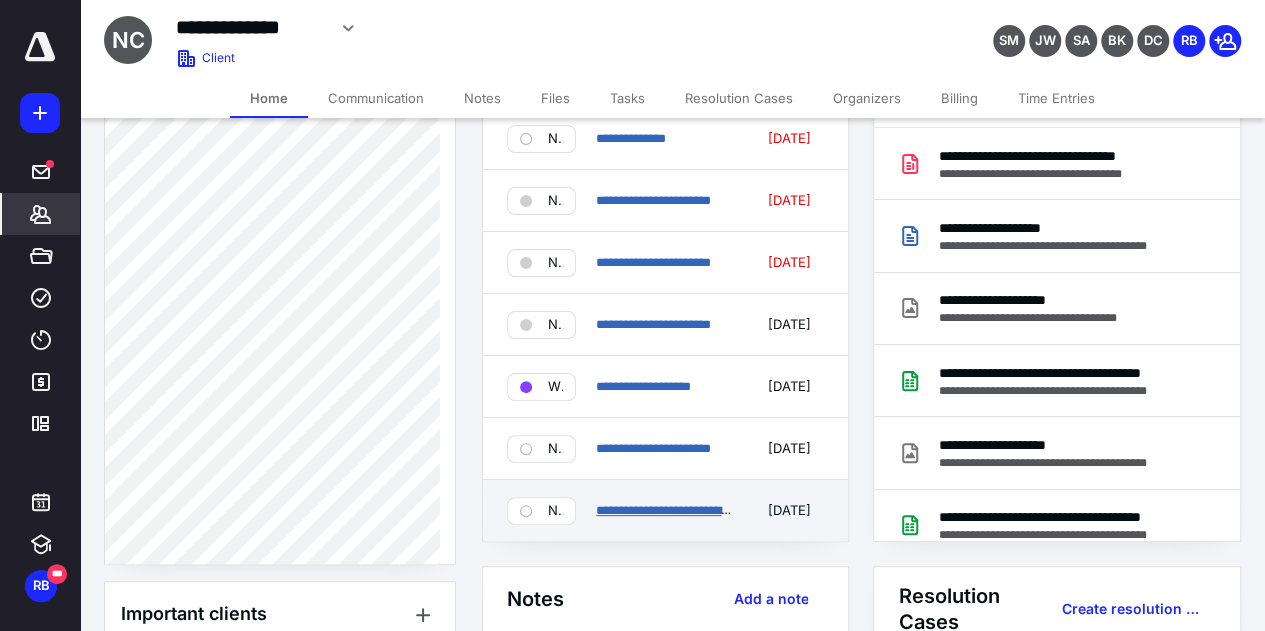 click on "**********" at bounding box center (713, 510) 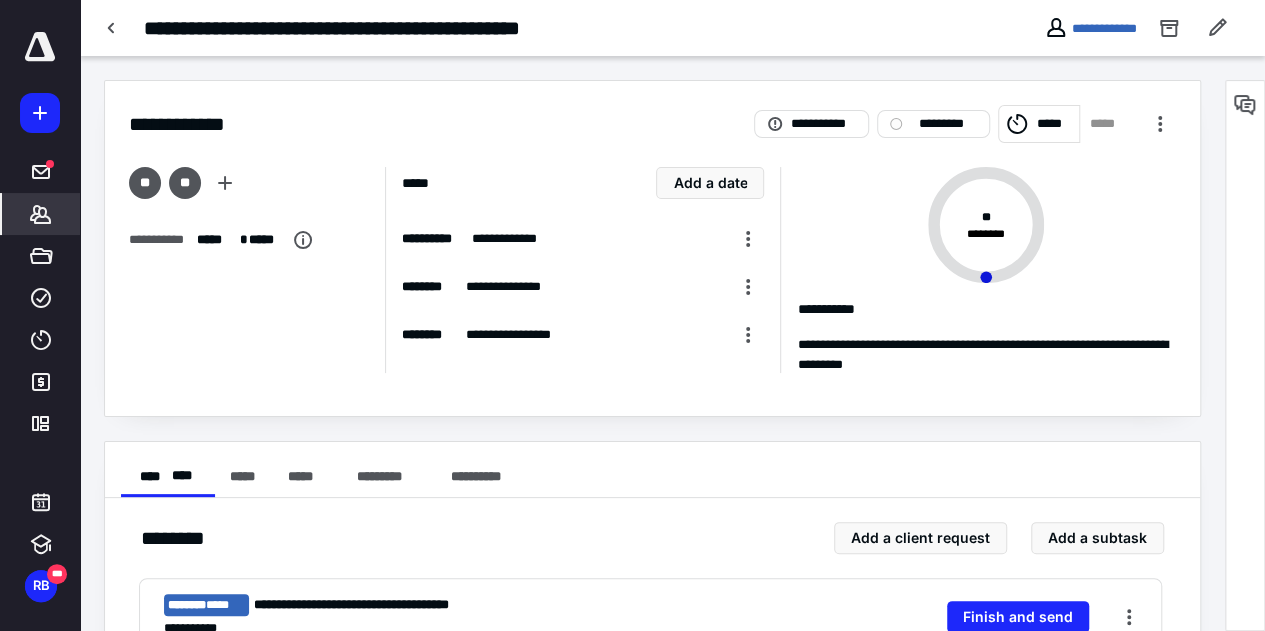 click on "*******" at bounding box center (41, 214) 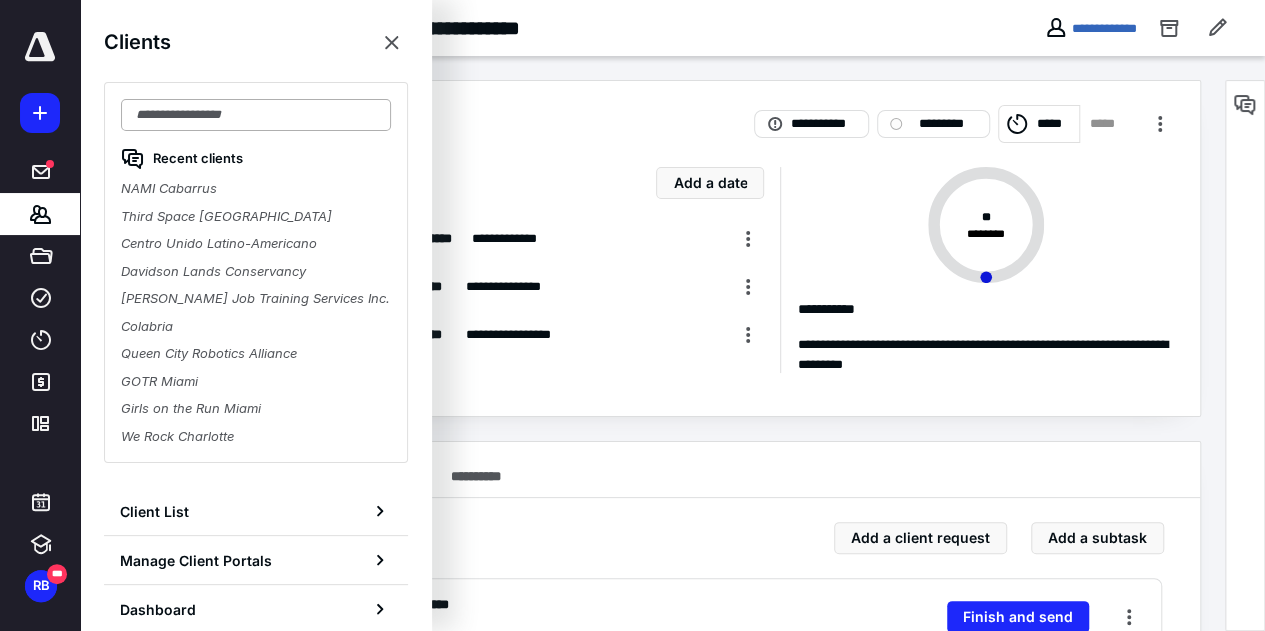 click at bounding box center [256, 115] 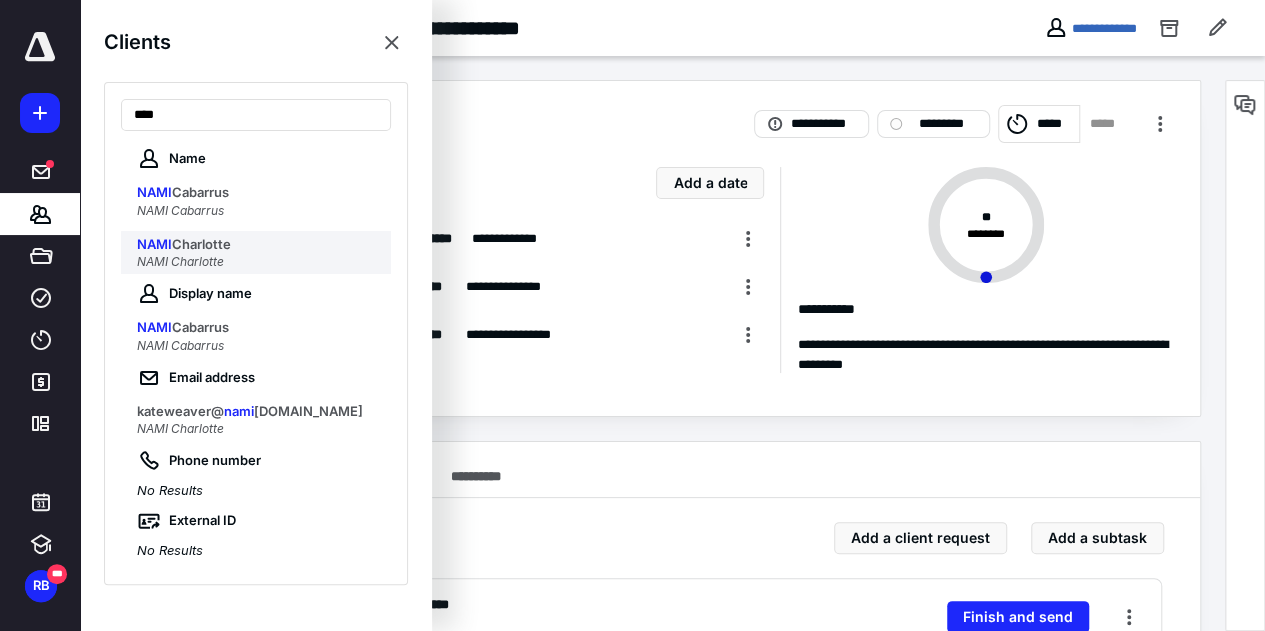 type on "****" 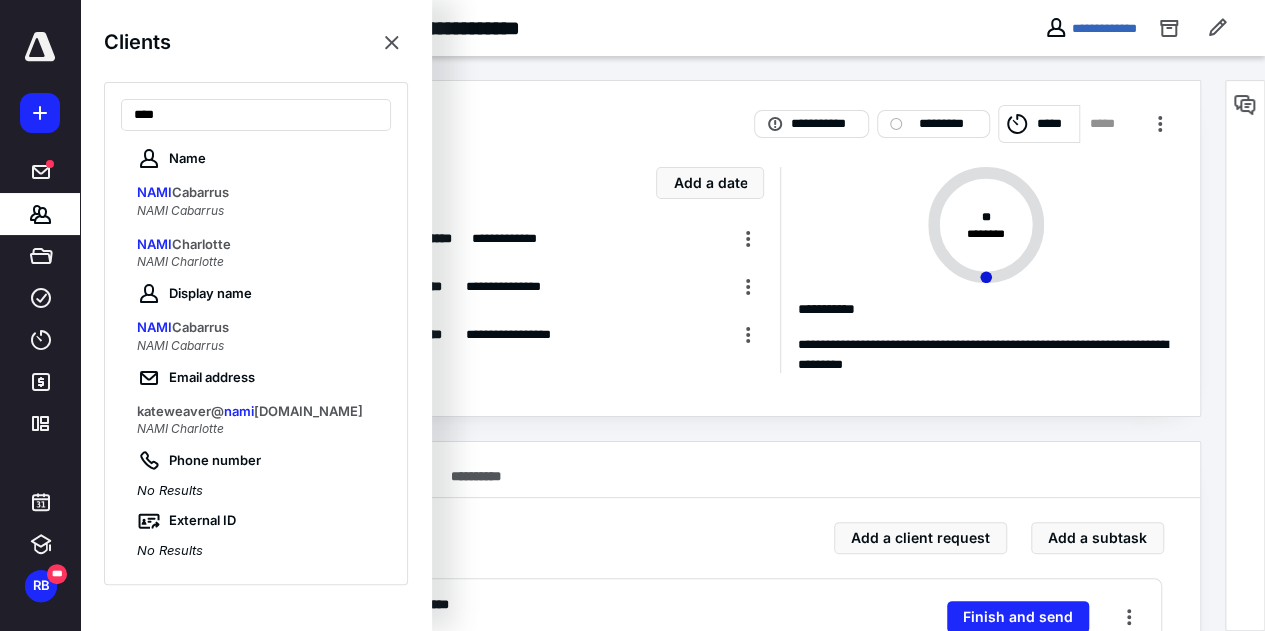 click on "NAMI  Charlotte" at bounding box center (258, 245) 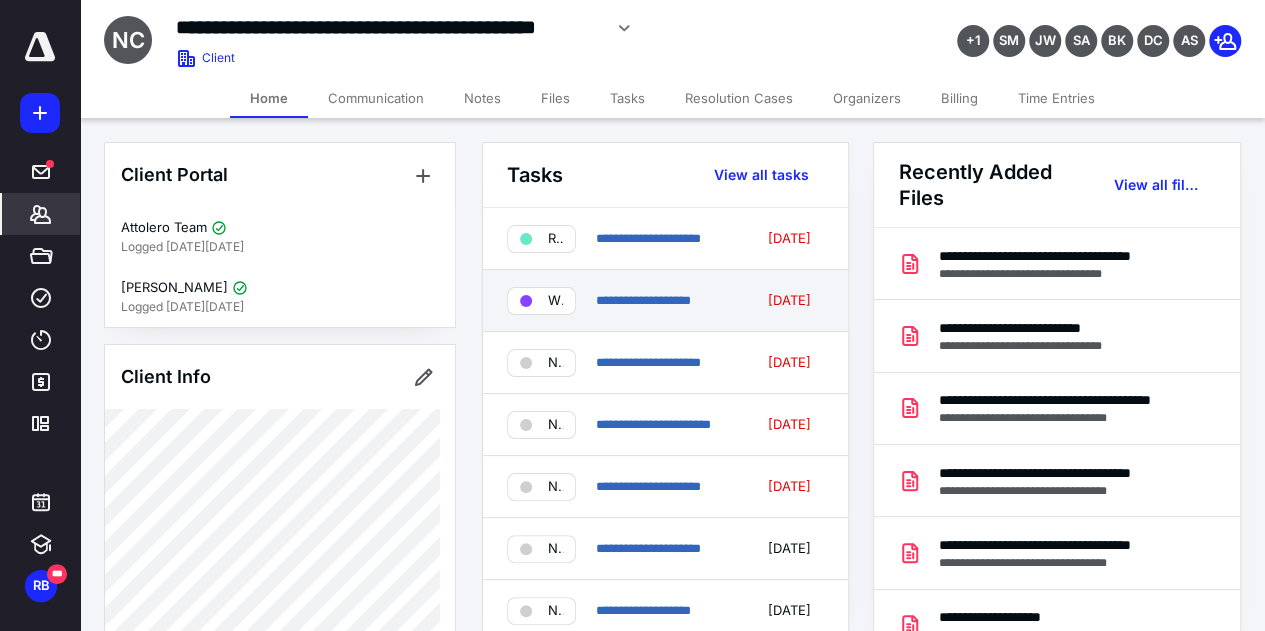 click on "**********" at bounding box center [665, 301] 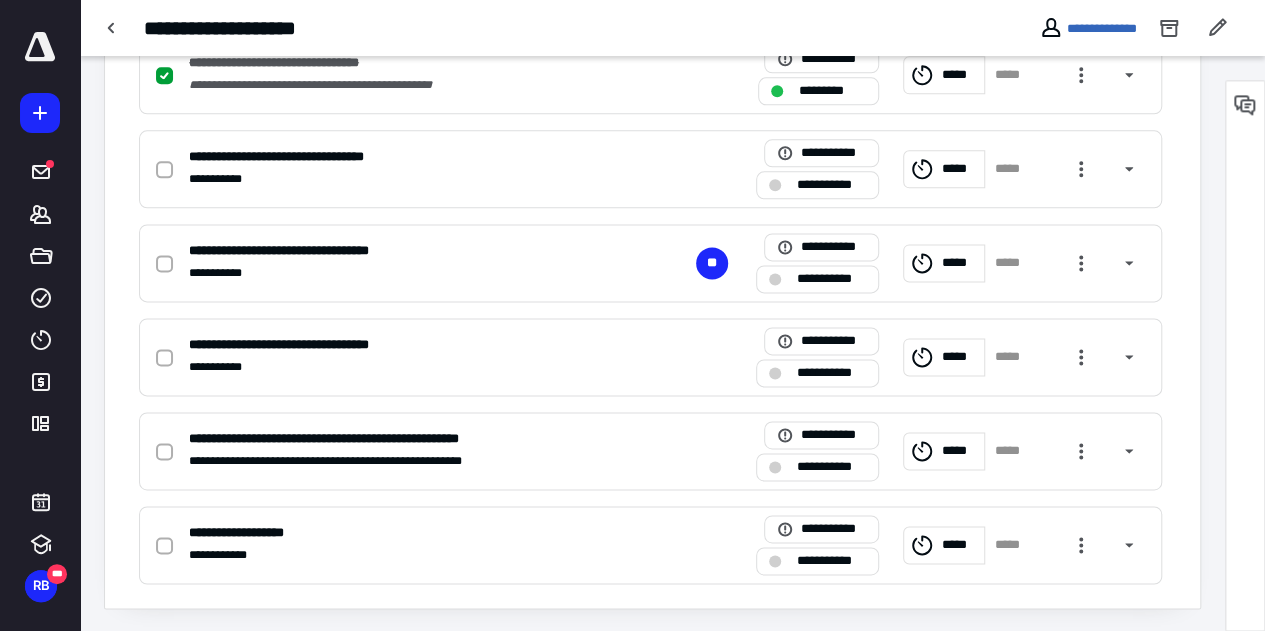 scroll, scrollTop: 1201, scrollLeft: 0, axis: vertical 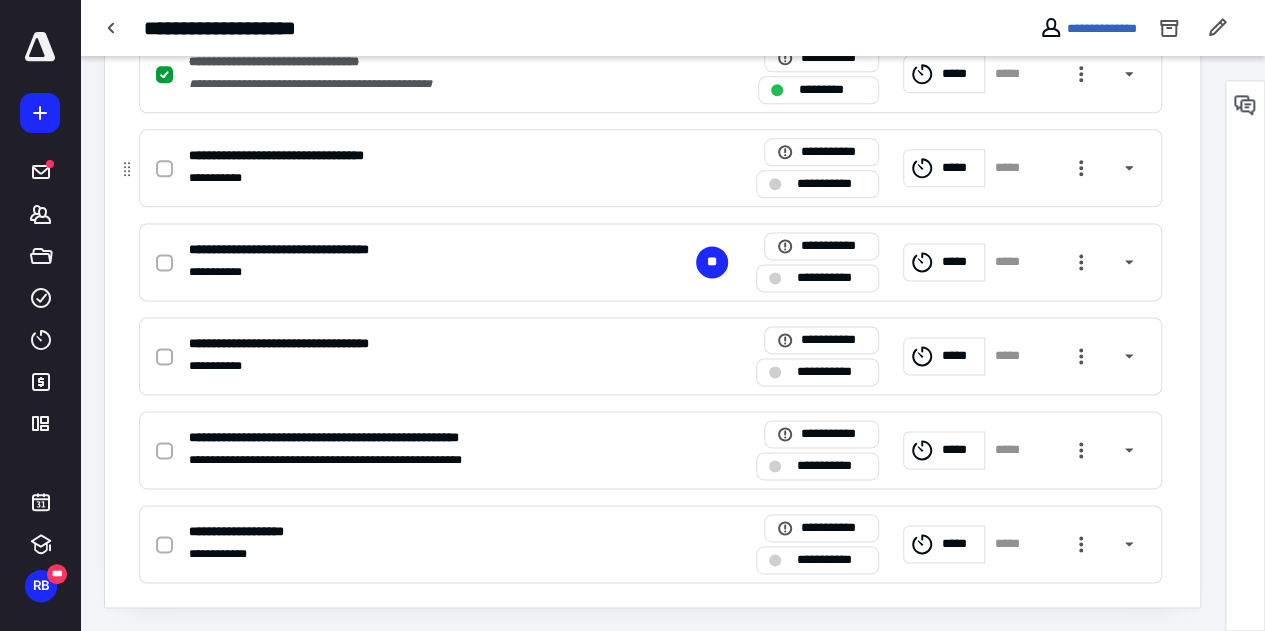click 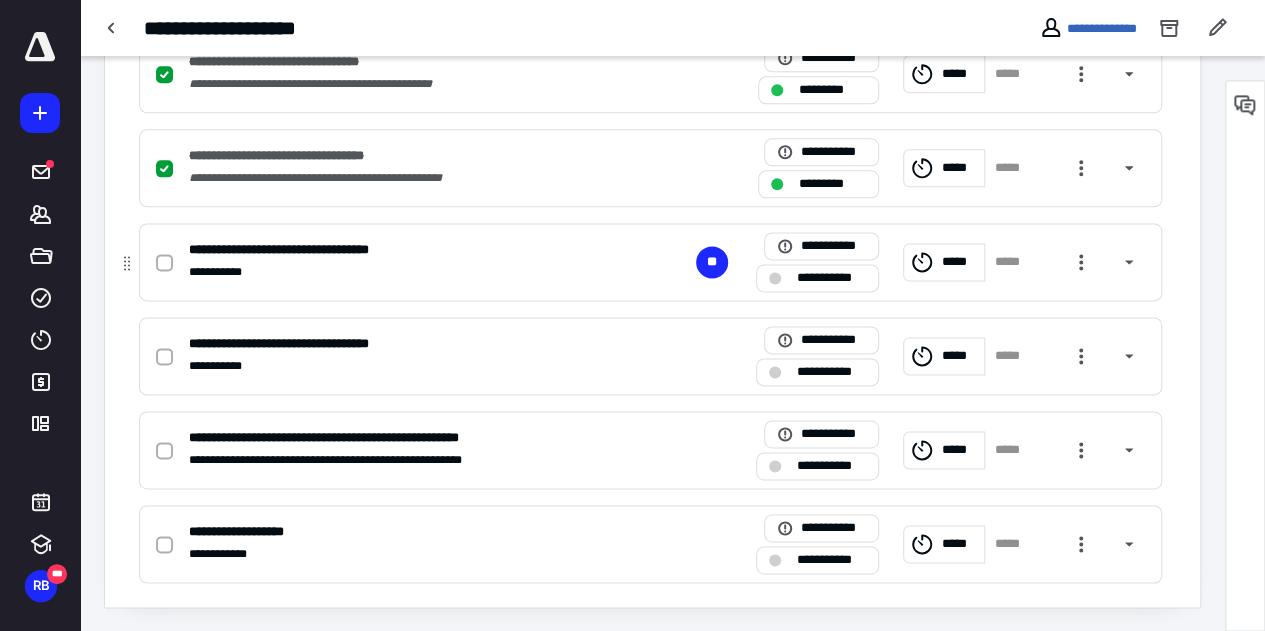 click on "**********" at bounding box center [388, 272] 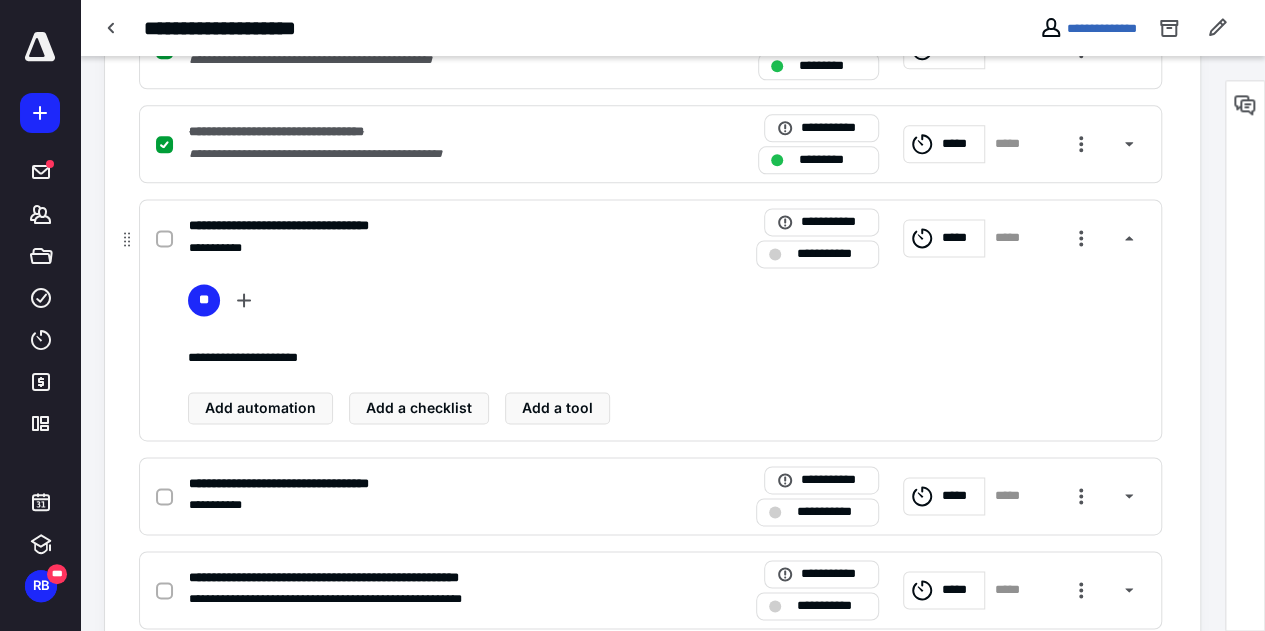 scroll, scrollTop: 1201, scrollLeft: 0, axis: vertical 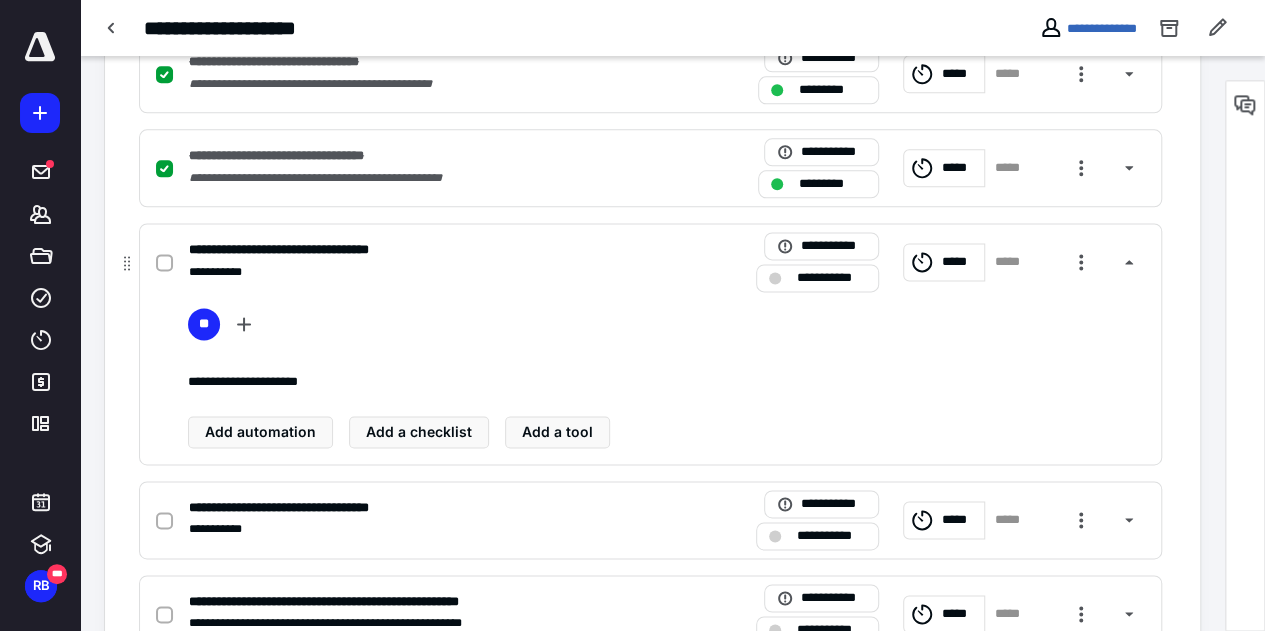 click 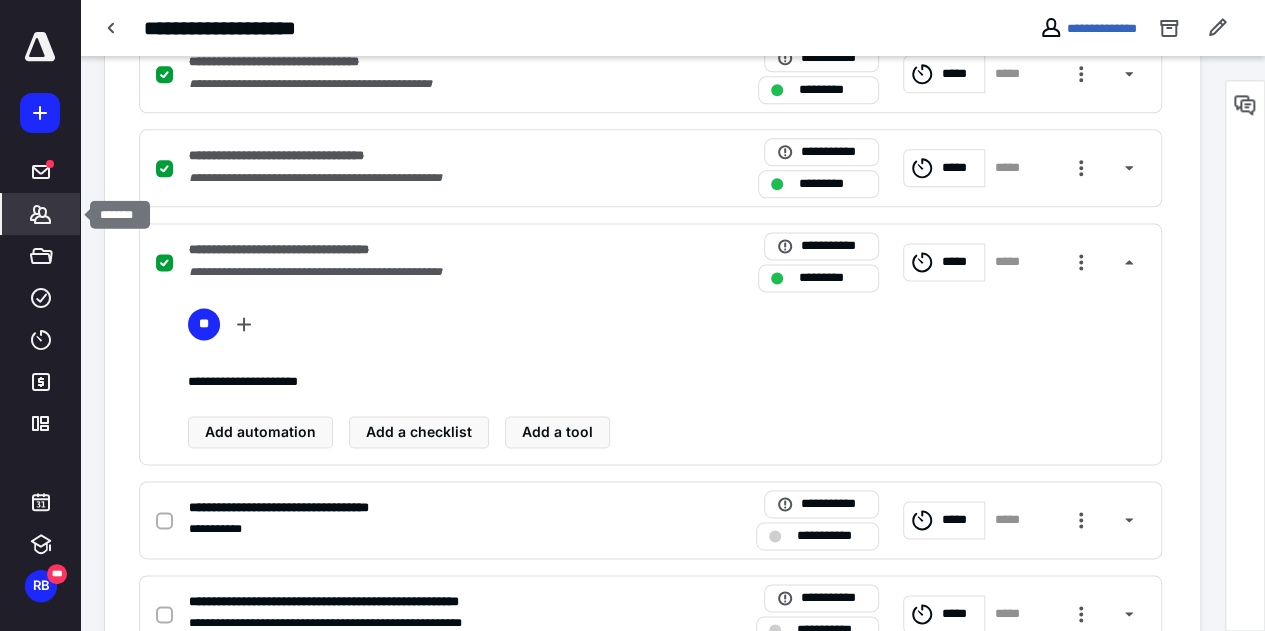 click 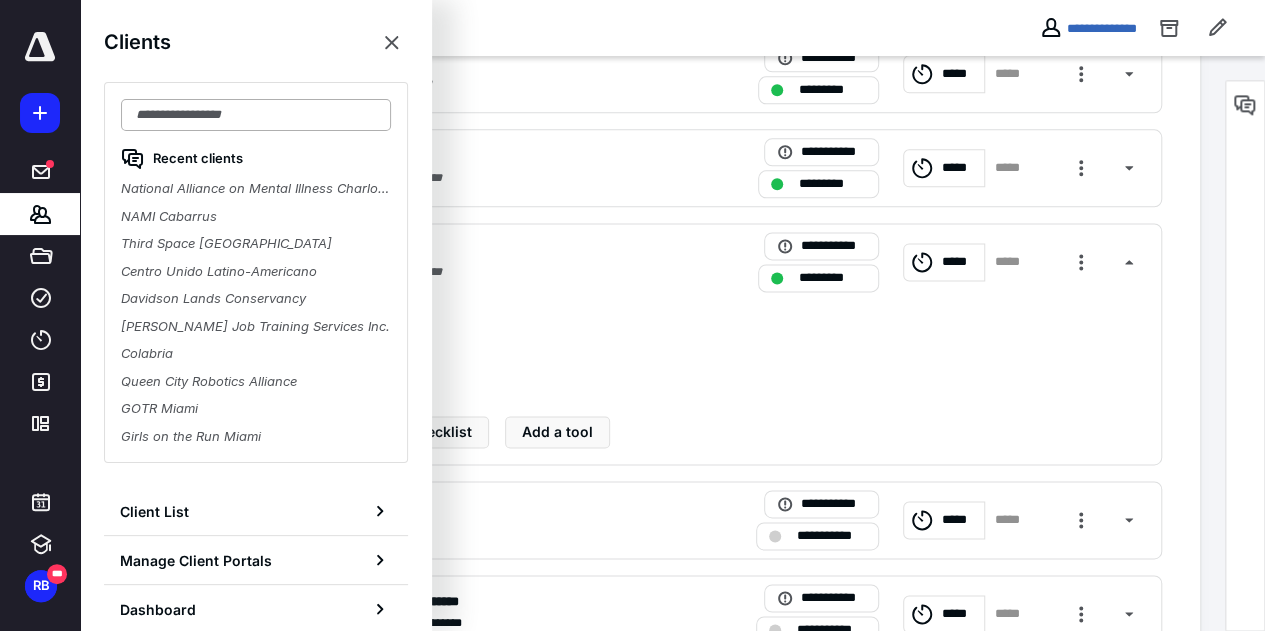 click at bounding box center (256, 115) 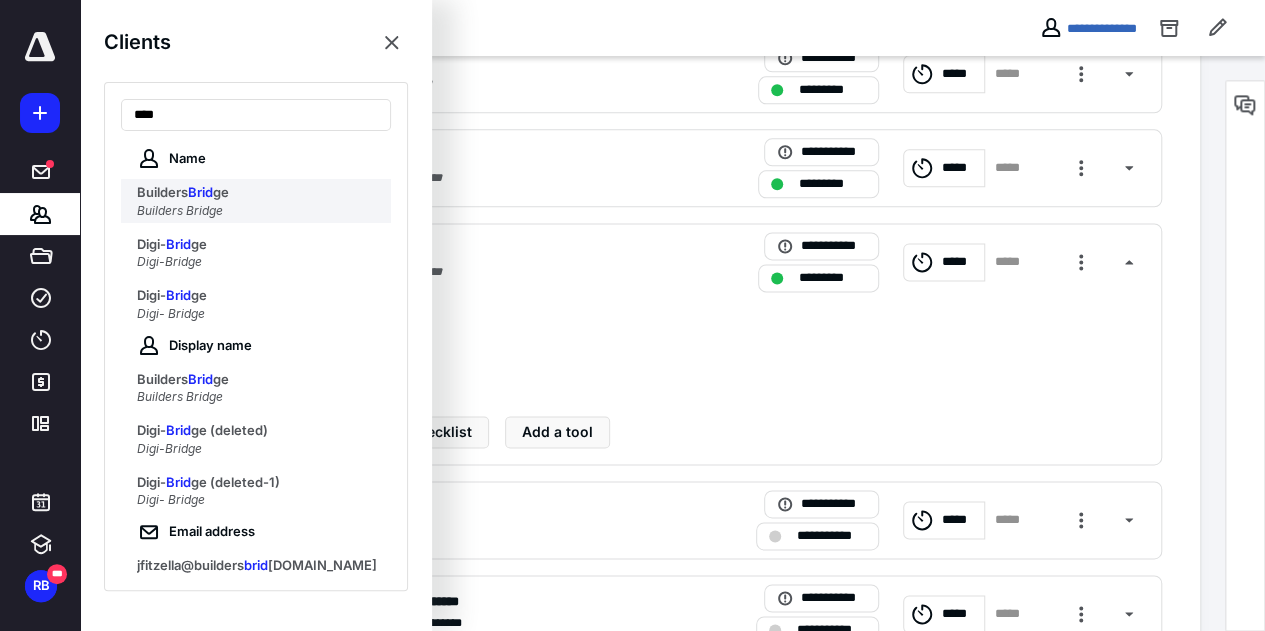 type on "****" 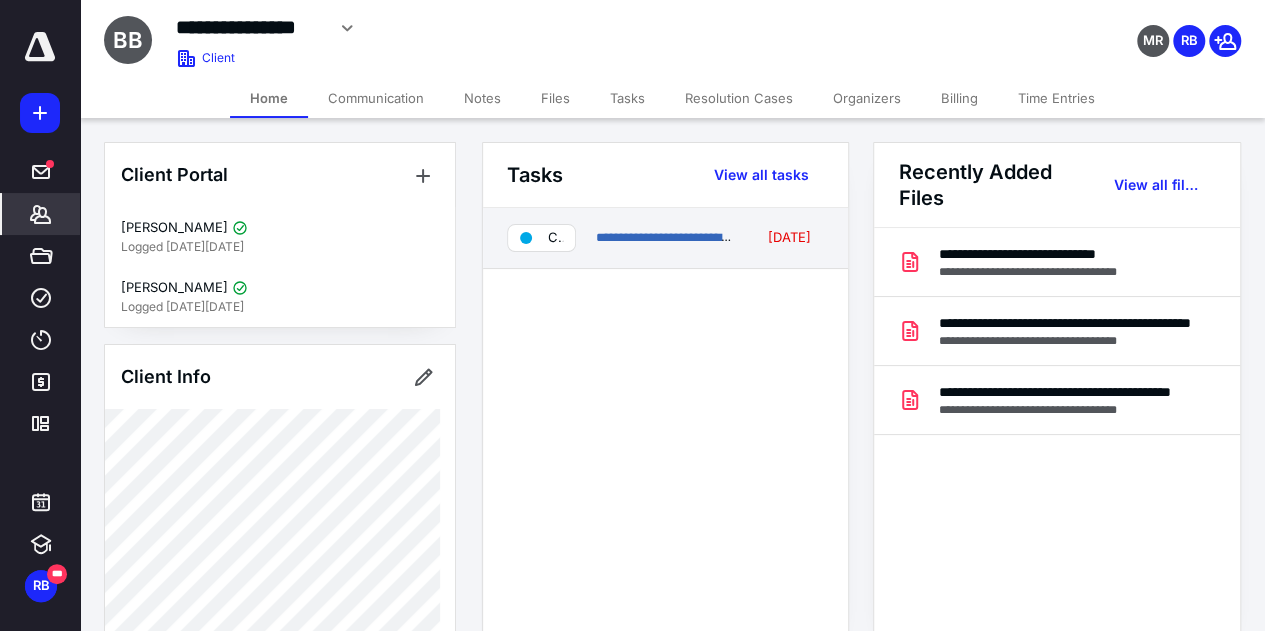 click on "**********" at bounding box center [665, 238] 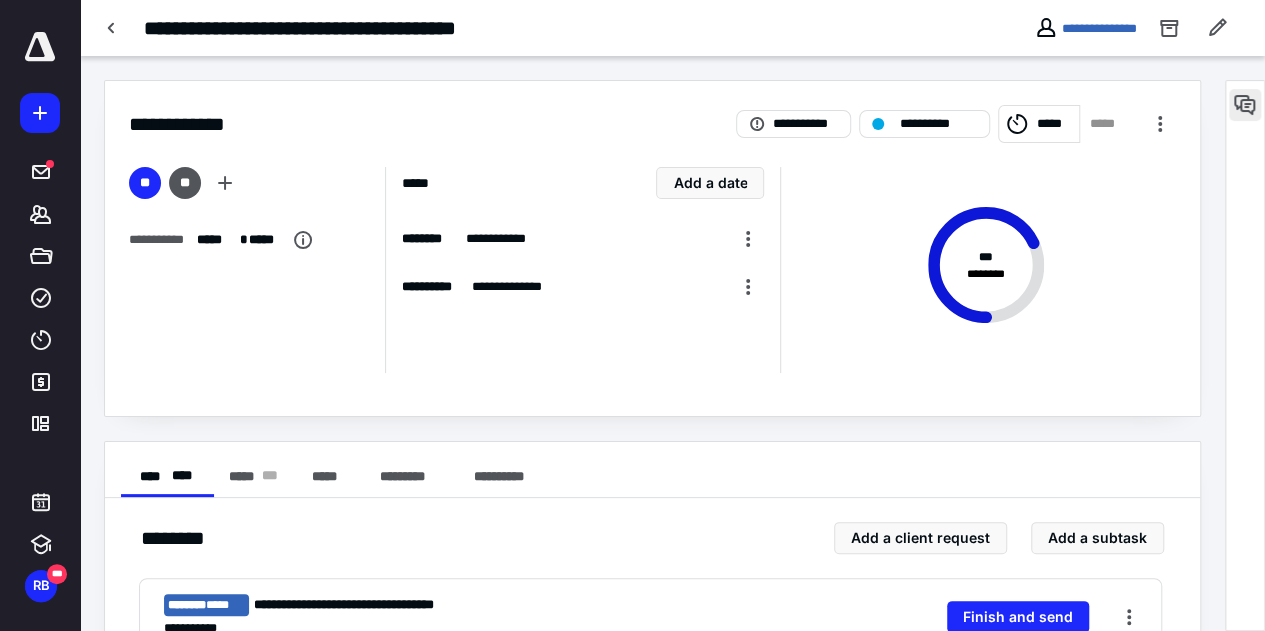click at bounding box center [1245, 105] 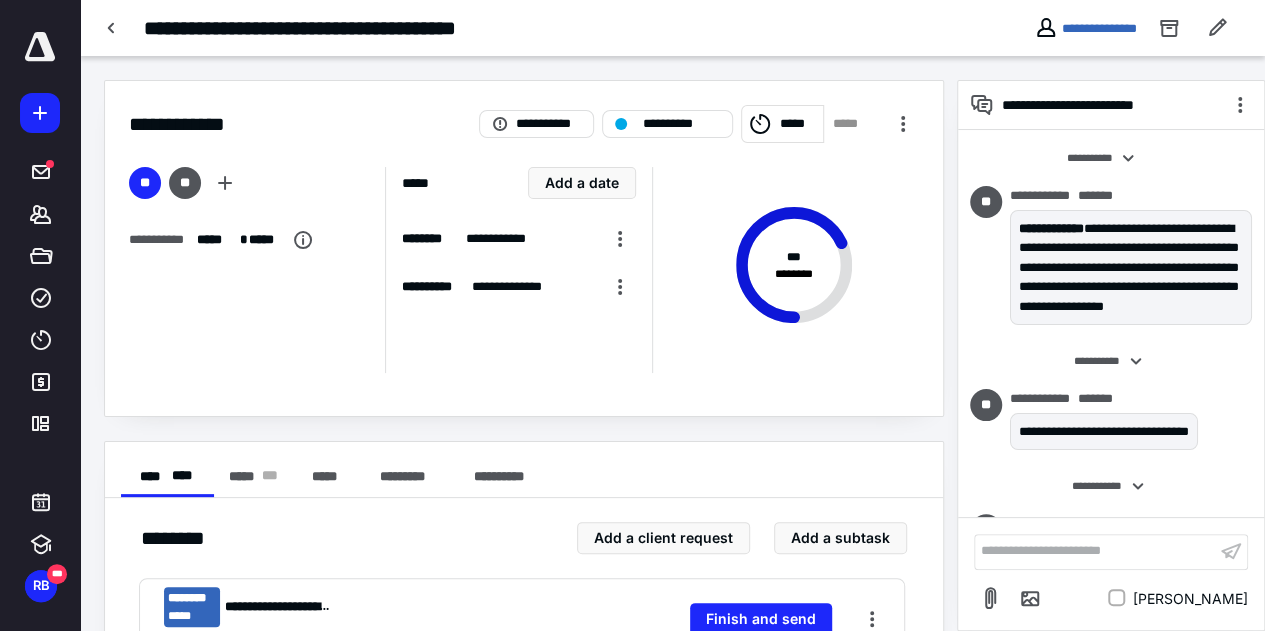 scroll, scrollTop: 262, scrollLeft: 0, axis: vertical 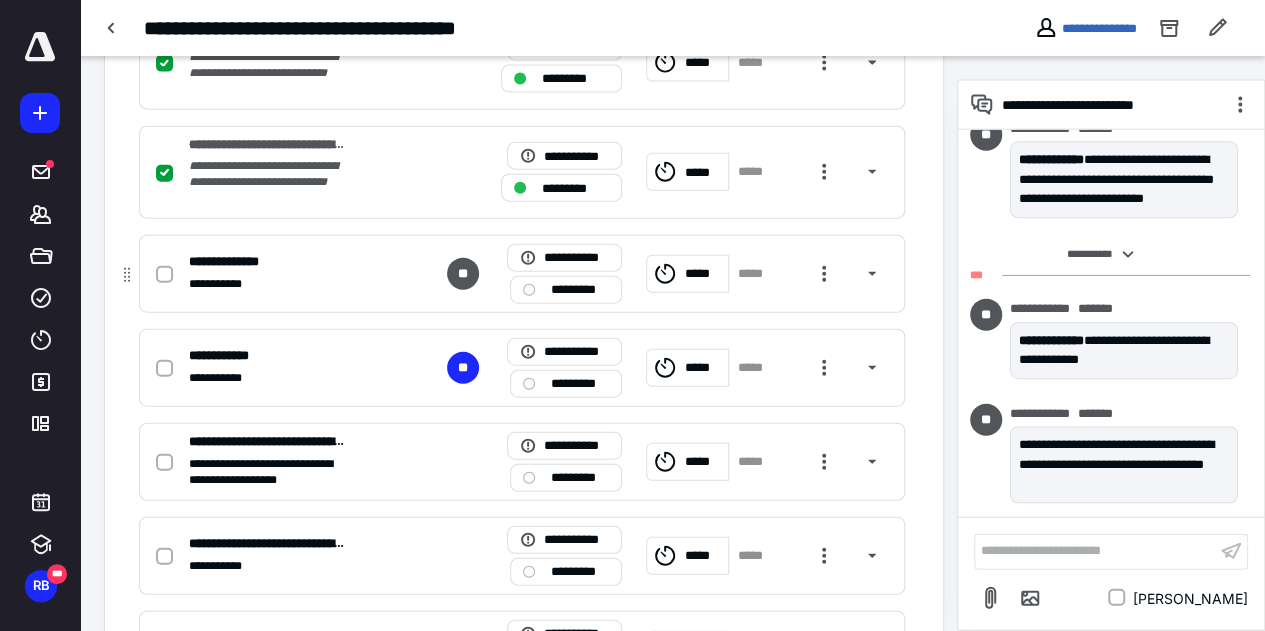click 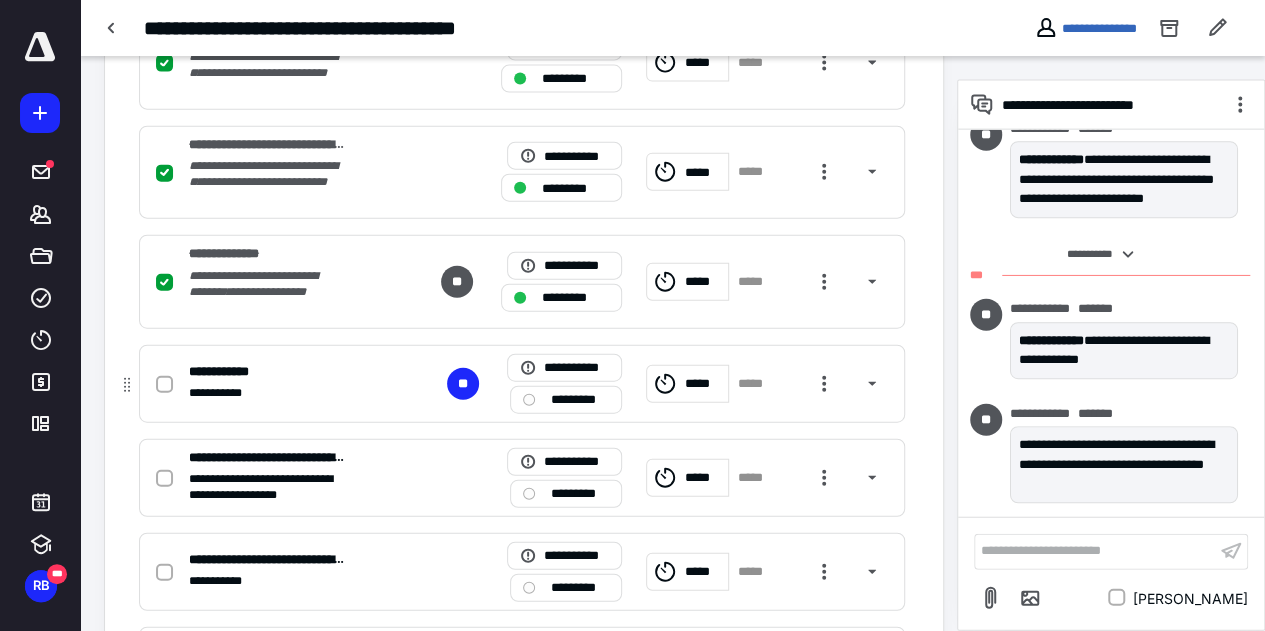 click 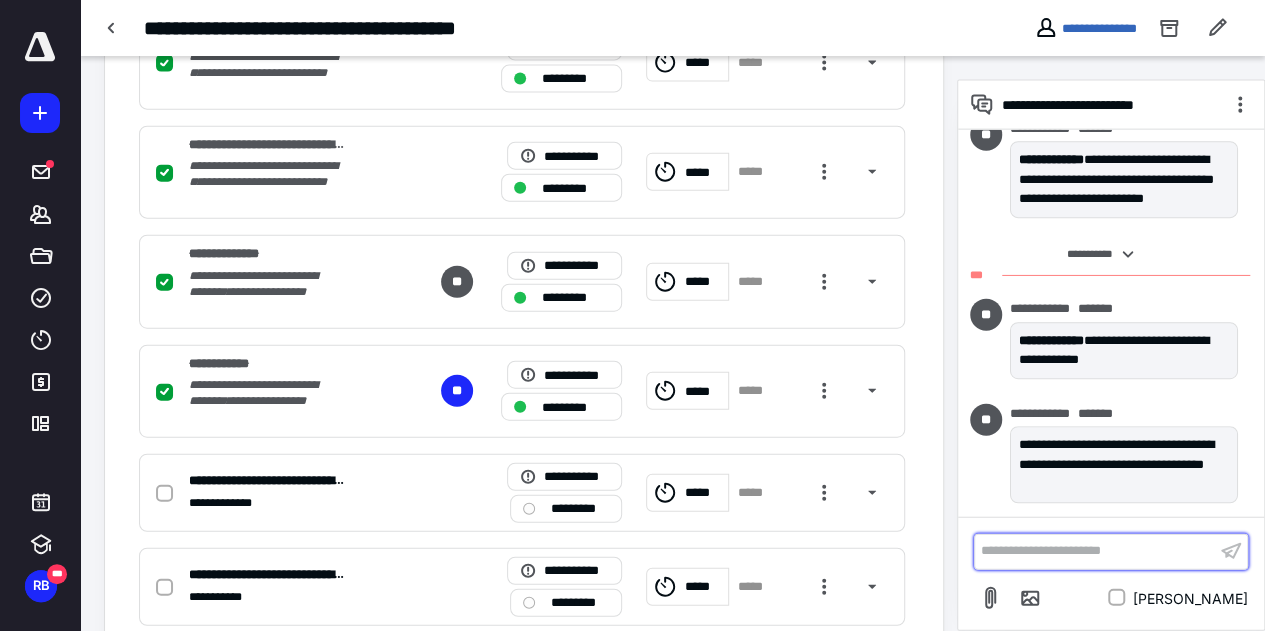 click on "**********" at bounding box center (1095, 551) 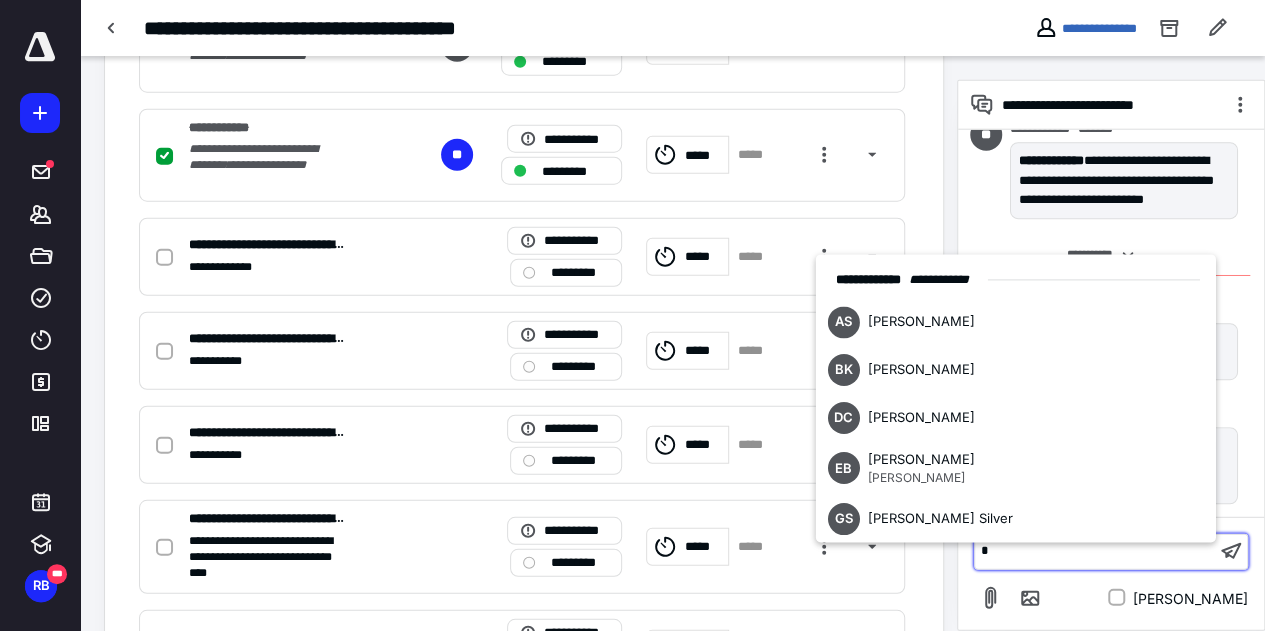 type 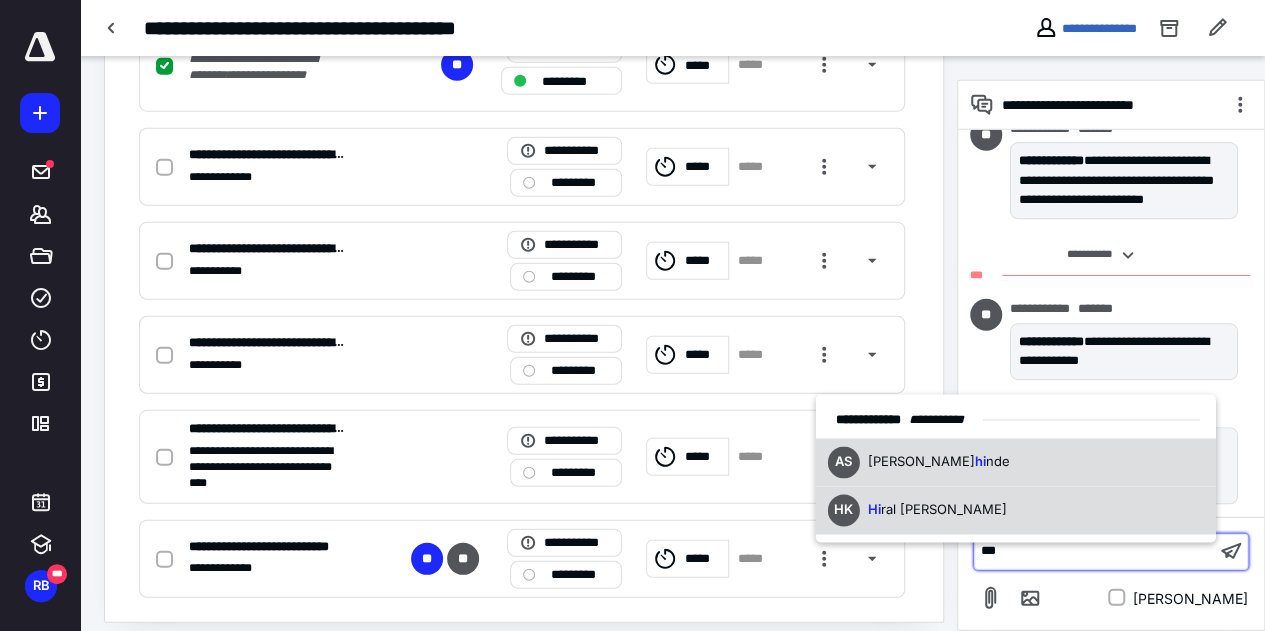 click on "ral [PERSON_NAME]" at bounding box center (943, 510) 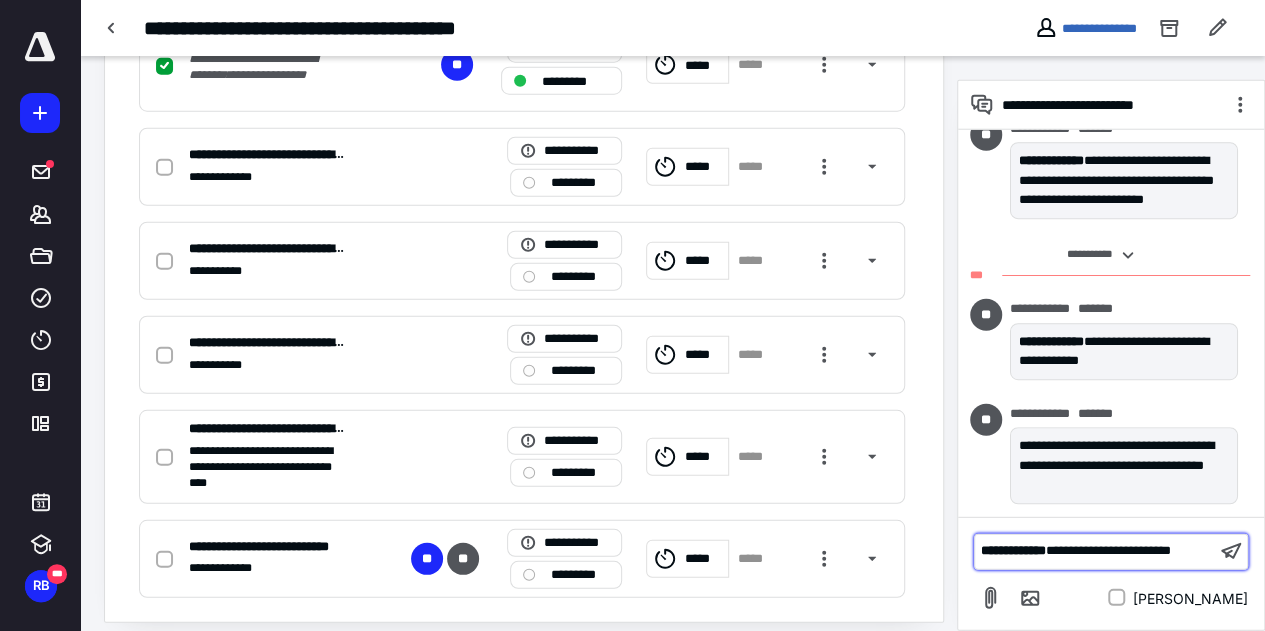 scroll, scrollTop: 723, scrollLeft: 0, axis: vertical 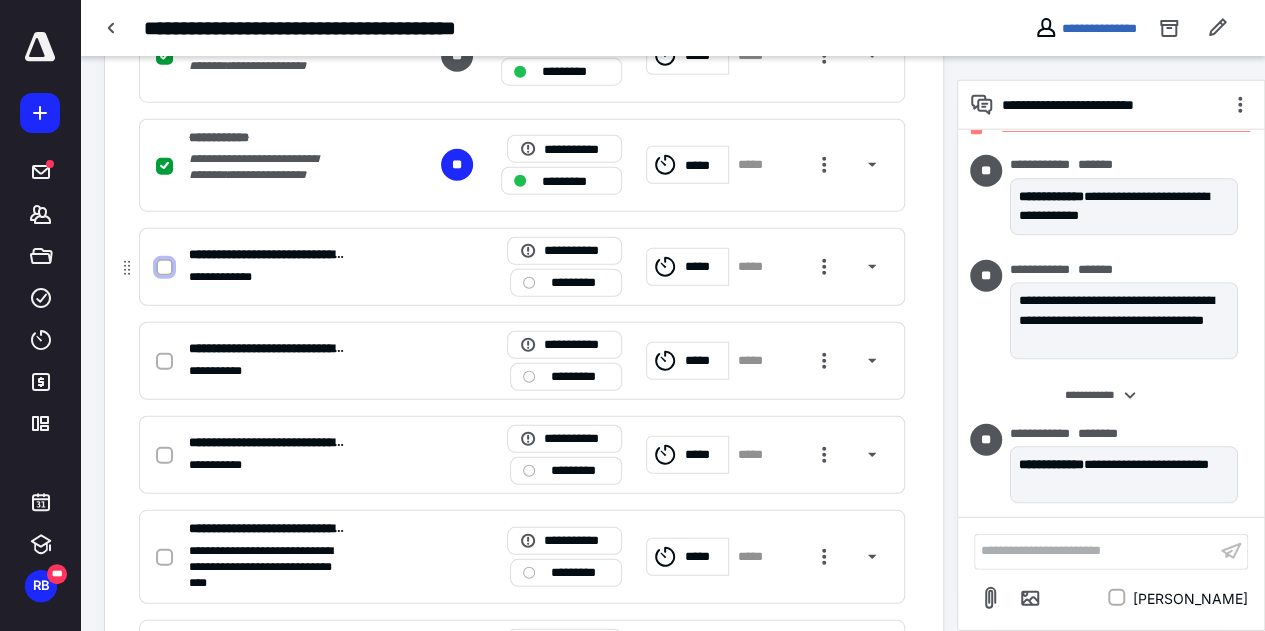 click at bounding box center (164, 268) 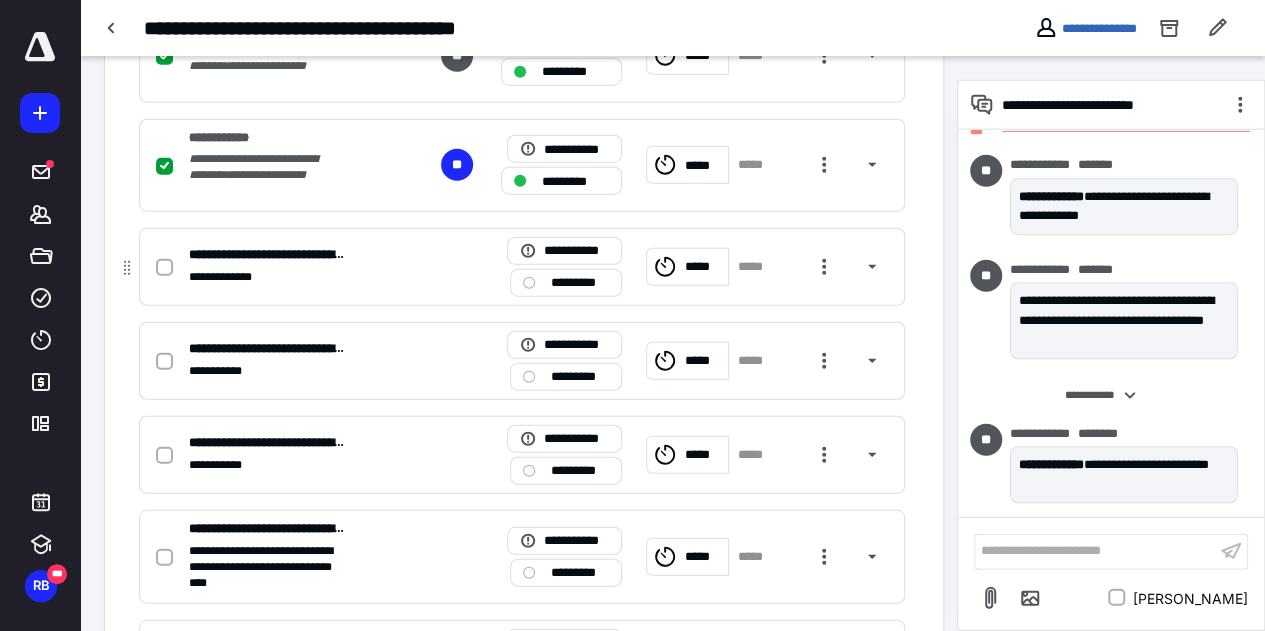 checkbox on "true" 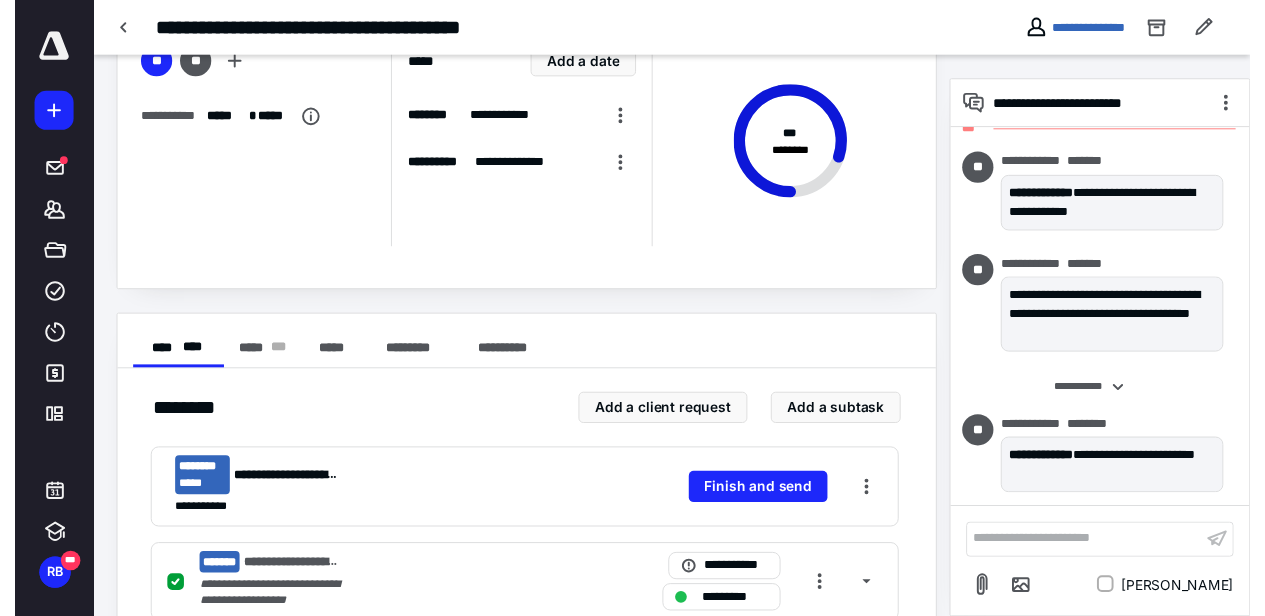scroll, scrollTop: 0, scrollLeft: 0, axis: both 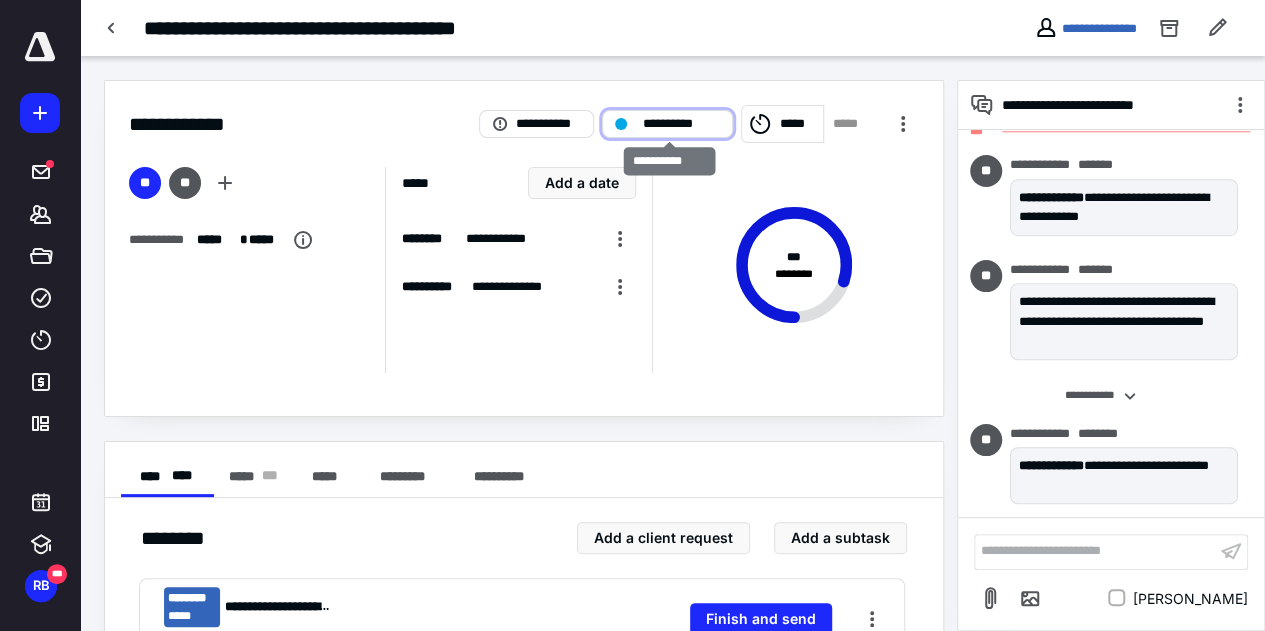 click on "**********" at bounding box center (681, 124) 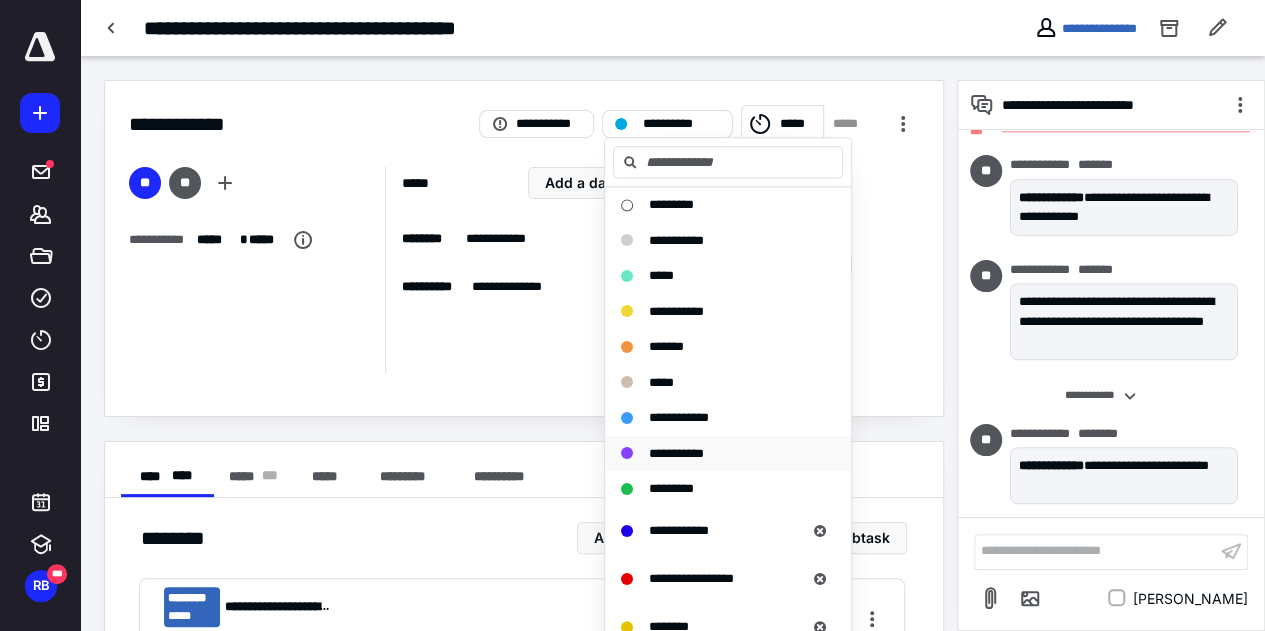 click on "**********" at bounding box center [716, 454] 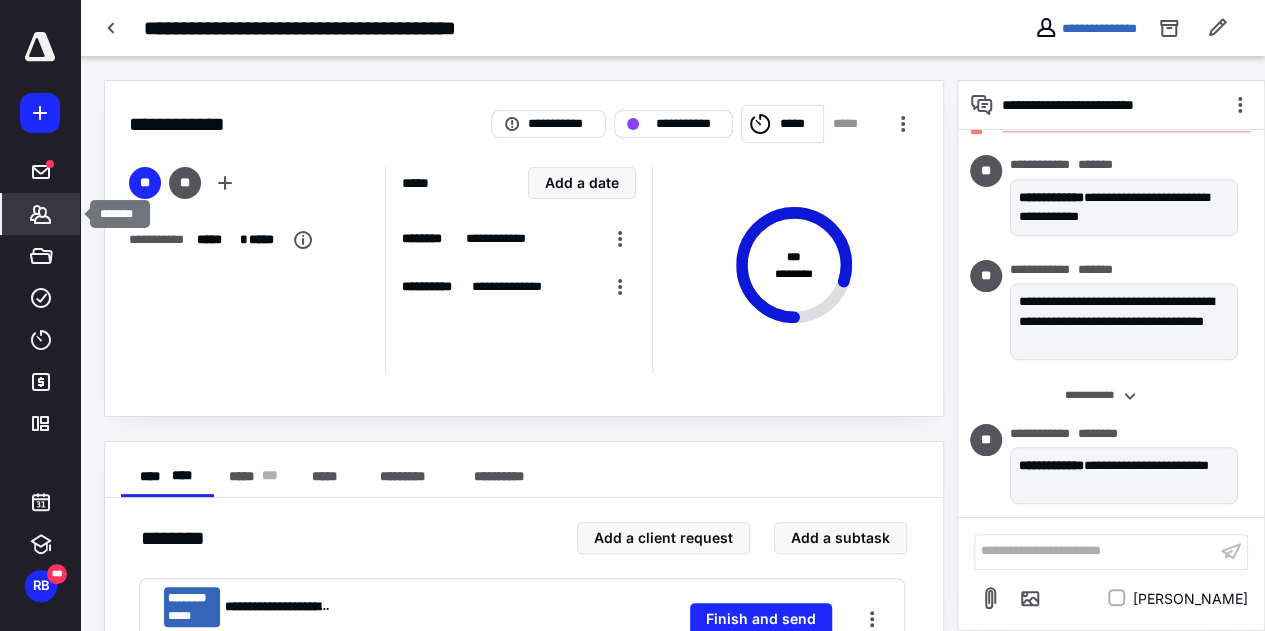 click on "*******" at bounding box center [41, 214] 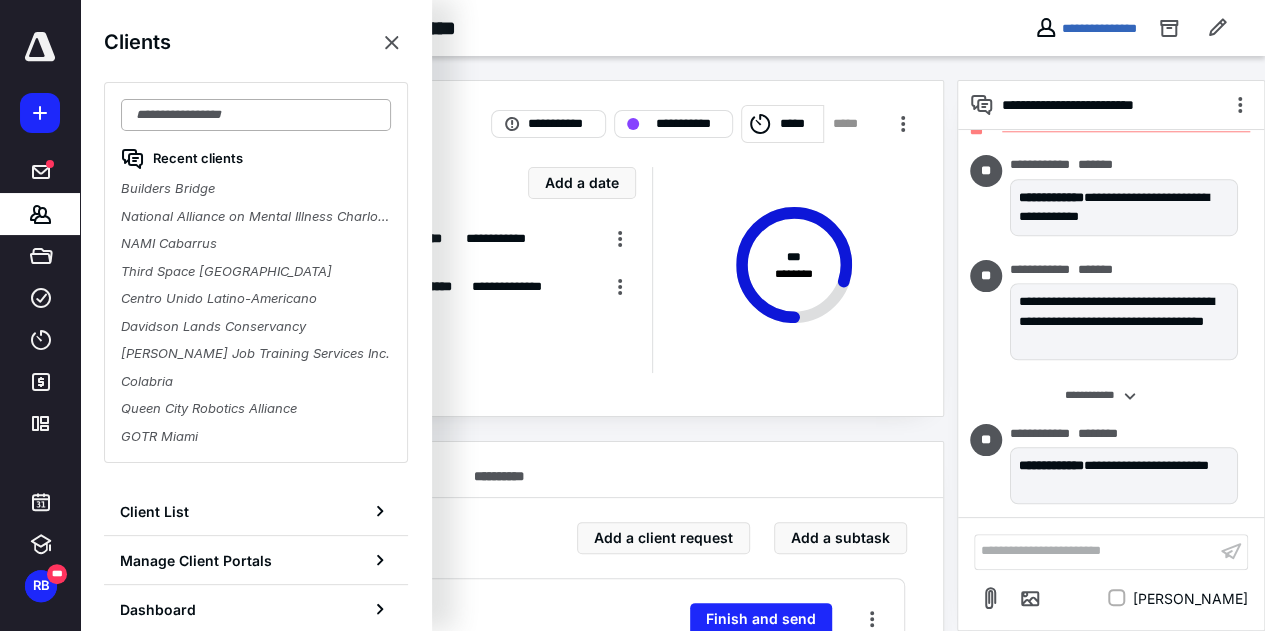 click at bounding box center (256, 115) 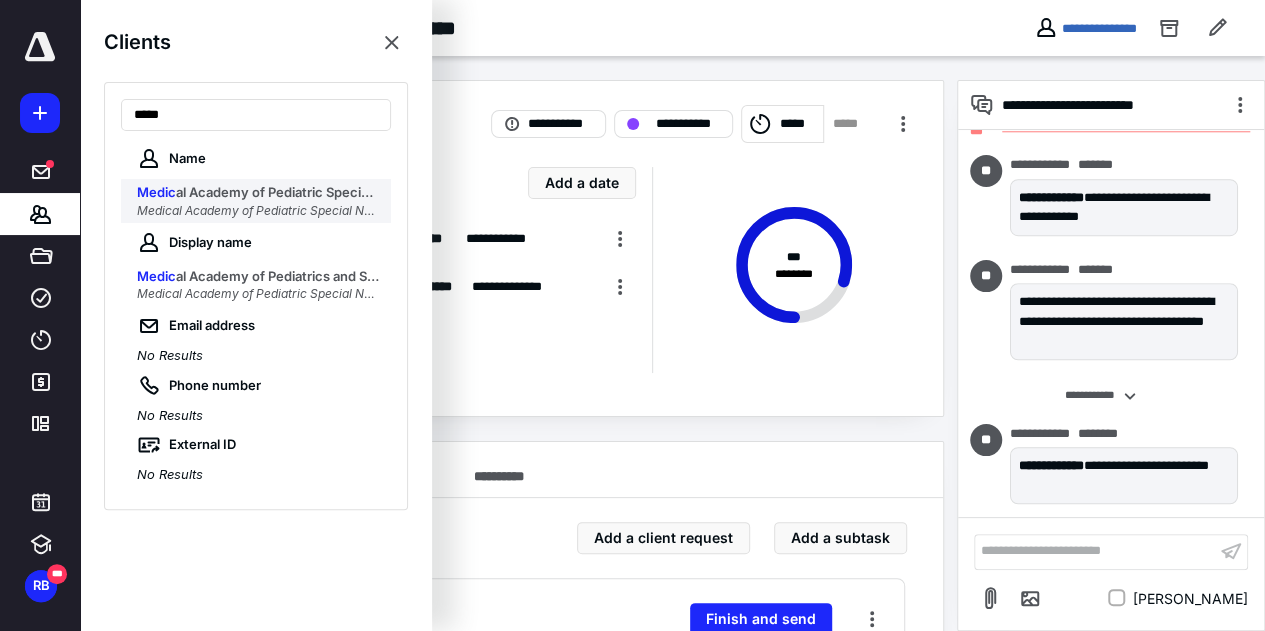 type on "*****" 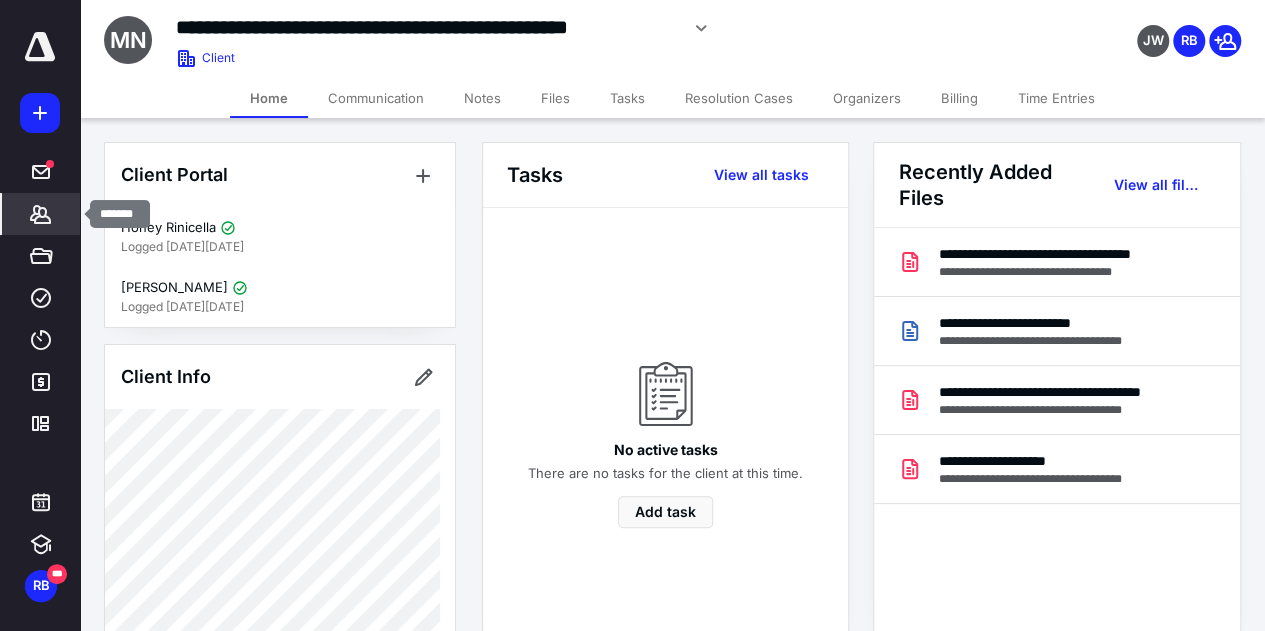 click 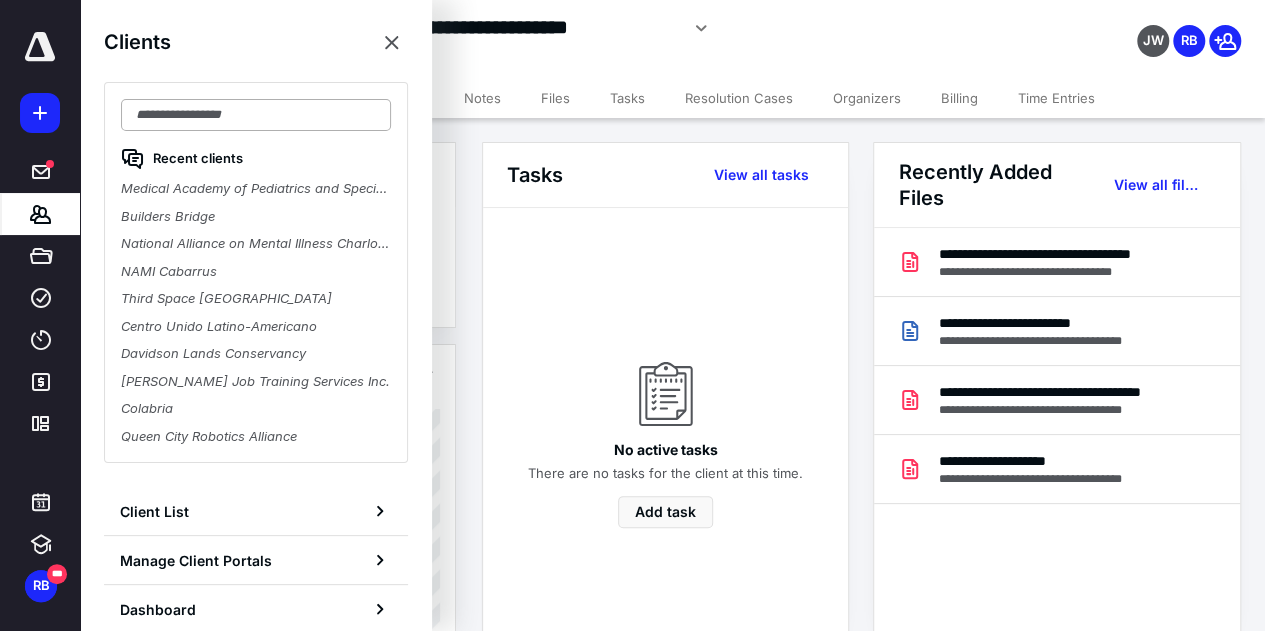 click at bounding box center [256, 115] 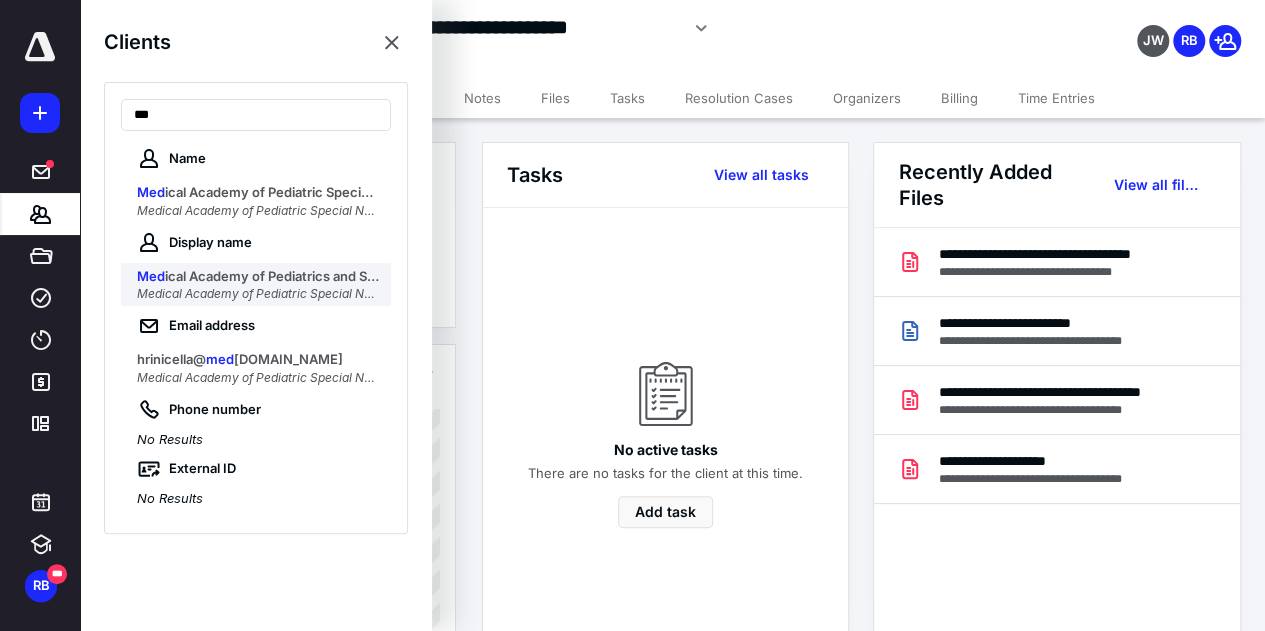 type on "***" 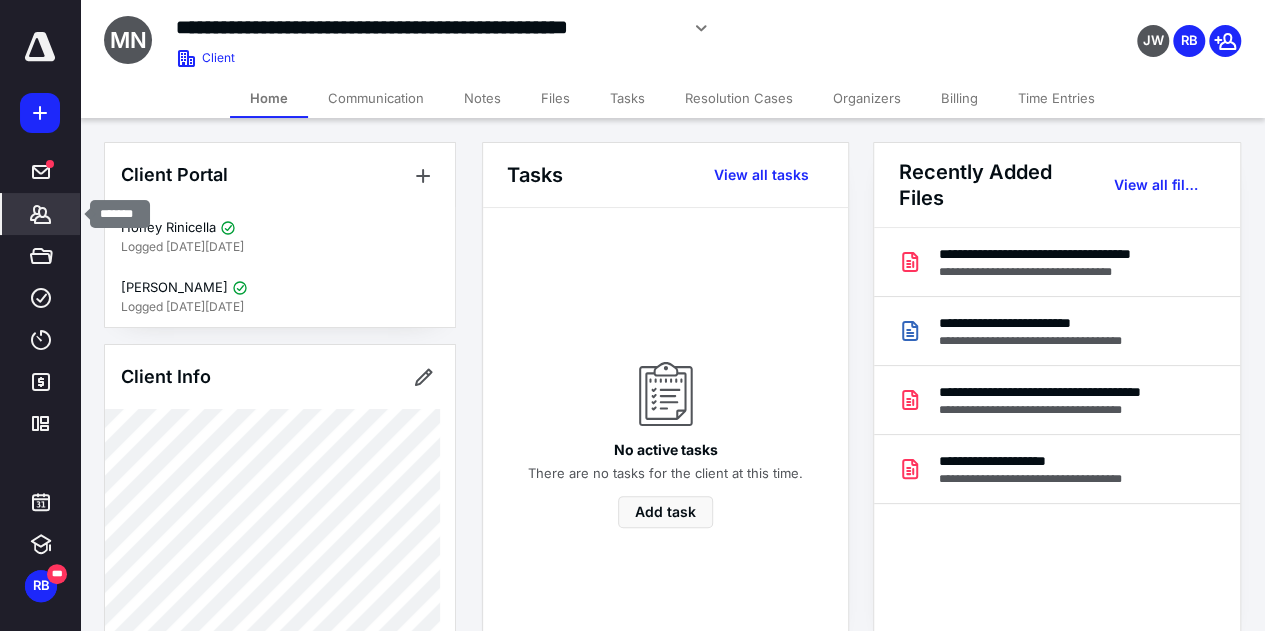 click 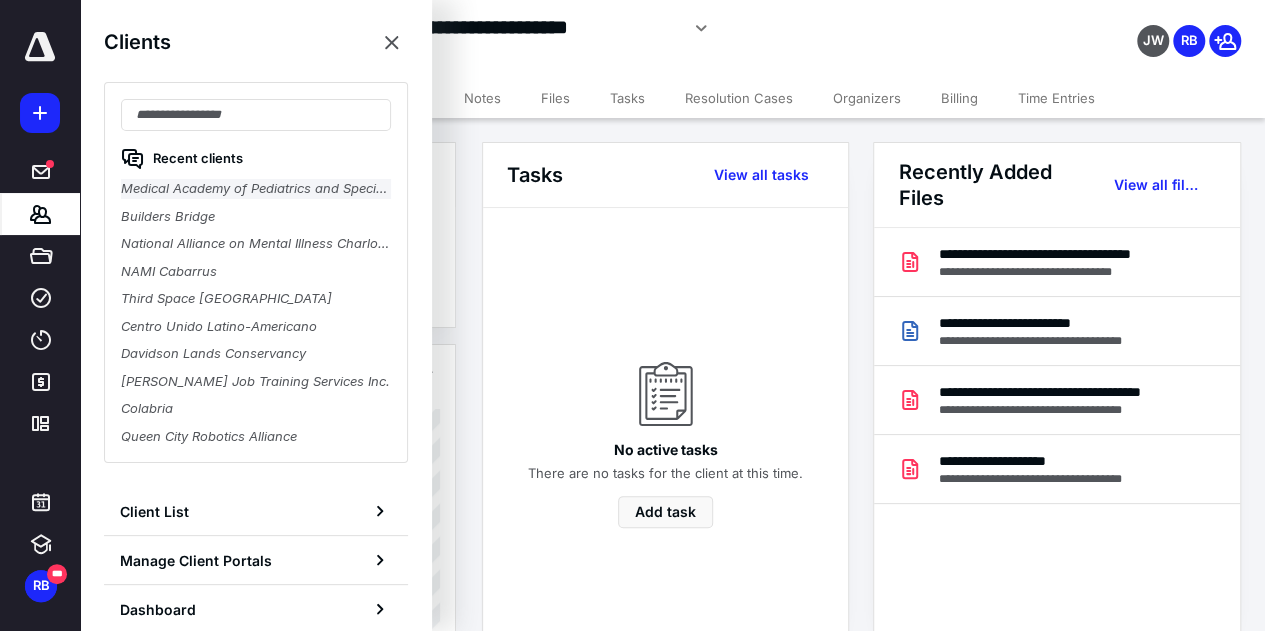 click on "Medical Academy of Pediatrics and Special Needs-1" at bounding box center [256, 189] 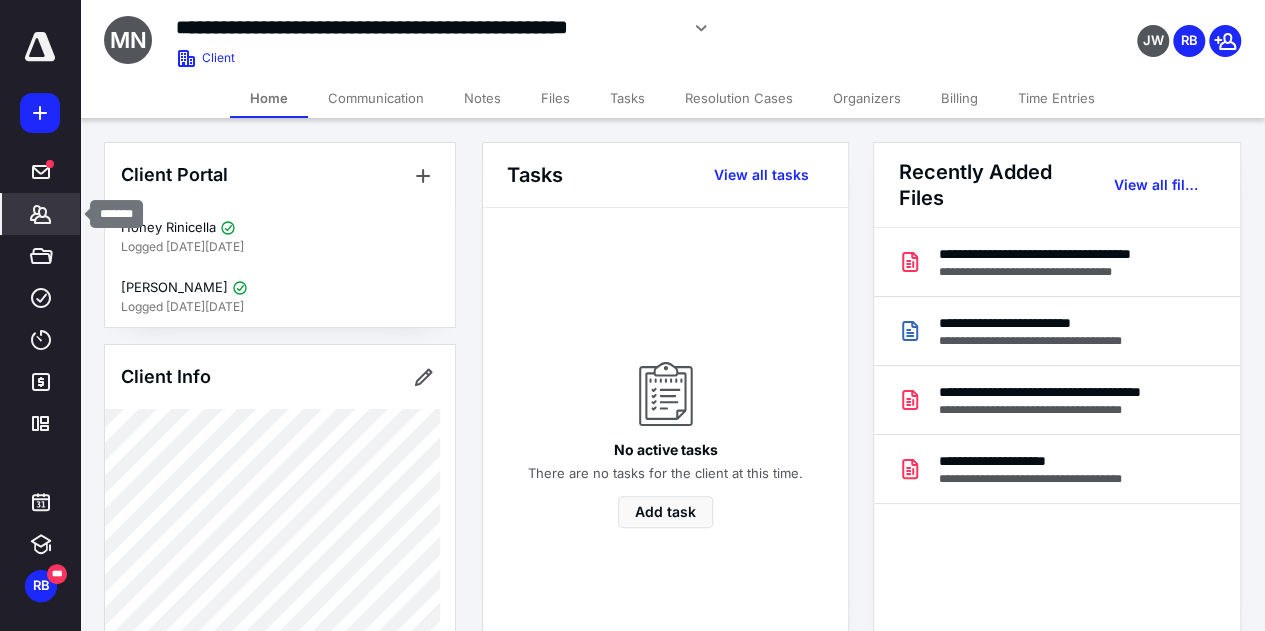 click on "*******" at bounding box center (41, 214) 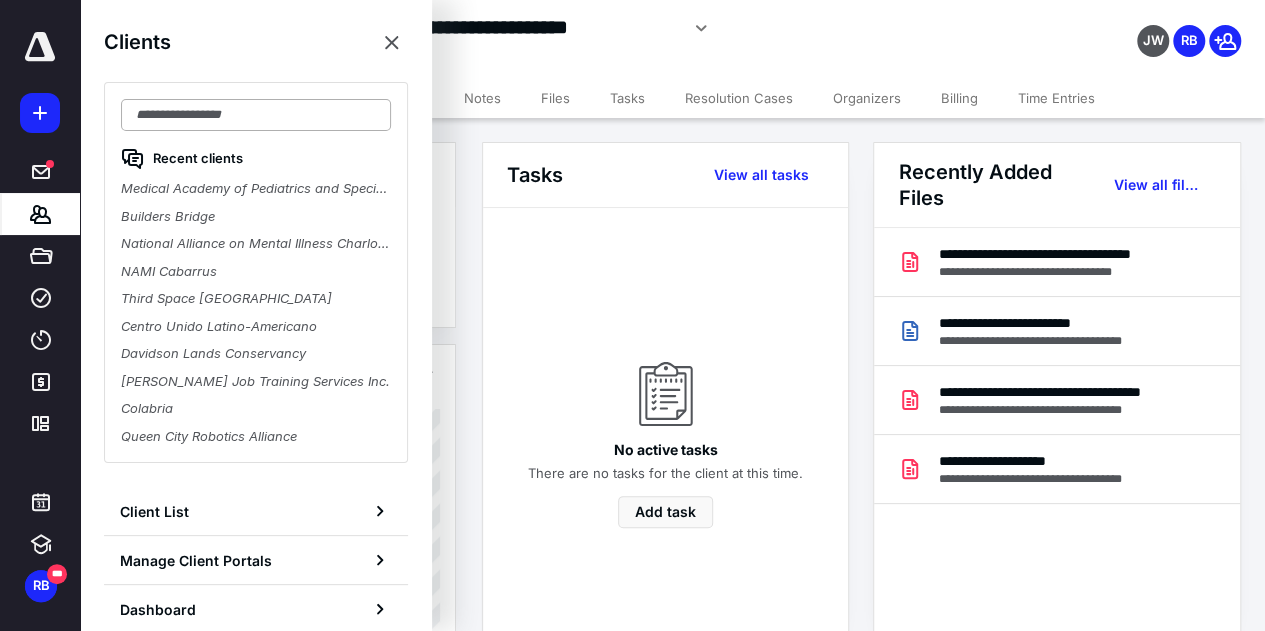 click at bounding box center [256, 115] 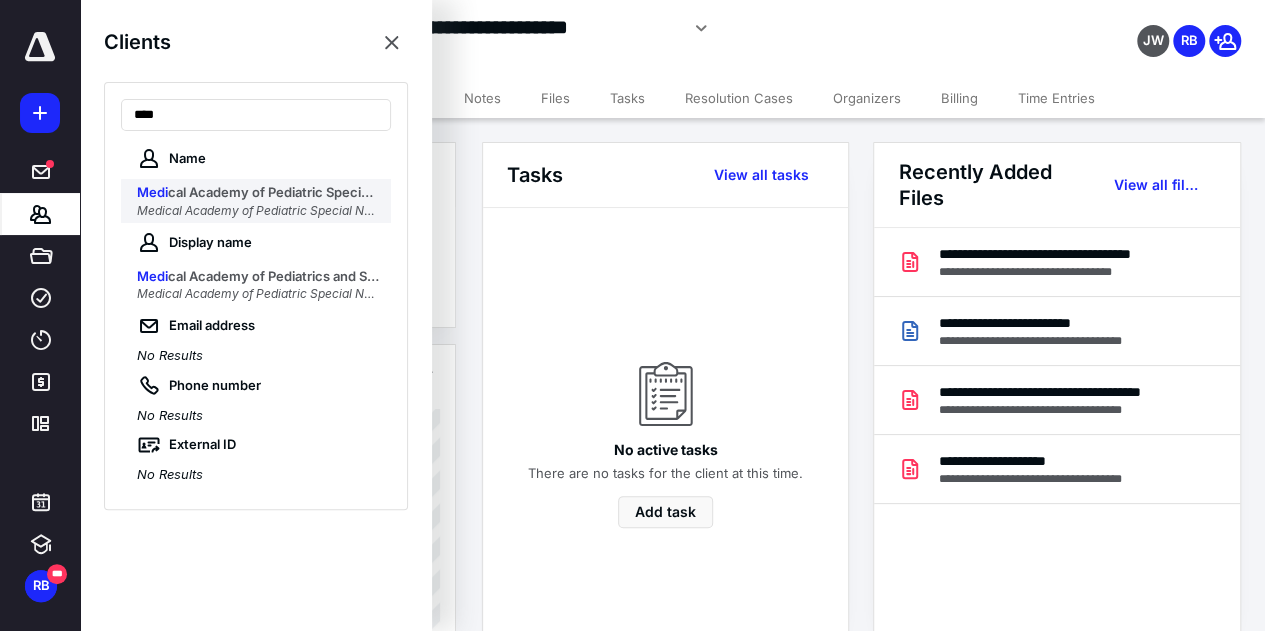 type on "****" 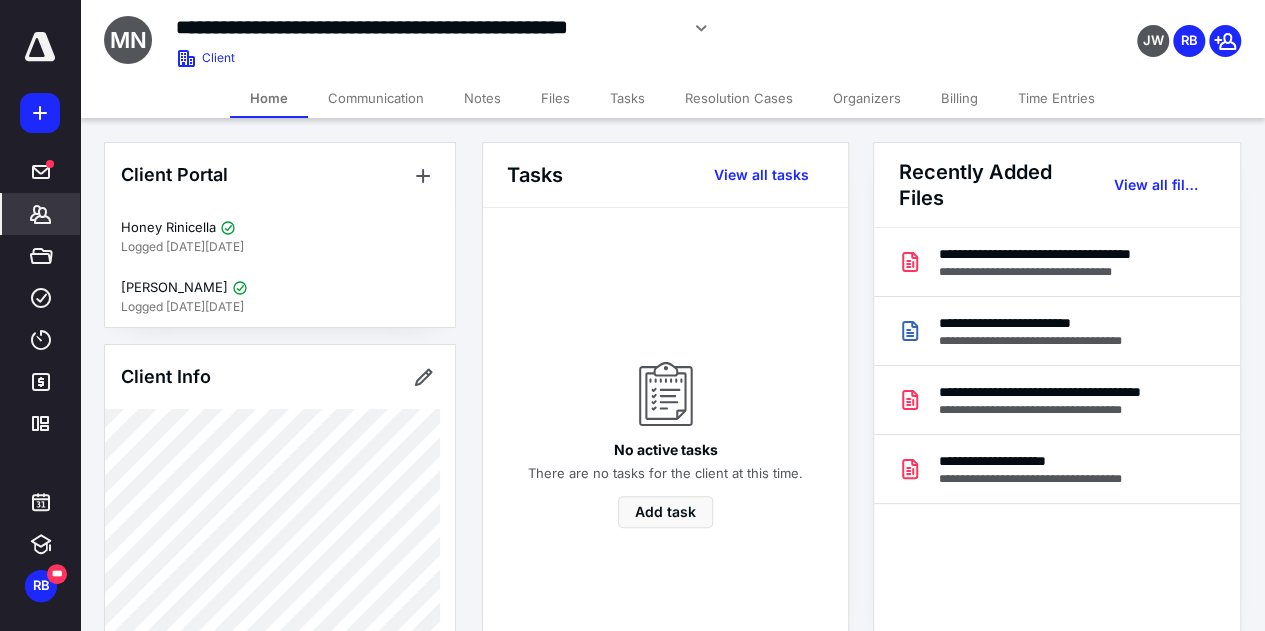 click on "Billing" at bounding box center [959, 98] 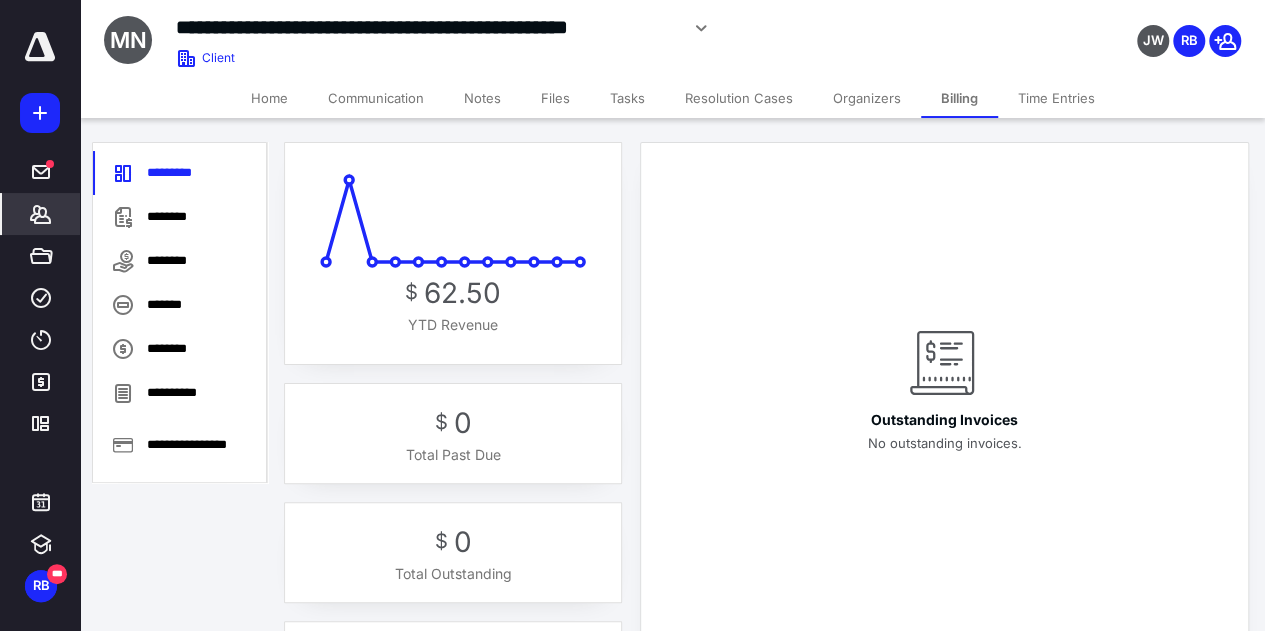 click on "Tasks" at bounding box center (627, 98) 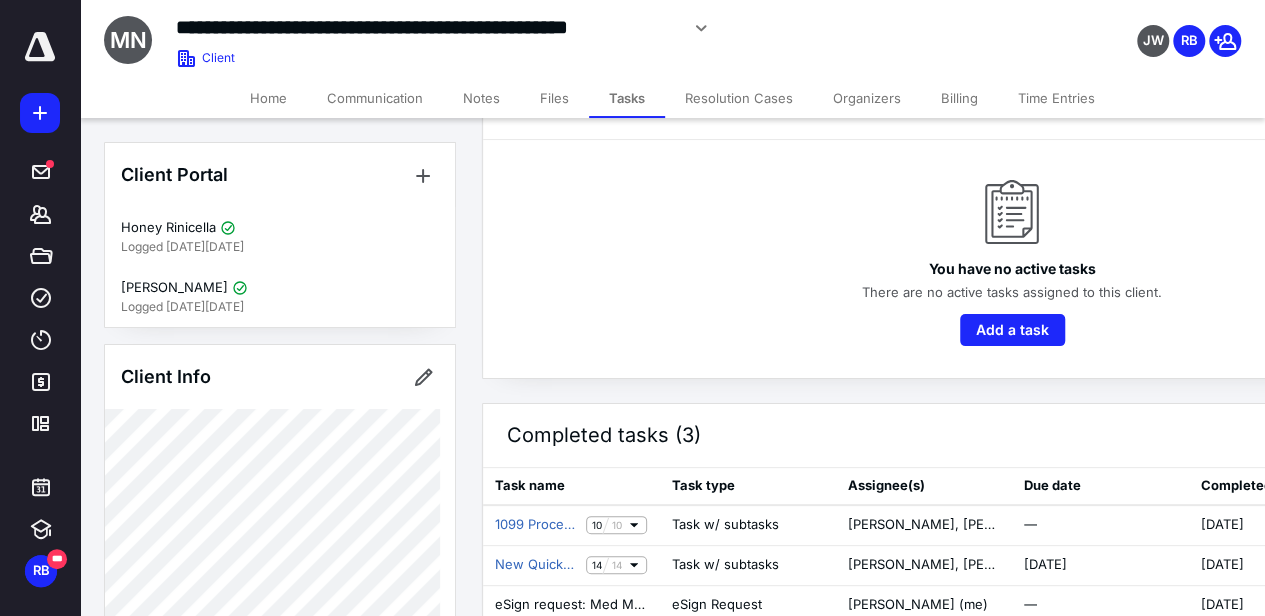 scroll, scrollTop: 98, scrollLeft: 0, axis: vertical 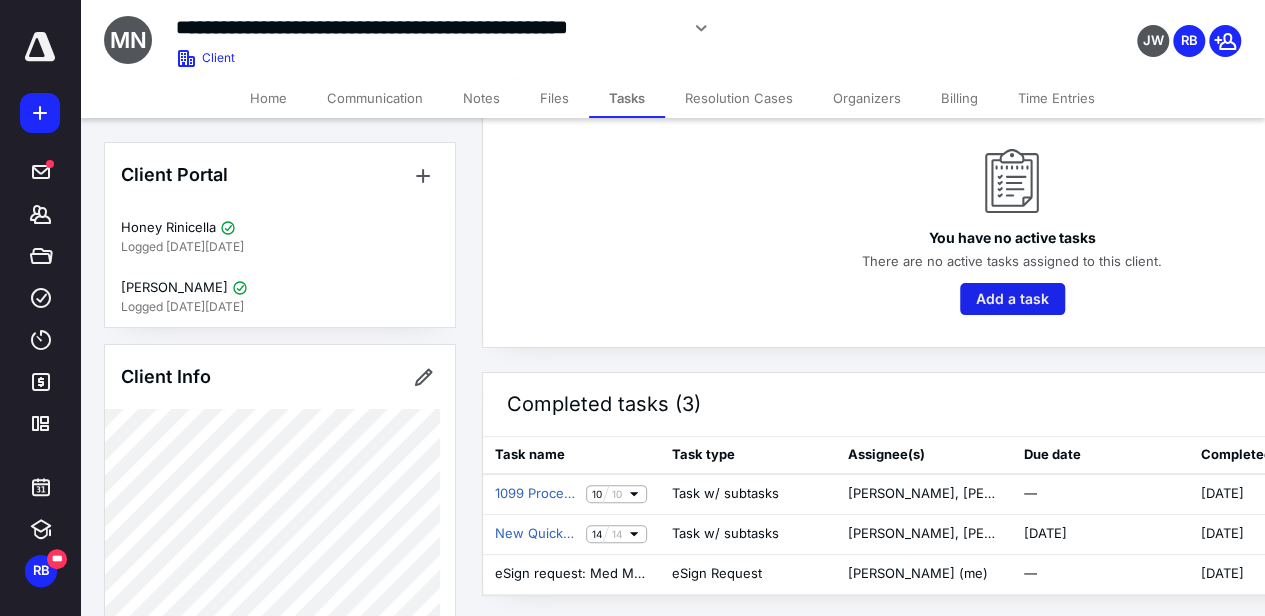 click on "Add a task" at bounding box center (1012, 299) 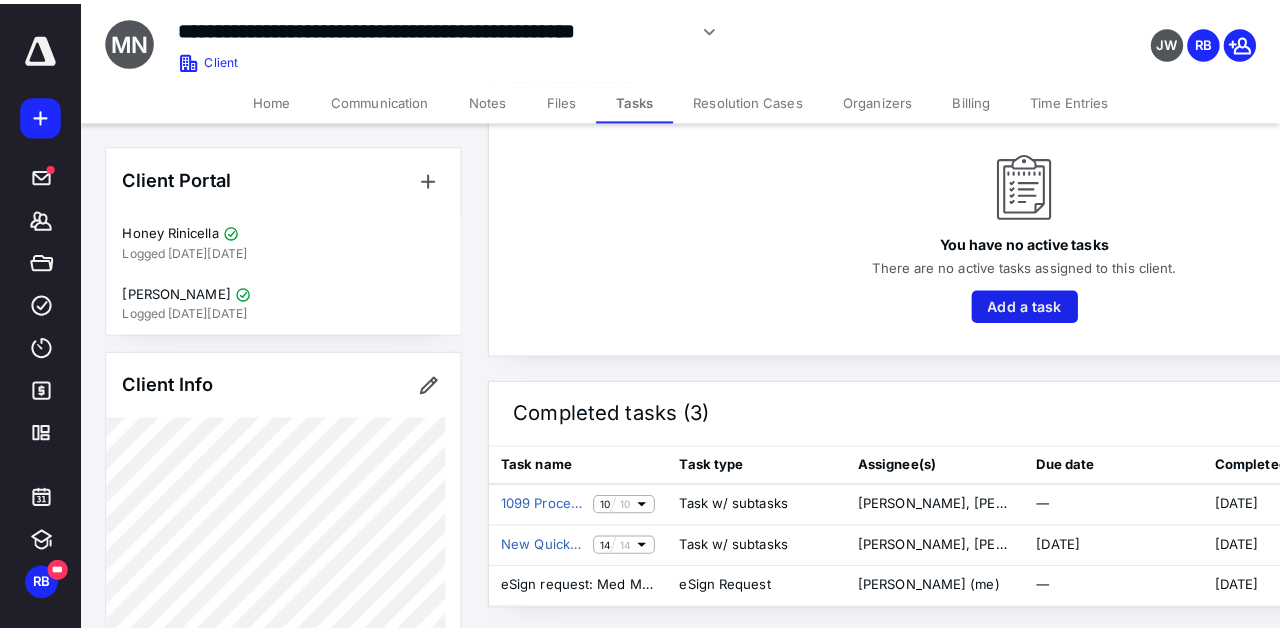 scroll, scrollTop: 83, scrollLeft: 0, axis: vertical 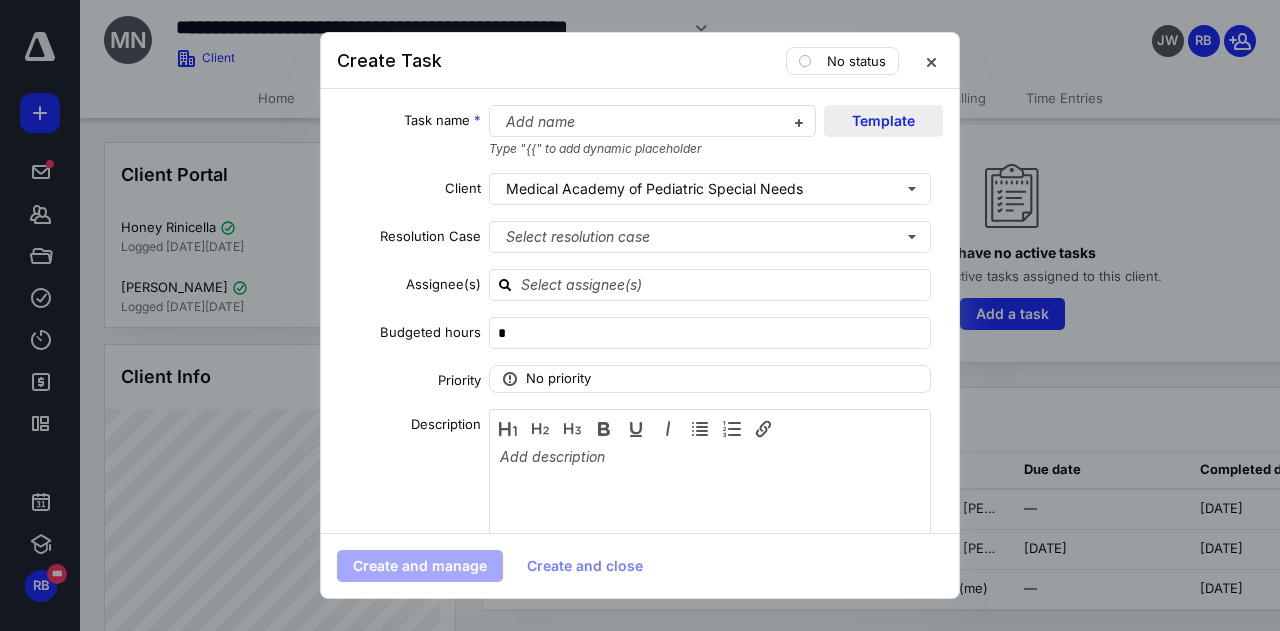 click on "Template" at bounding box center [883, 121] 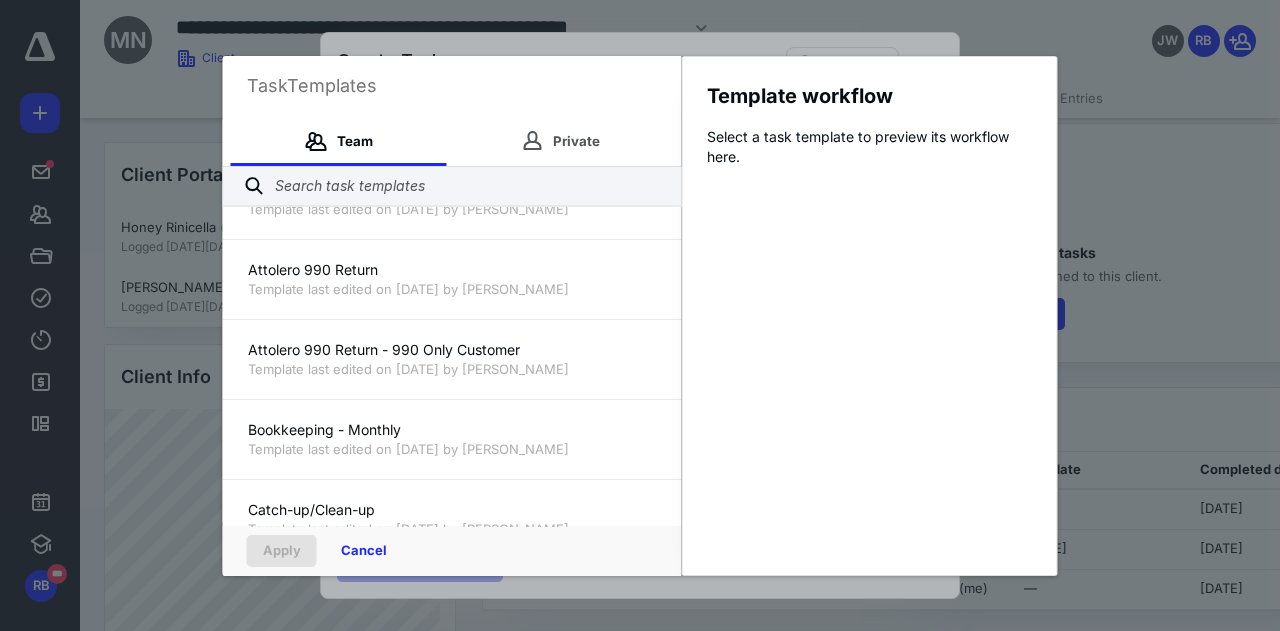 scroll, scrollTop: 100, scrollLeft: 0, axis: vertical 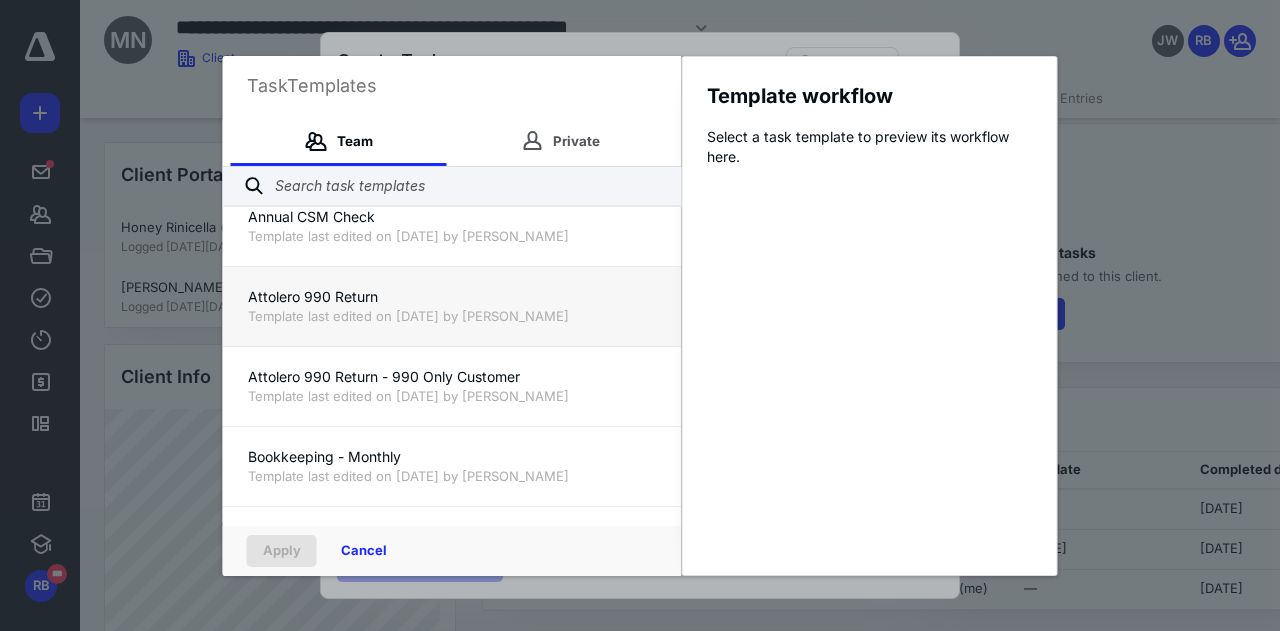 click on "Attolero 990 Return" at bounding box center [452, 297] 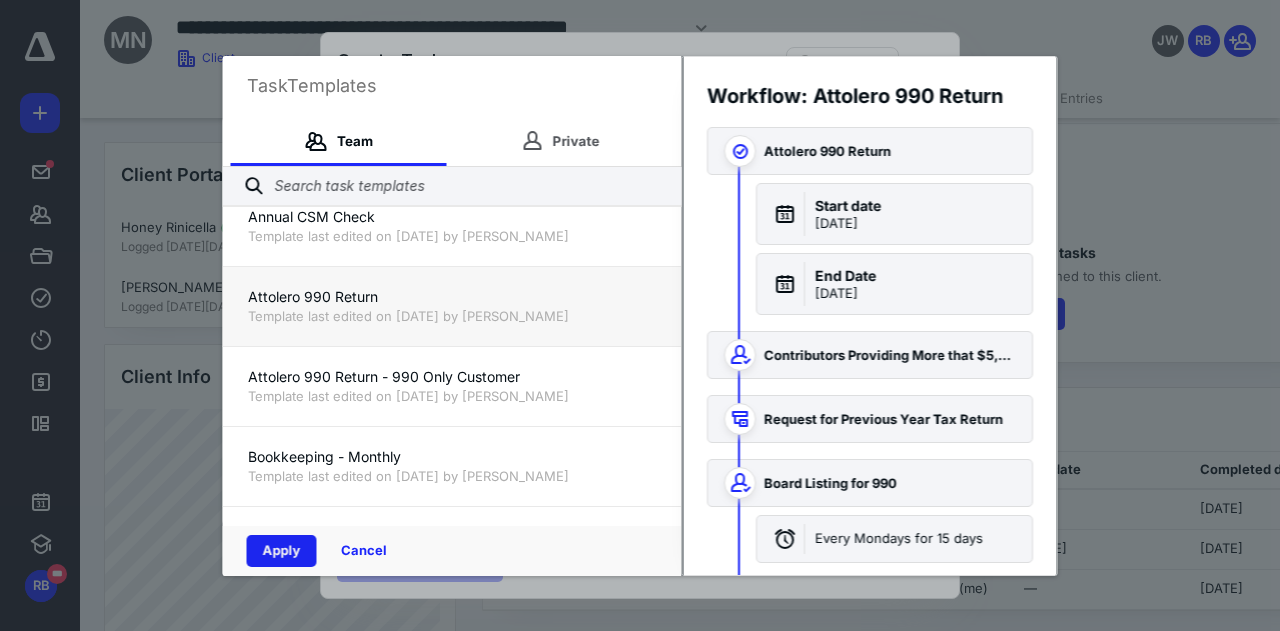 click on "Apply" at bounding box center (282, 551) 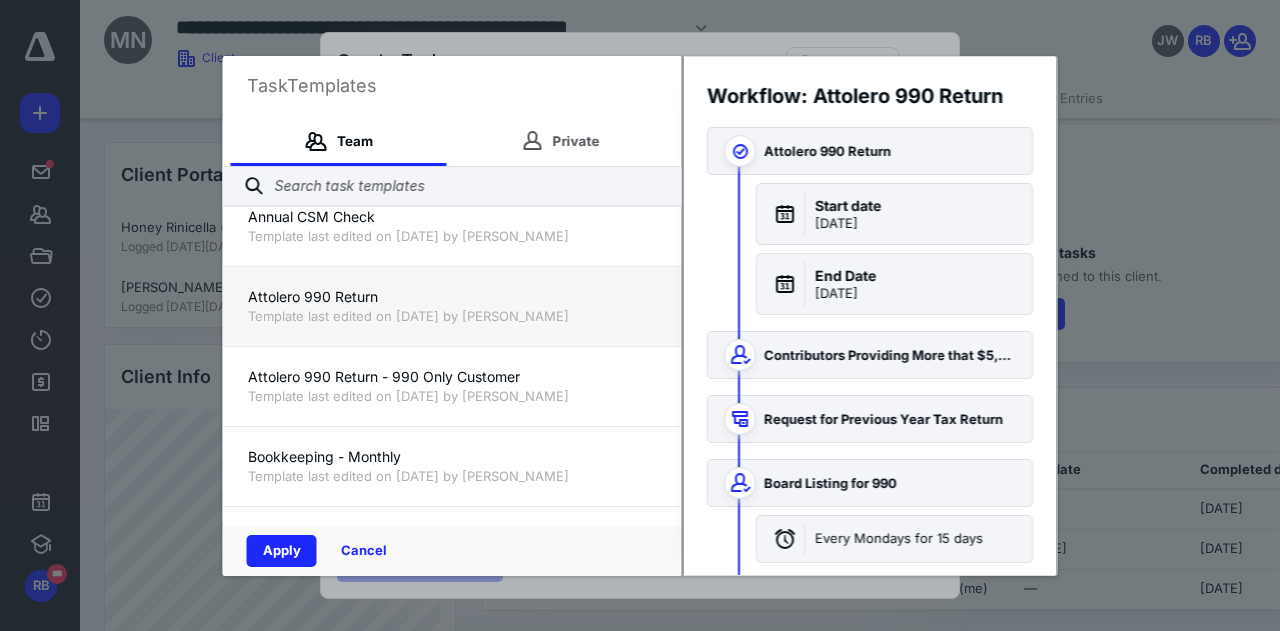 checkbox on "true" 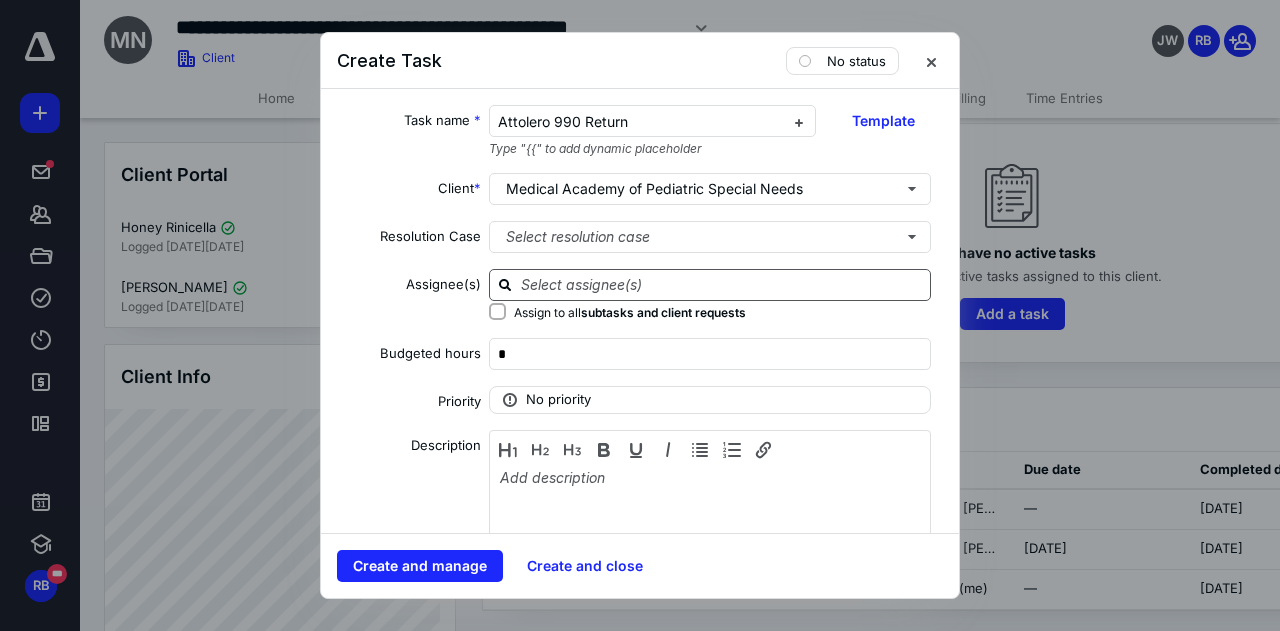 click at bounding box center [722, 284] 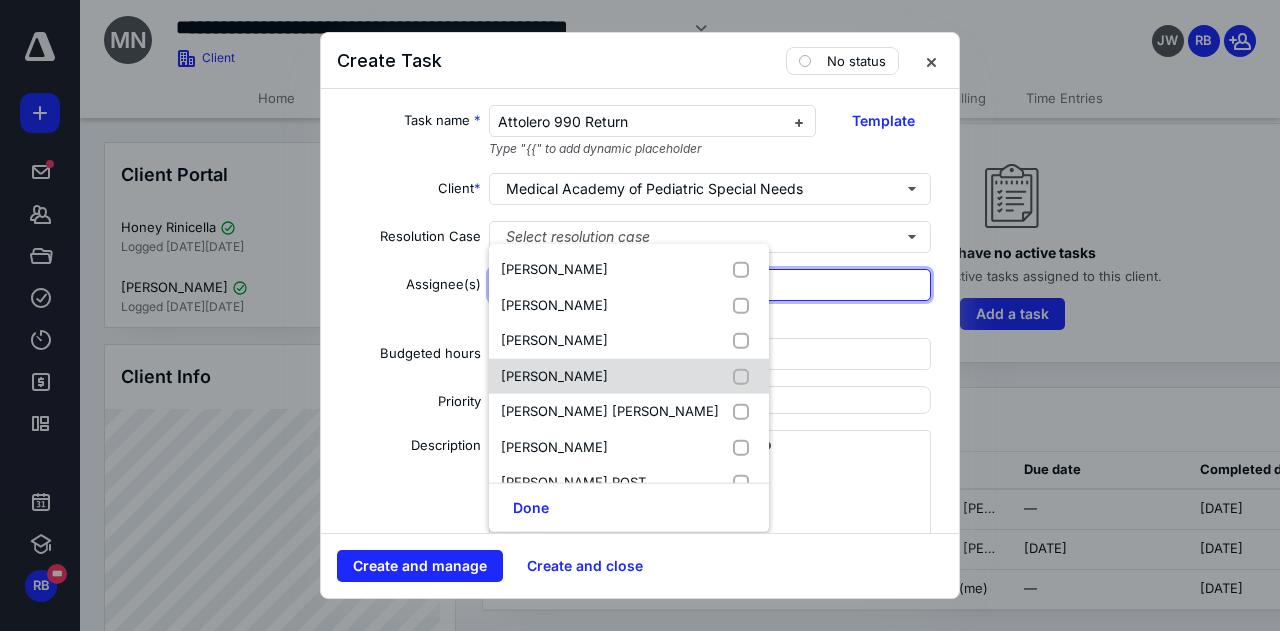 click at bounding box center [745, 376] 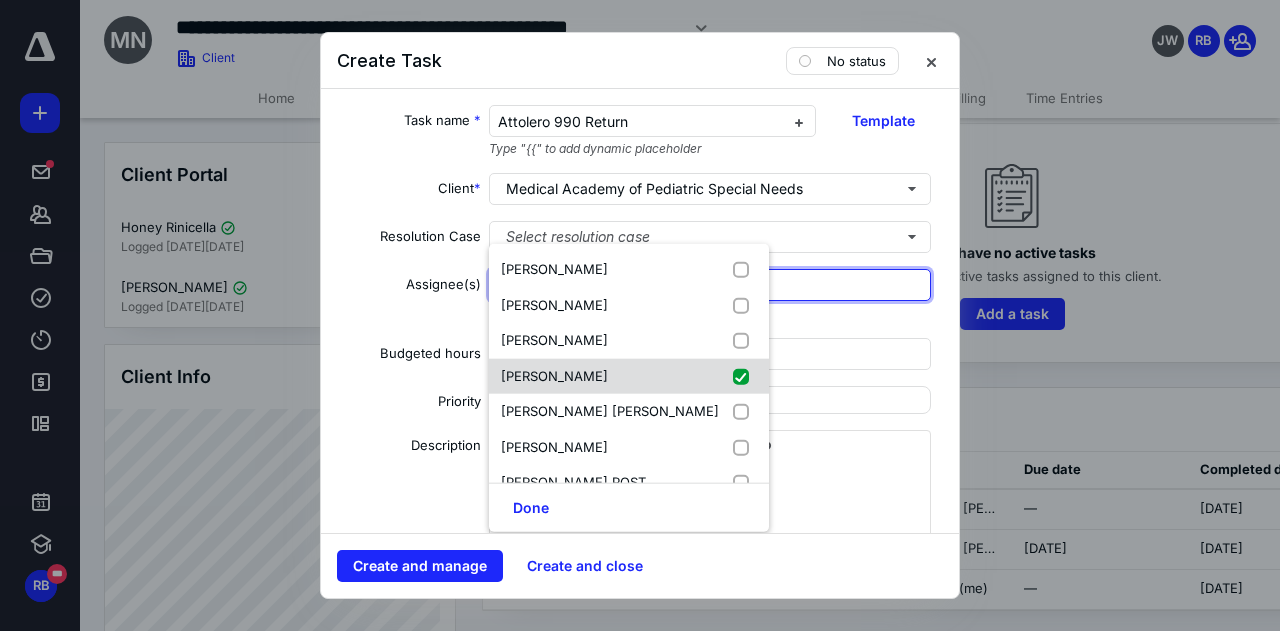 checkbox on "true" 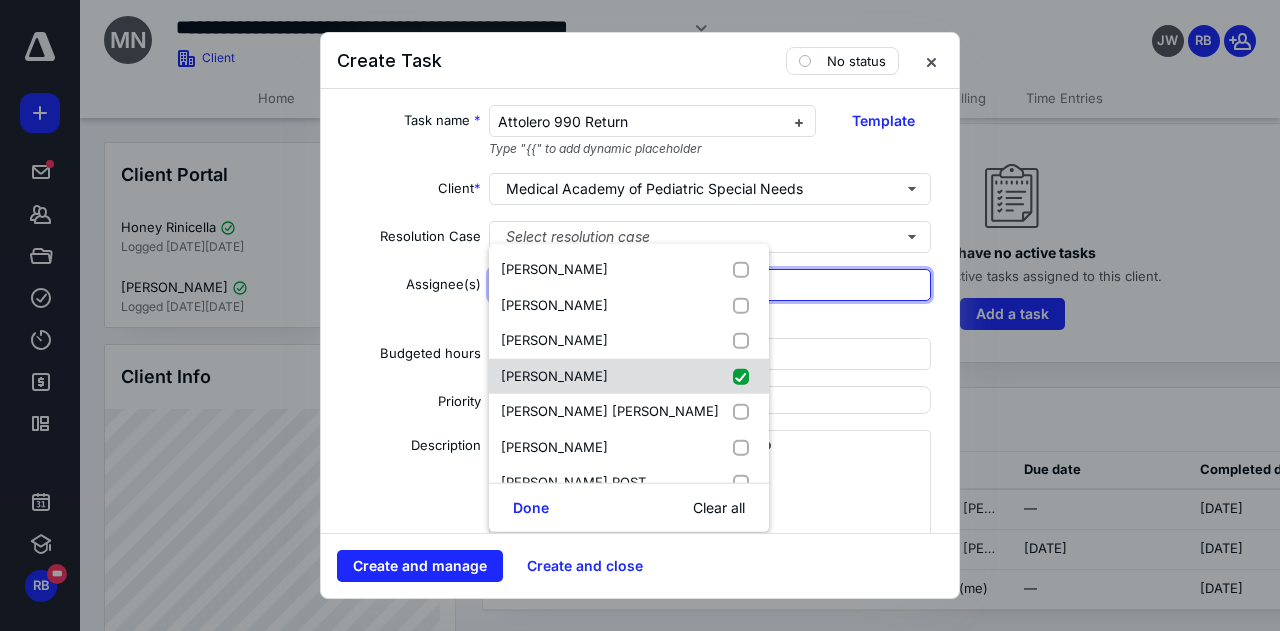 scroll, scrollTop: 96, scrollLeft: 0, axis: vertical 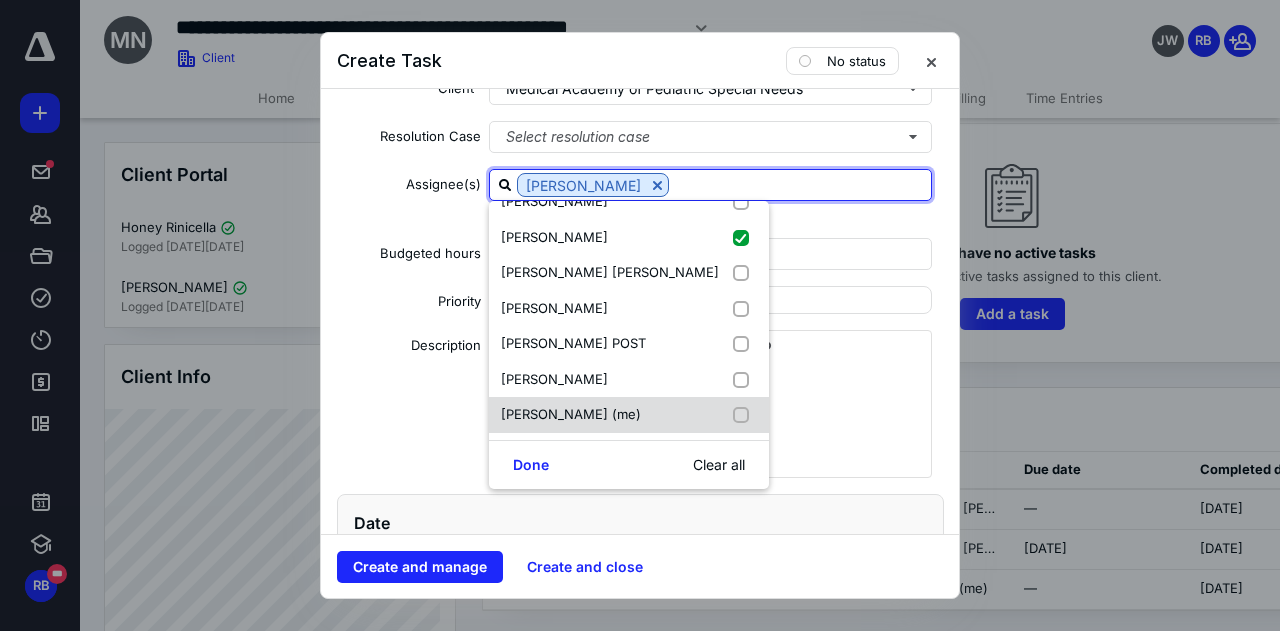 click at bounding box center [745, 415] 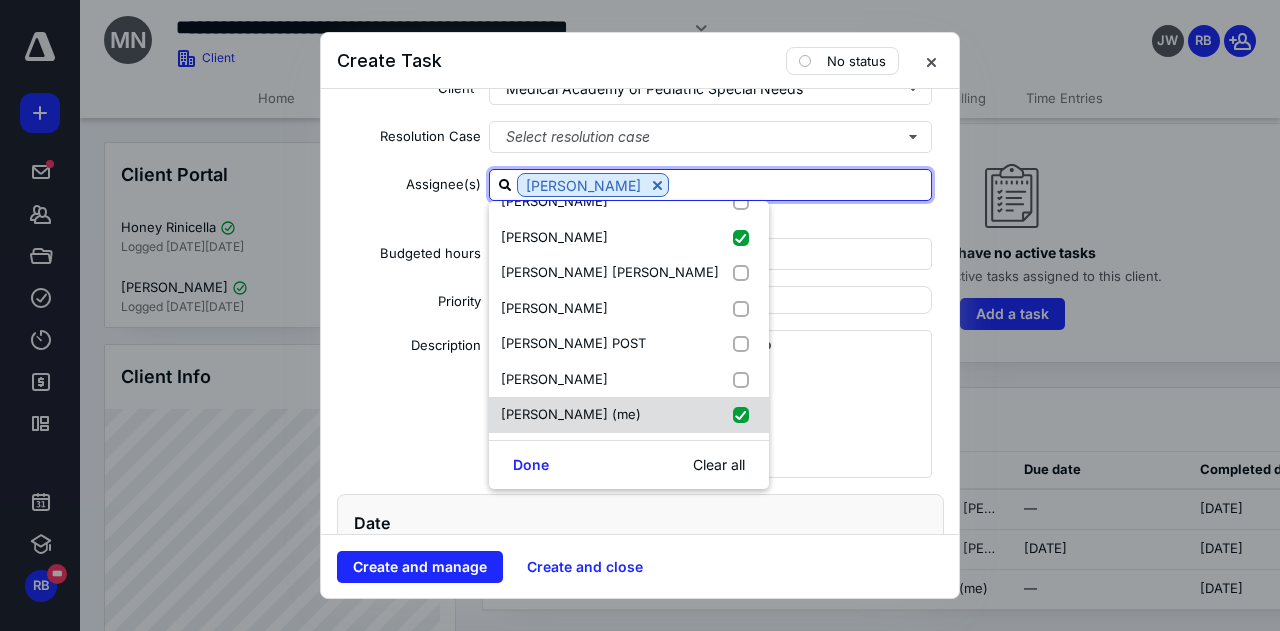 checkbox on "true" 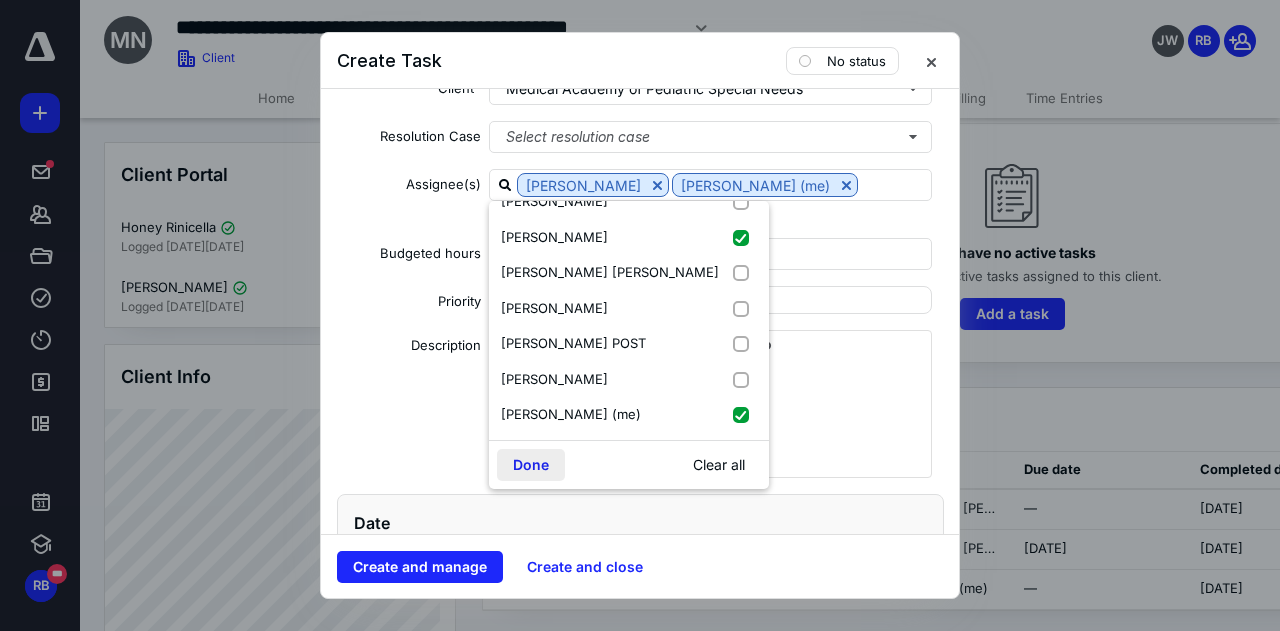 click on "Done" at bounding box center (531, 465) 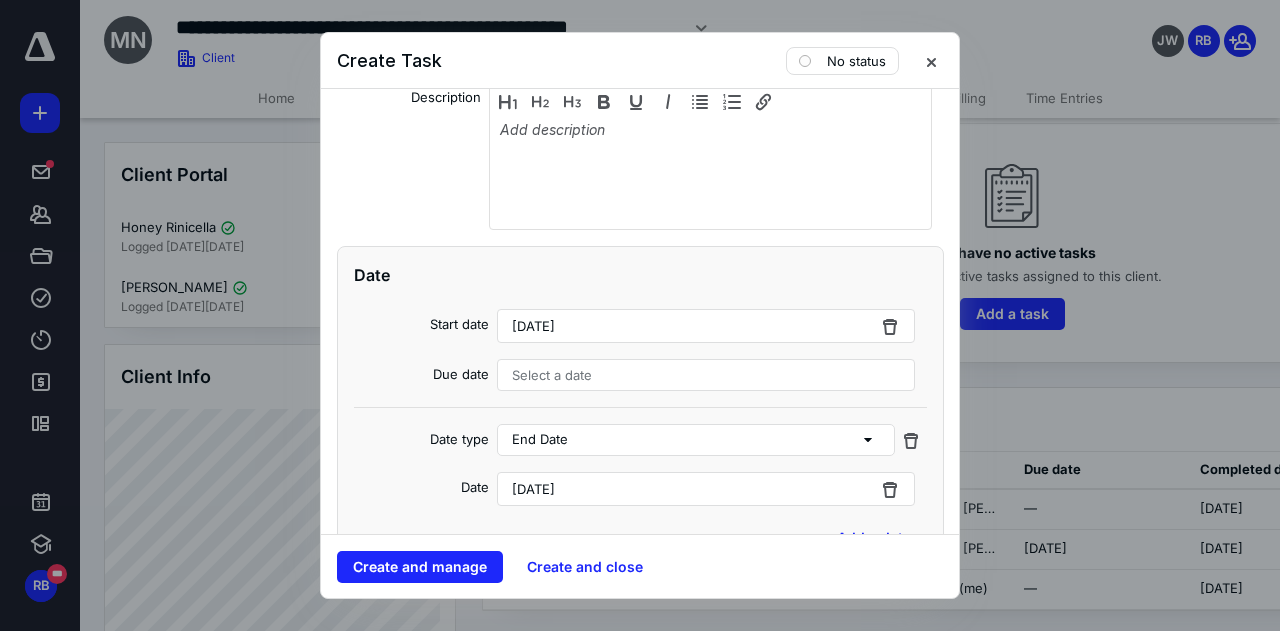 scroll, scrollTop: 400, scrollLeft: 0, axis: vertical 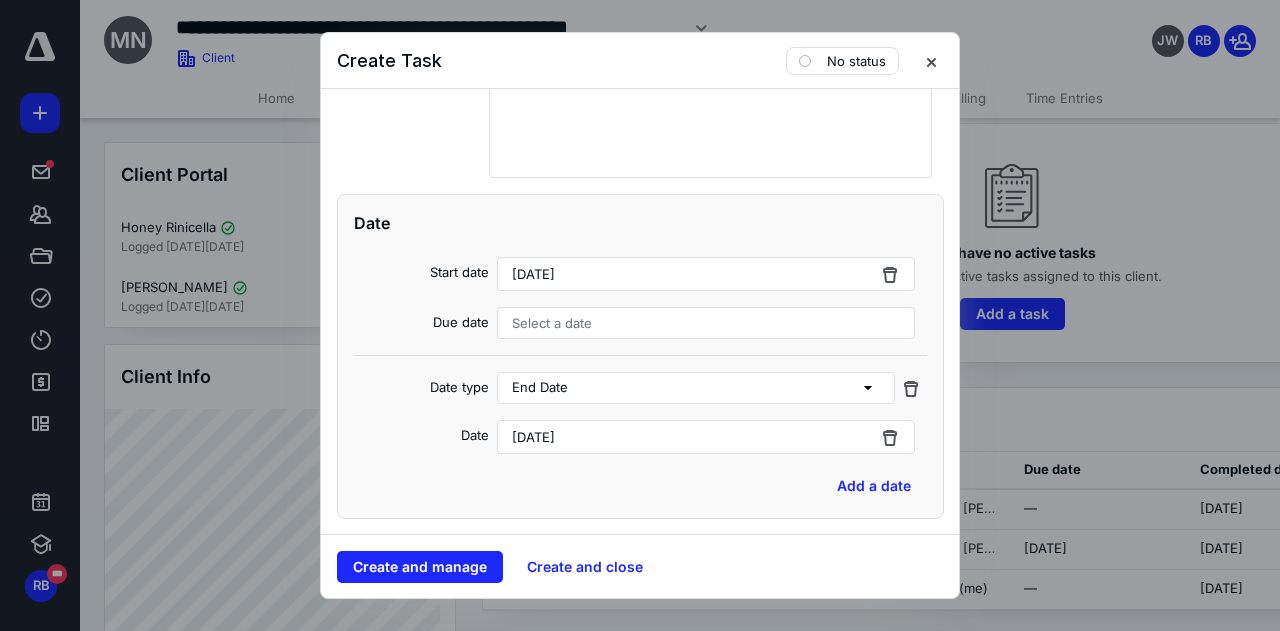 click on "[DATE]" at bounding box center [706, 274] 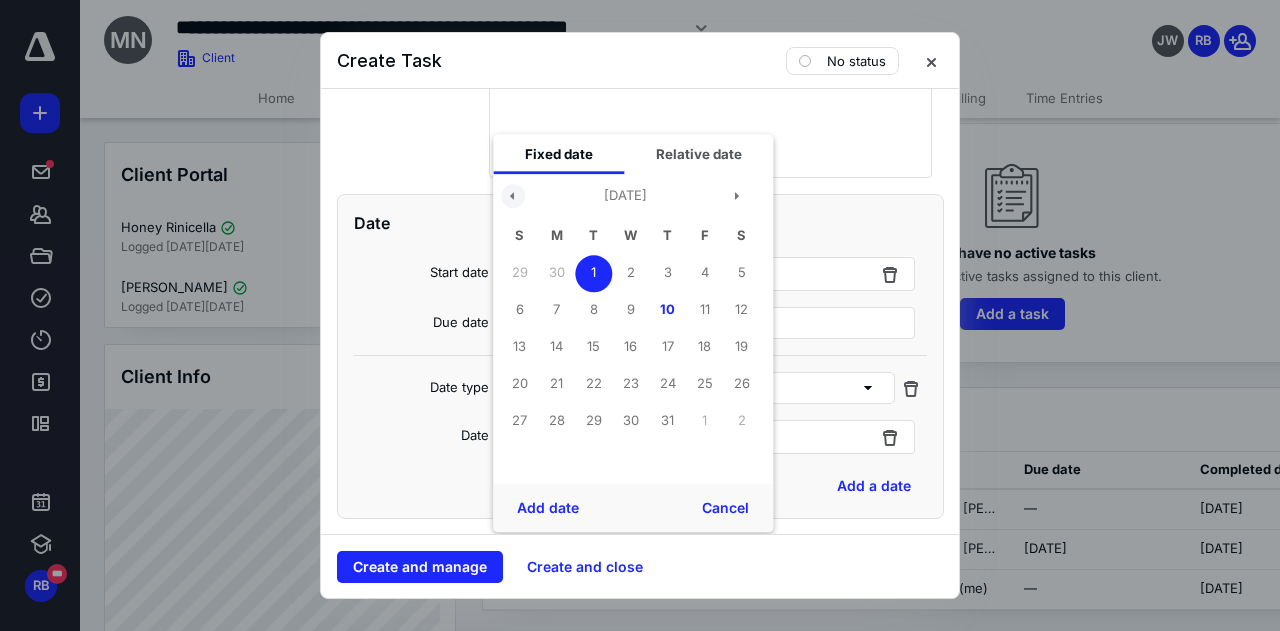 click at bounding box center (513, 196) 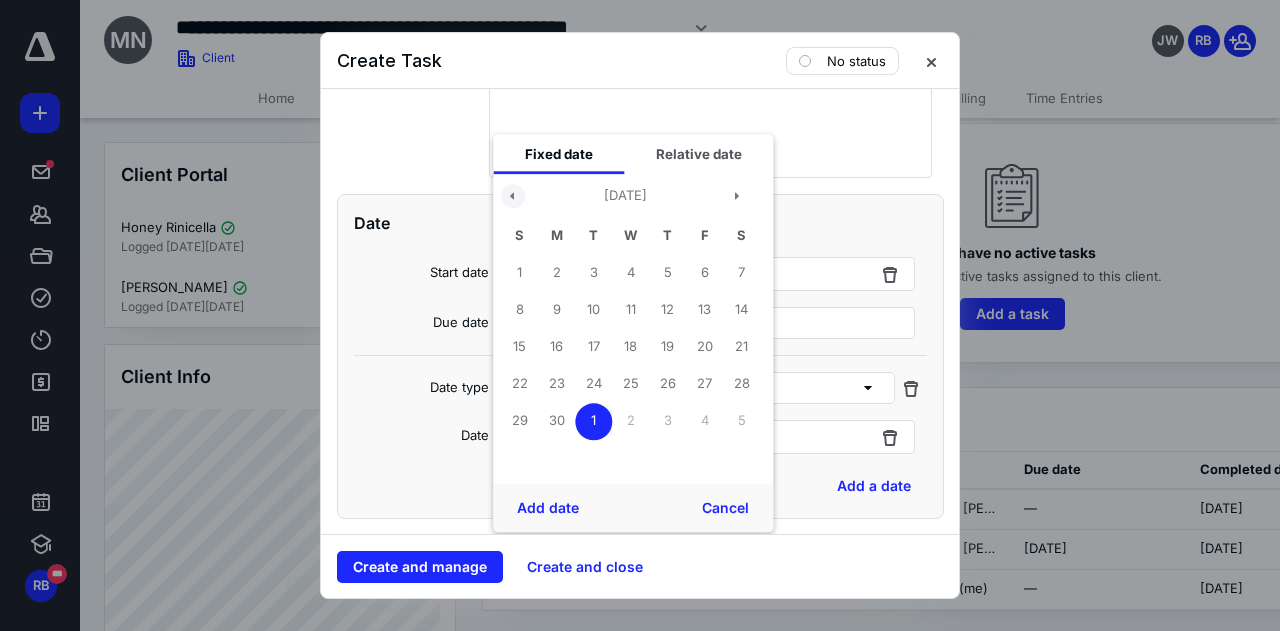 click at bounding box center [513, 196] 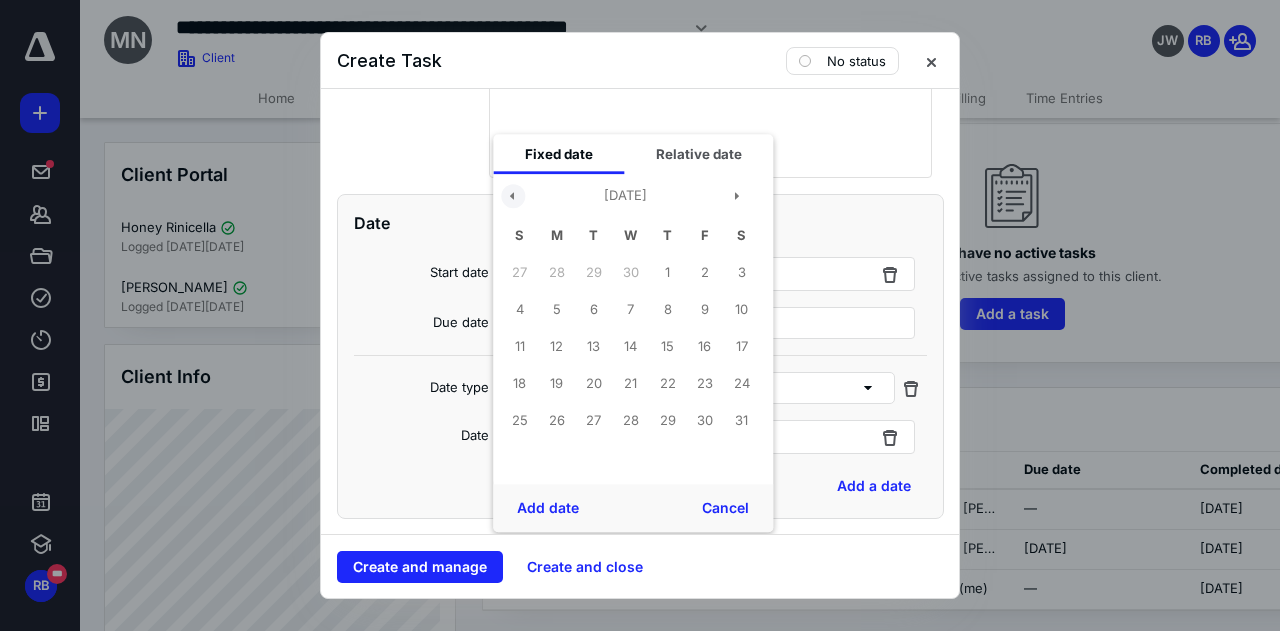 click at bounding box center (513, 196) 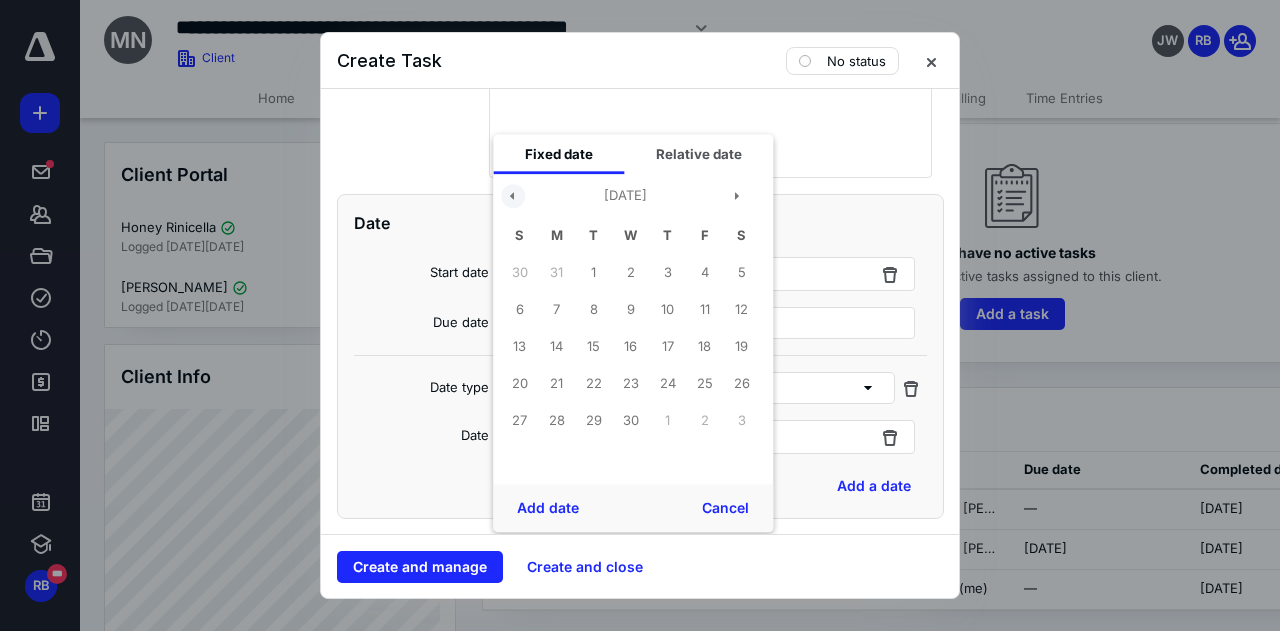click at bounding box center (513, 196) 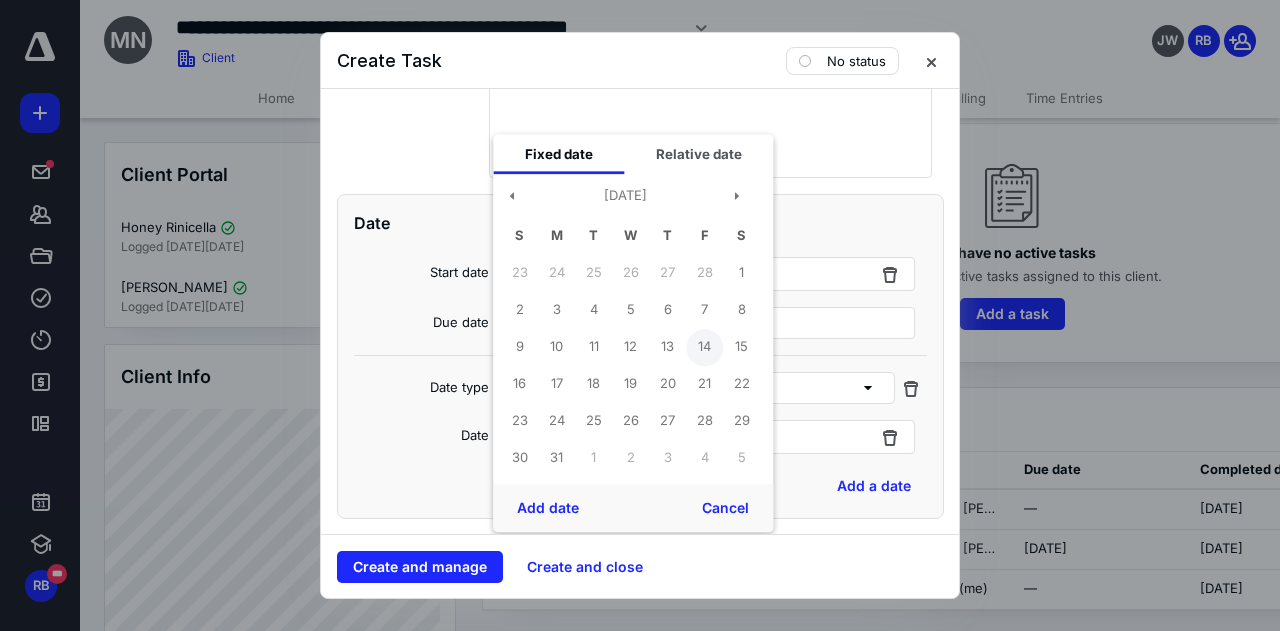 click on "14" at bounding box center (704, 347) 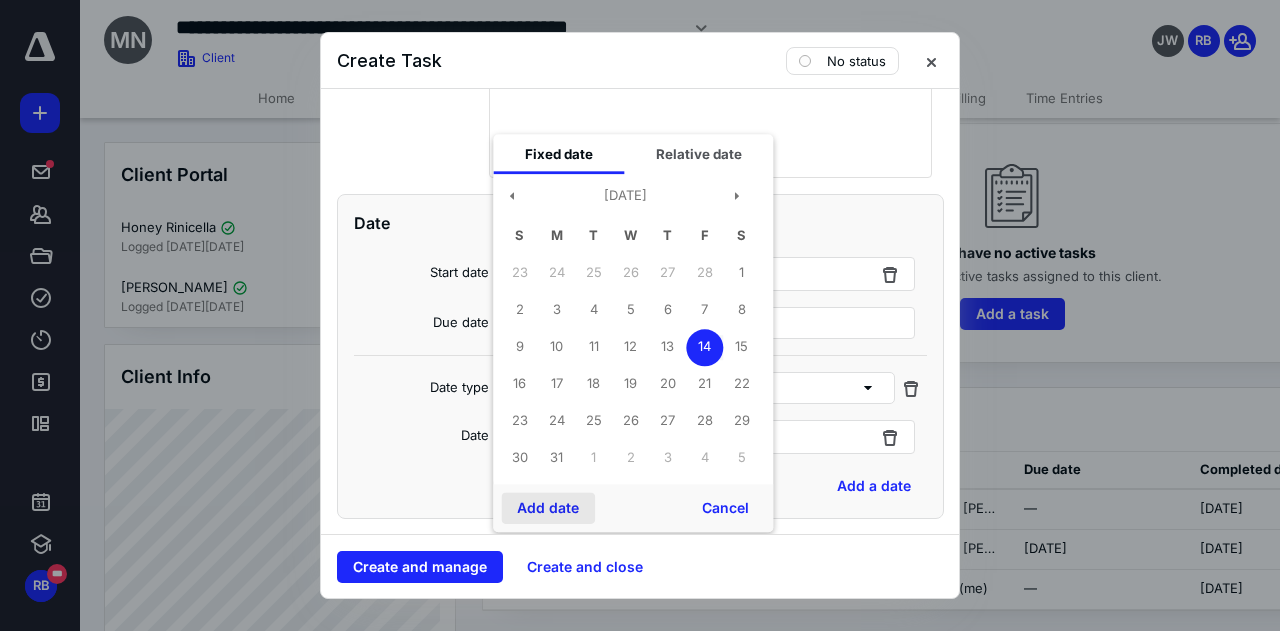 click on "Add date" at bounding box center (548, 508) 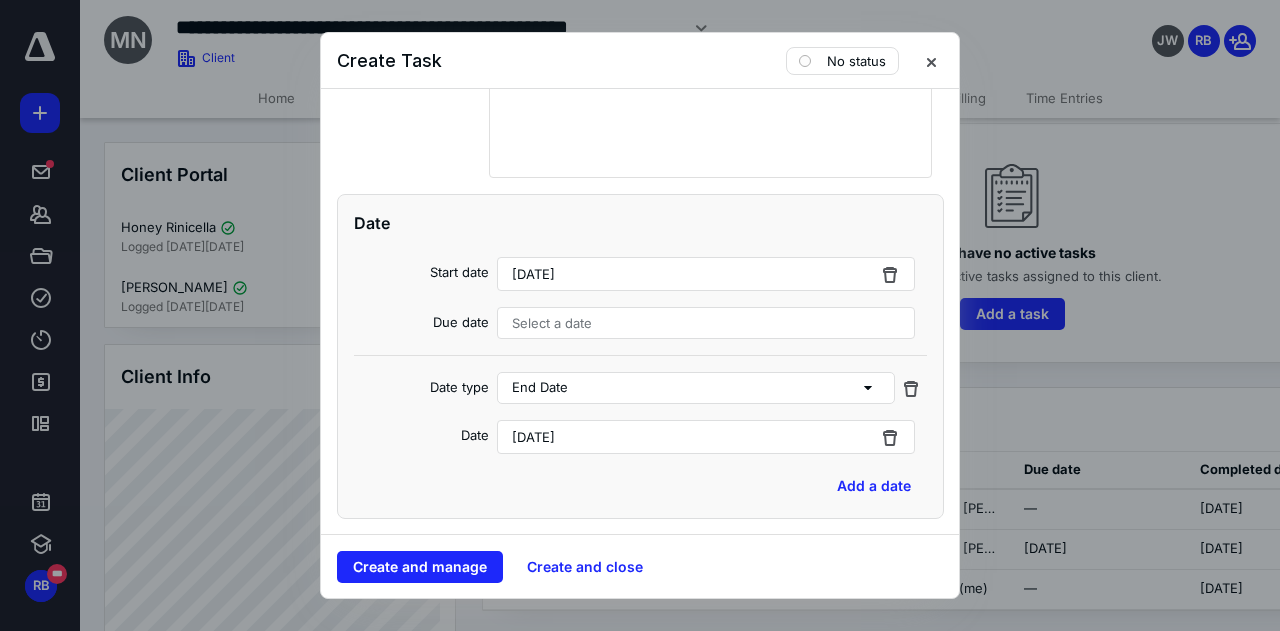click on "Select a date" at bounding box center [706, 323] 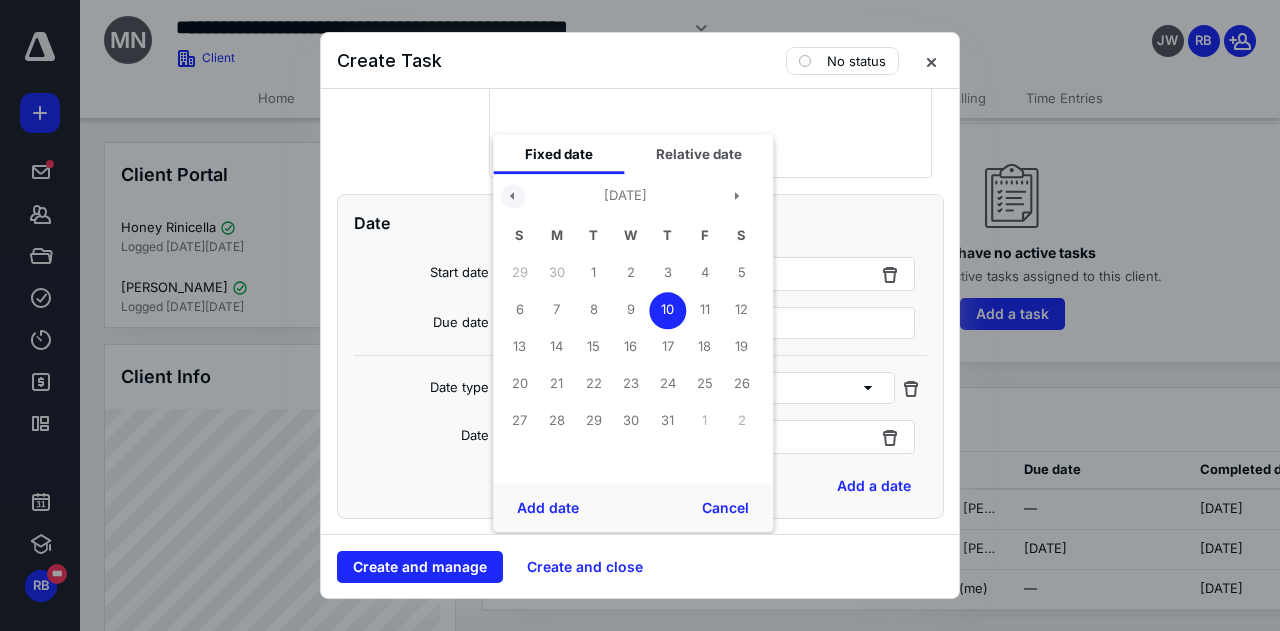 click at bounding box center (513, 196) 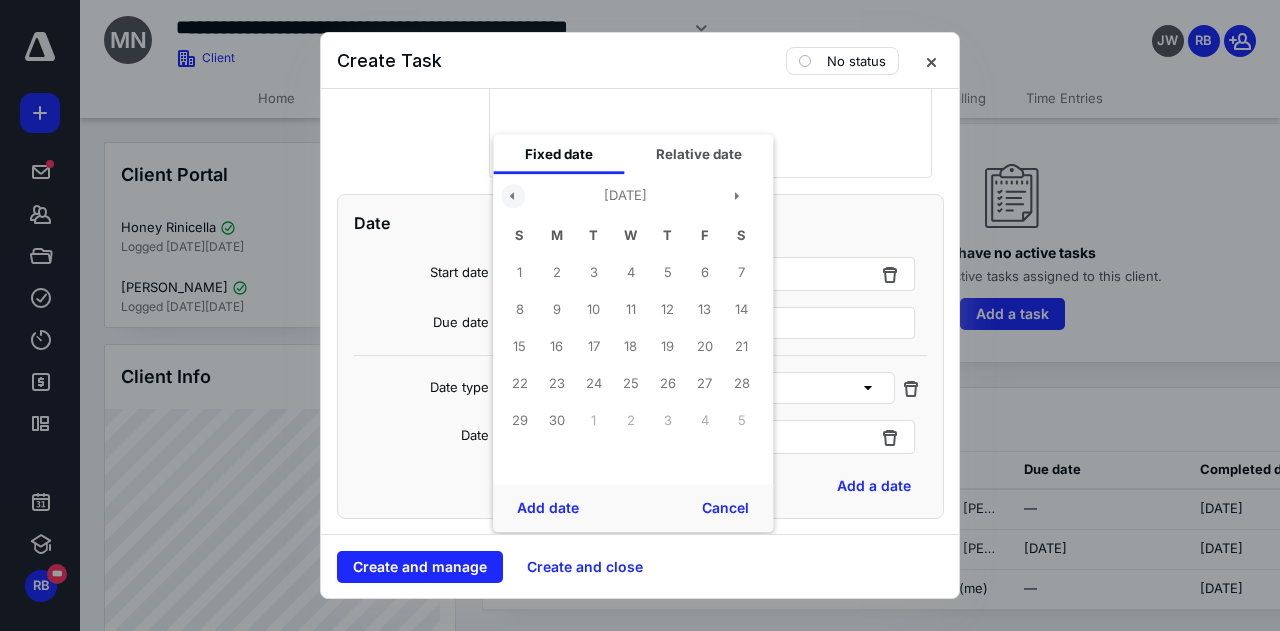 click at bounding box center [513, 196] 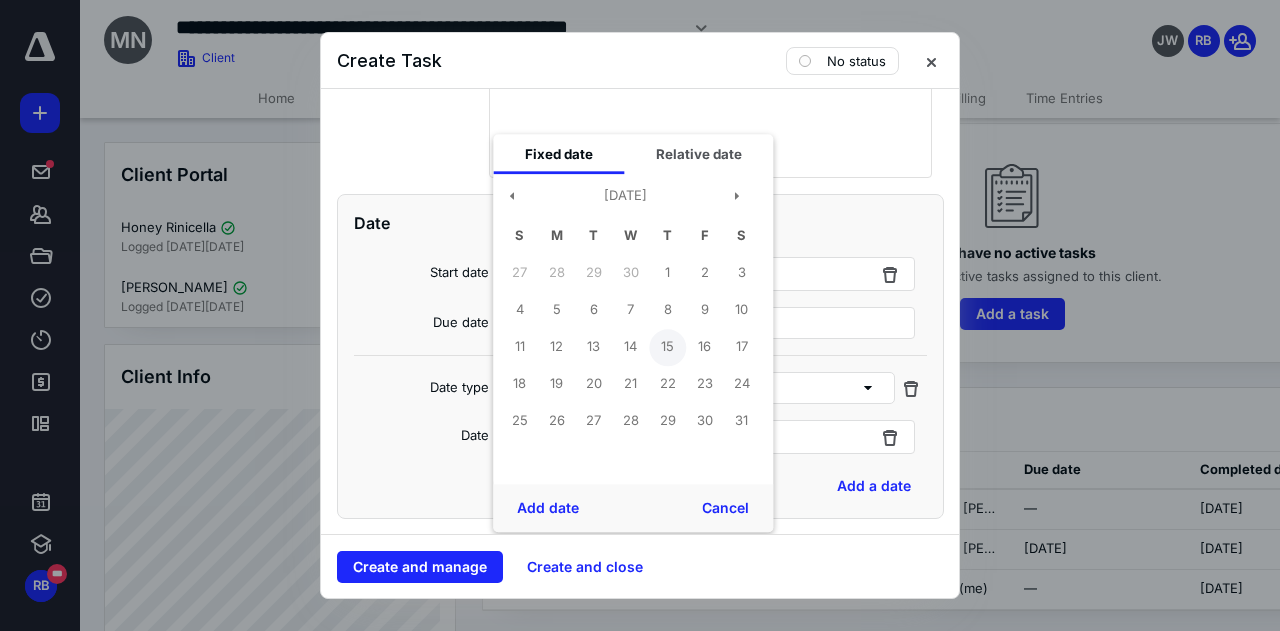 click on "15" at bounding box center (667, 347) 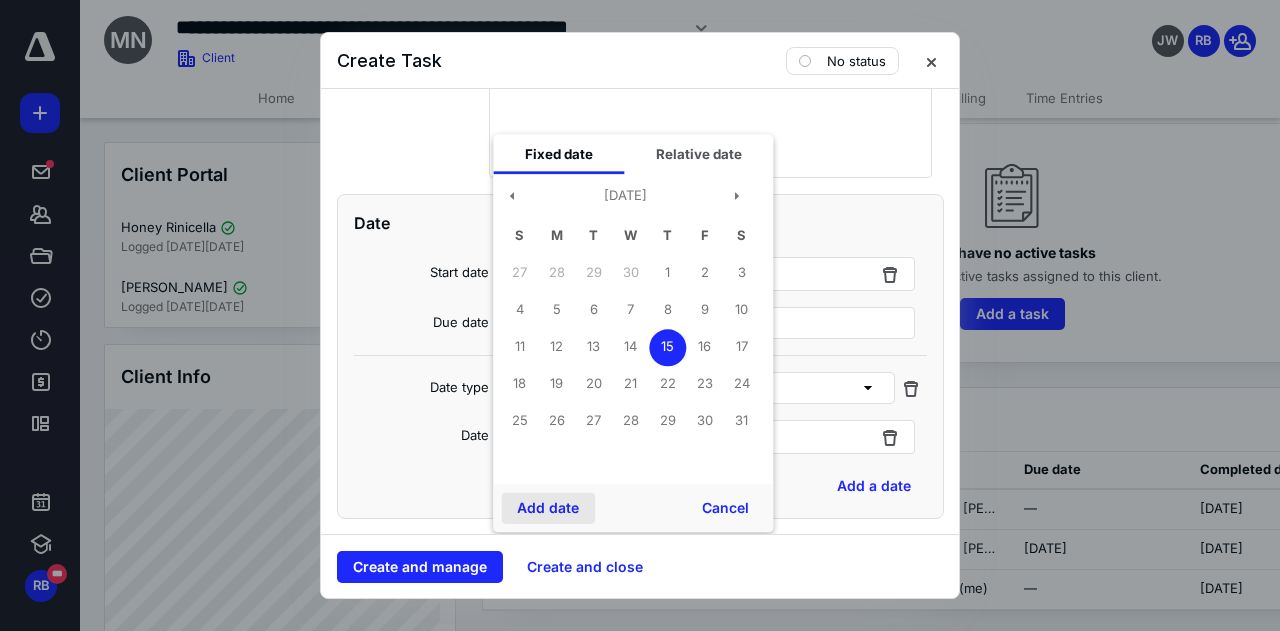 click on "Add date" at bounding box center (548, 508) 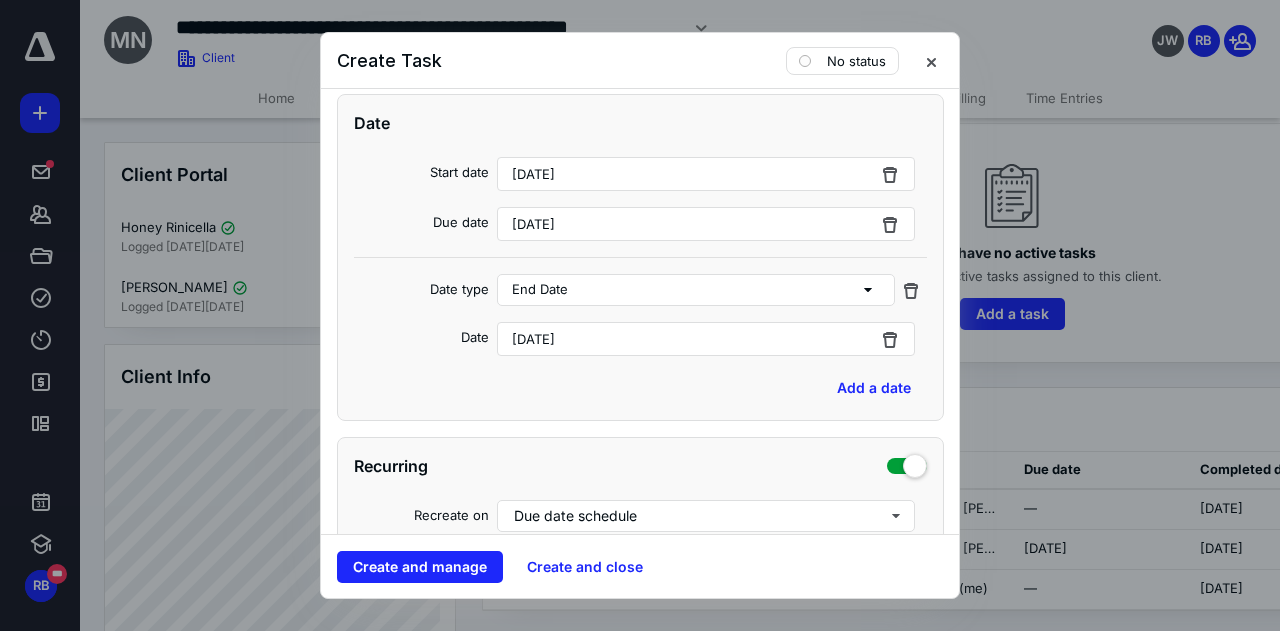 scroll, scrollTop: 600, scrollLeft: 0, axis: vertical 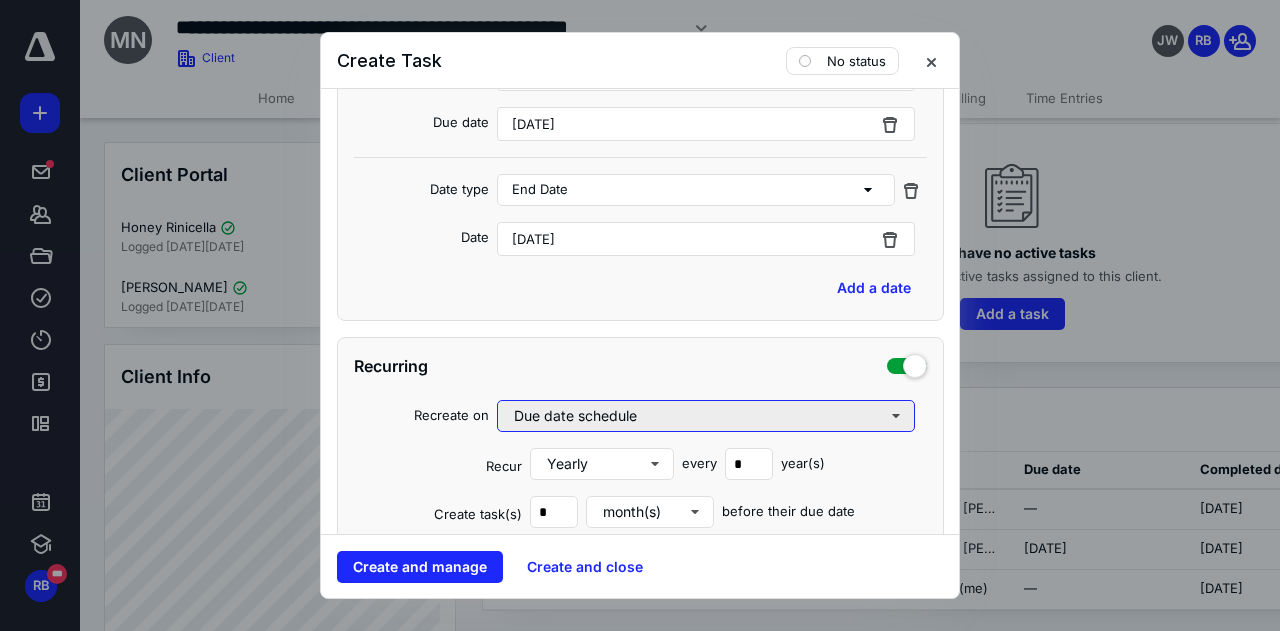 click on "Due date schedule" at bounding box center [706, 416] 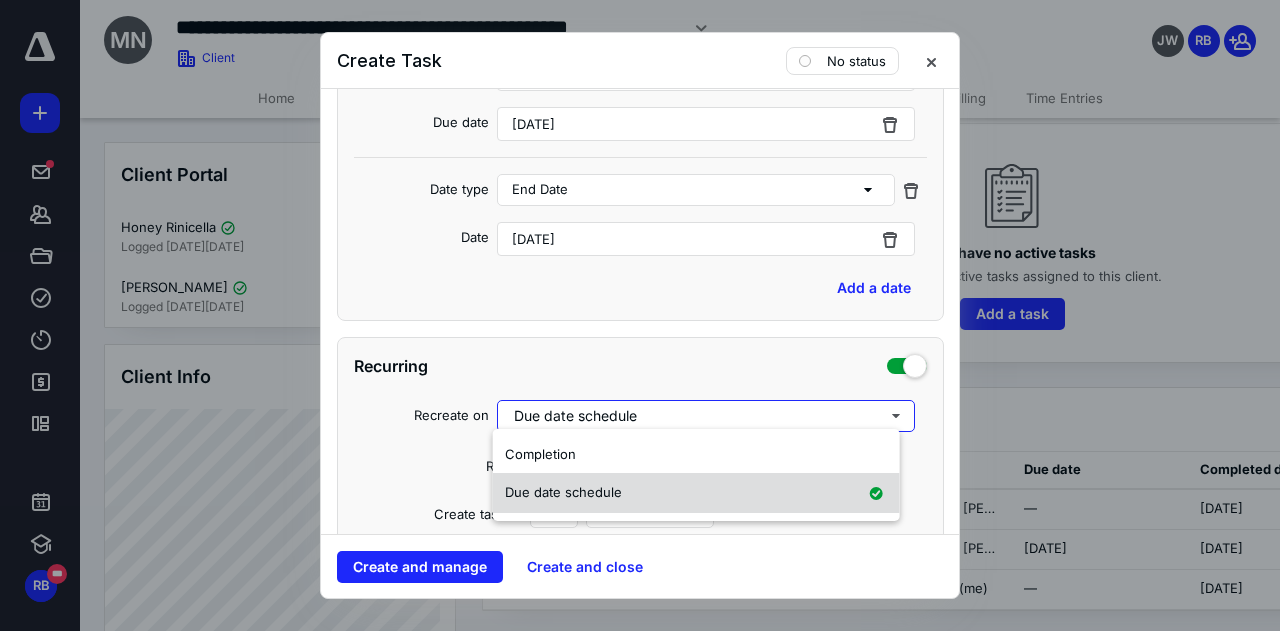 click on "Due date schedule" at bounding box center [563, 492] 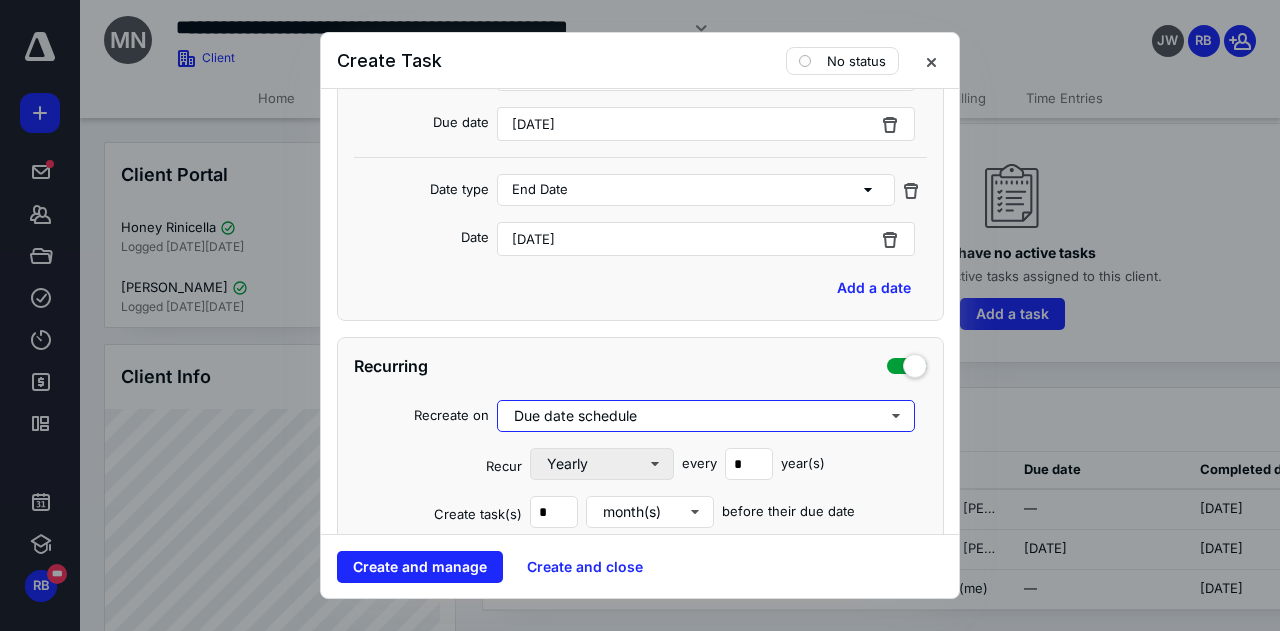 scroll, scrollTop: 700, scrollLeft: 0, axis: vertical 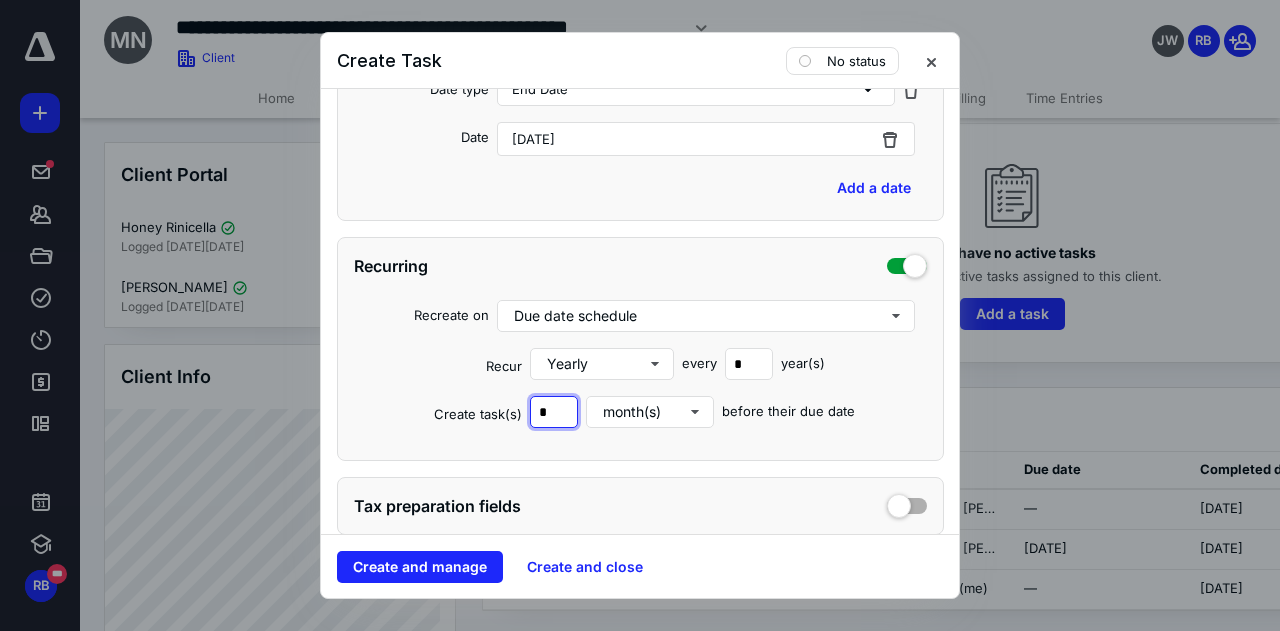 drag, startPoint x: 548, startPoint y: 407, endPoint x: 532, endPoint y: 407, distance: 16 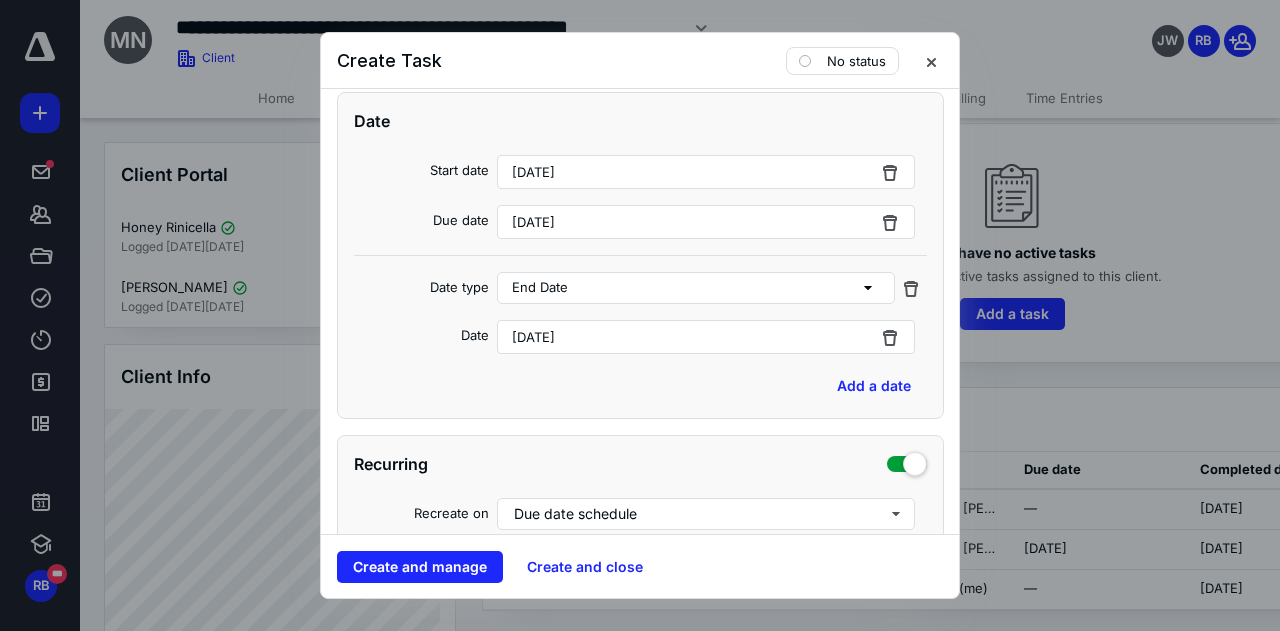 scroll, scrollTop: 500, scrollLeft: 0, axis: vertical 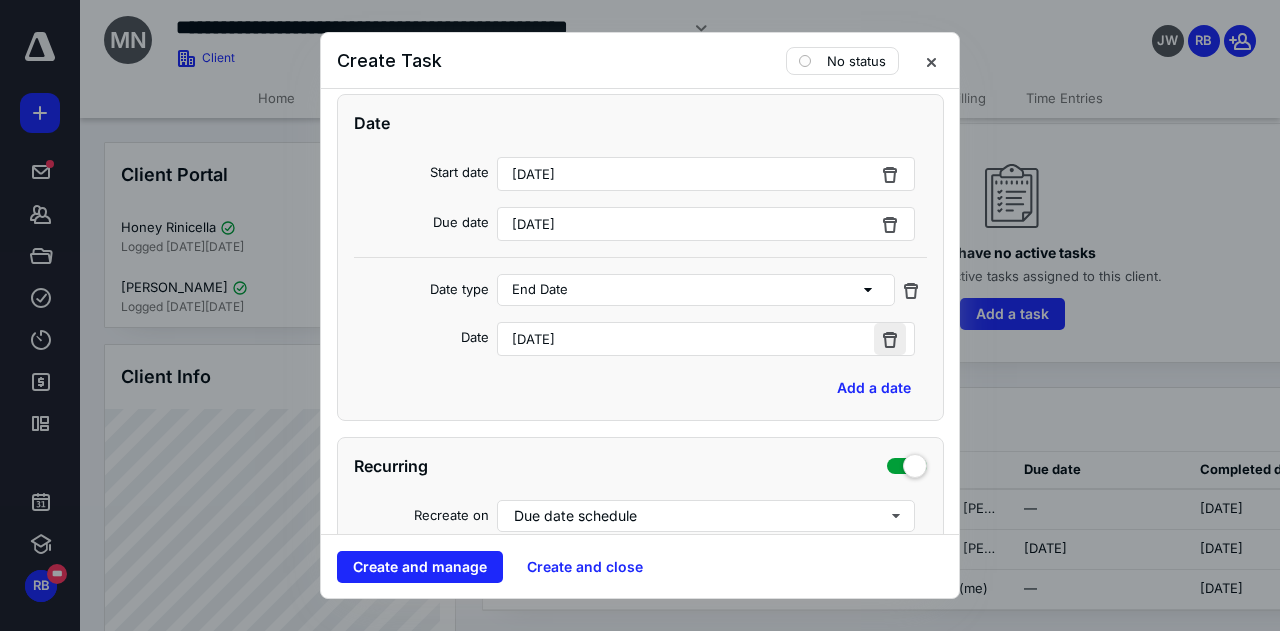 click at bounding box center [890, 339] 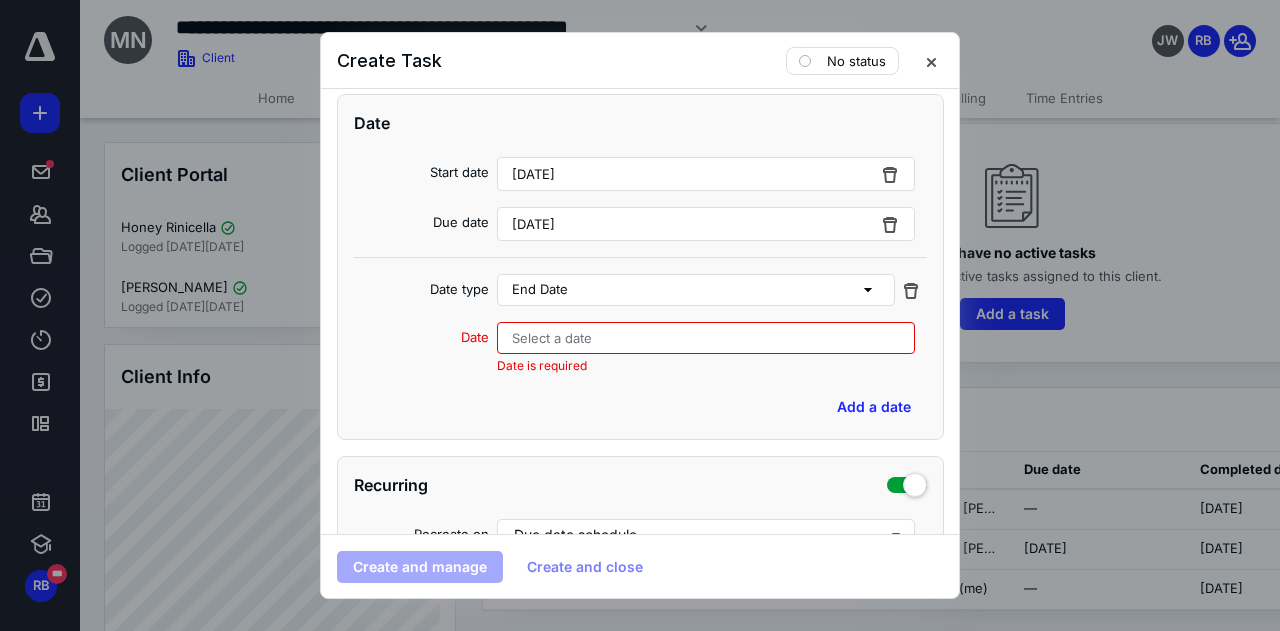 click on "Select a date" at bounding box center (706, 338) 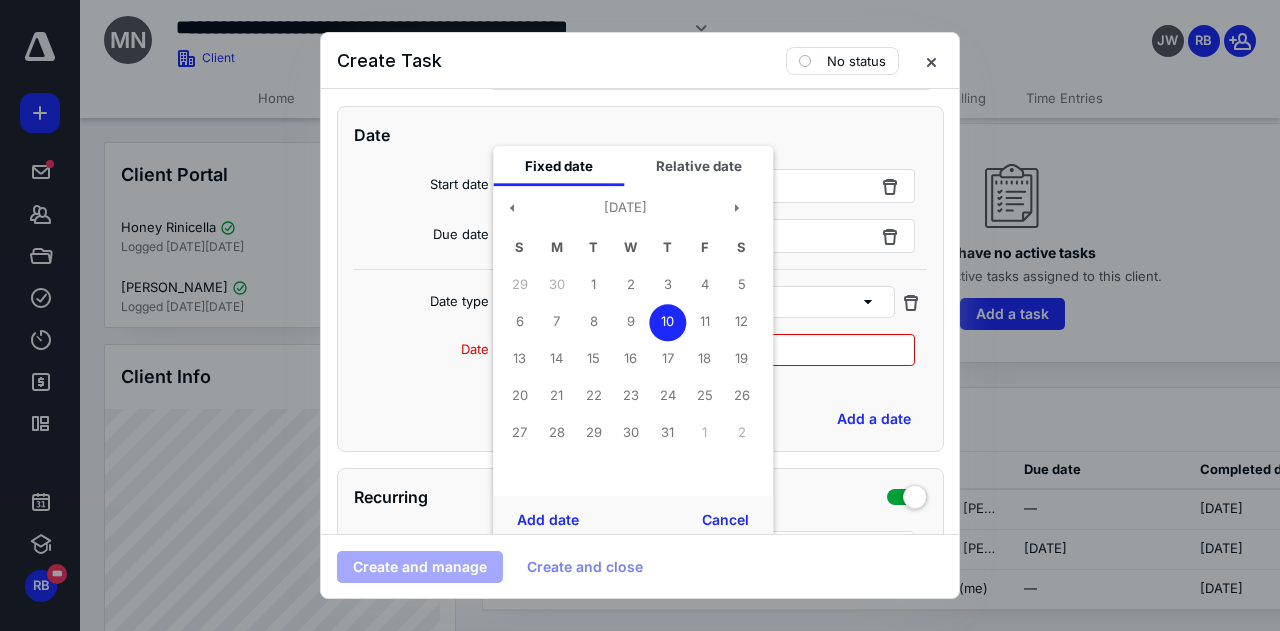 scroll, scrollTop: 500, scrollLeft: 0, axis: vertical 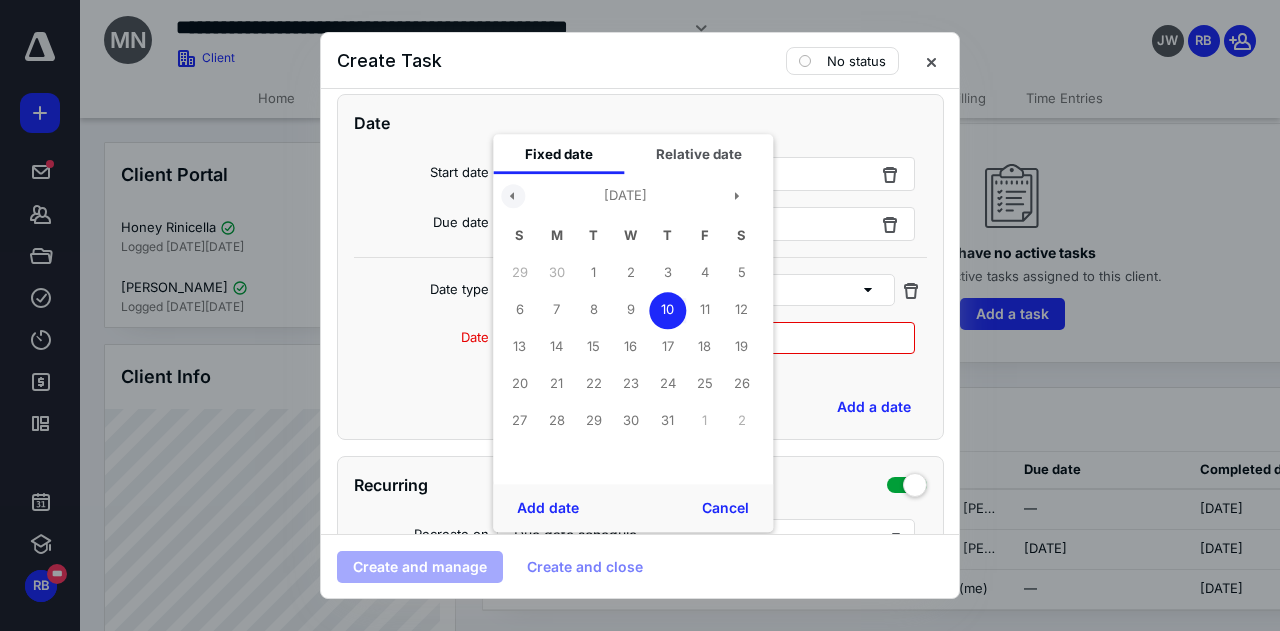 click at bounding box center [513, 196] 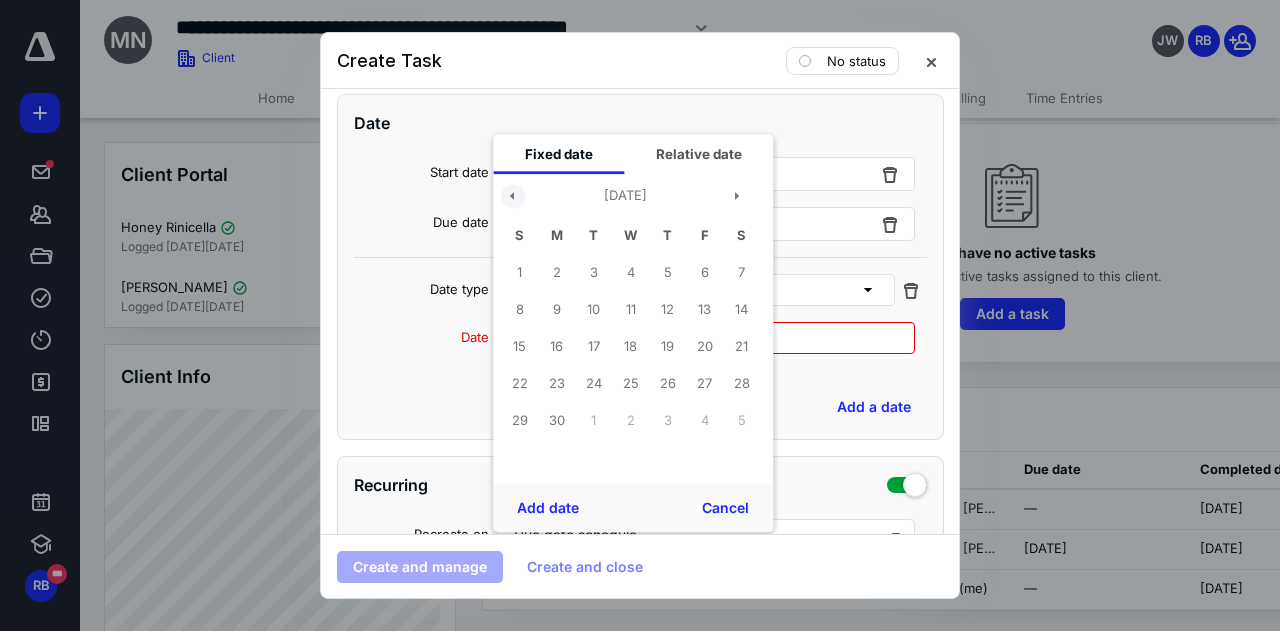 click at bounding box center (513, 196) 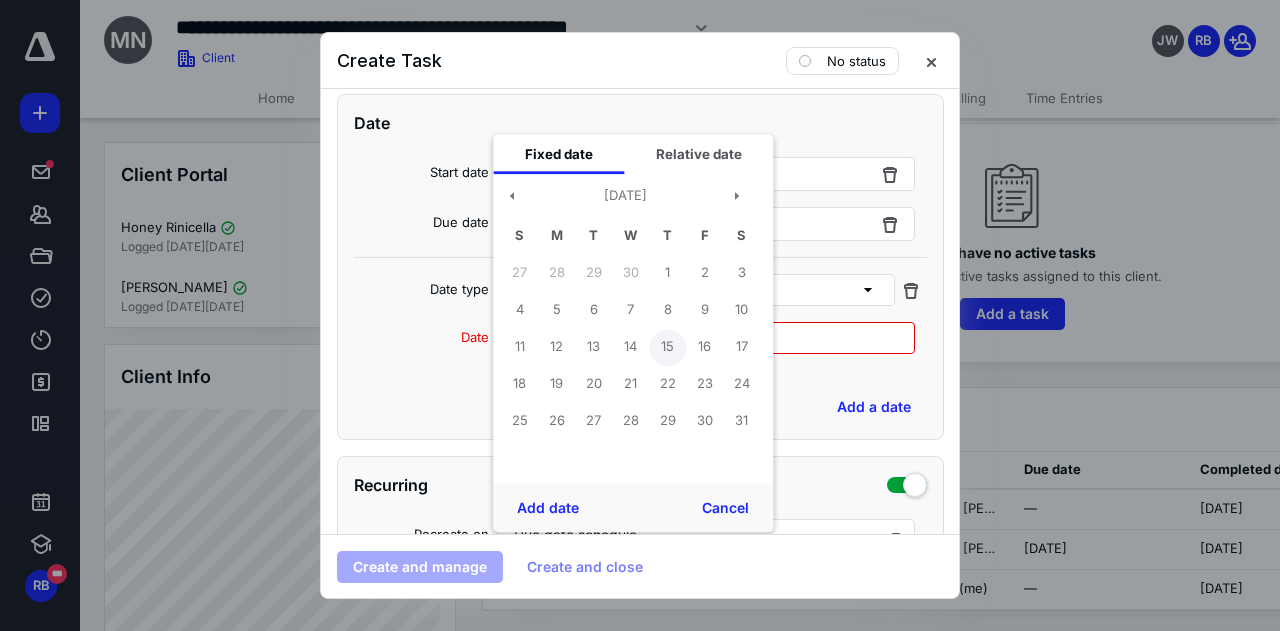 click on "15" at bounding box center [667, 347] 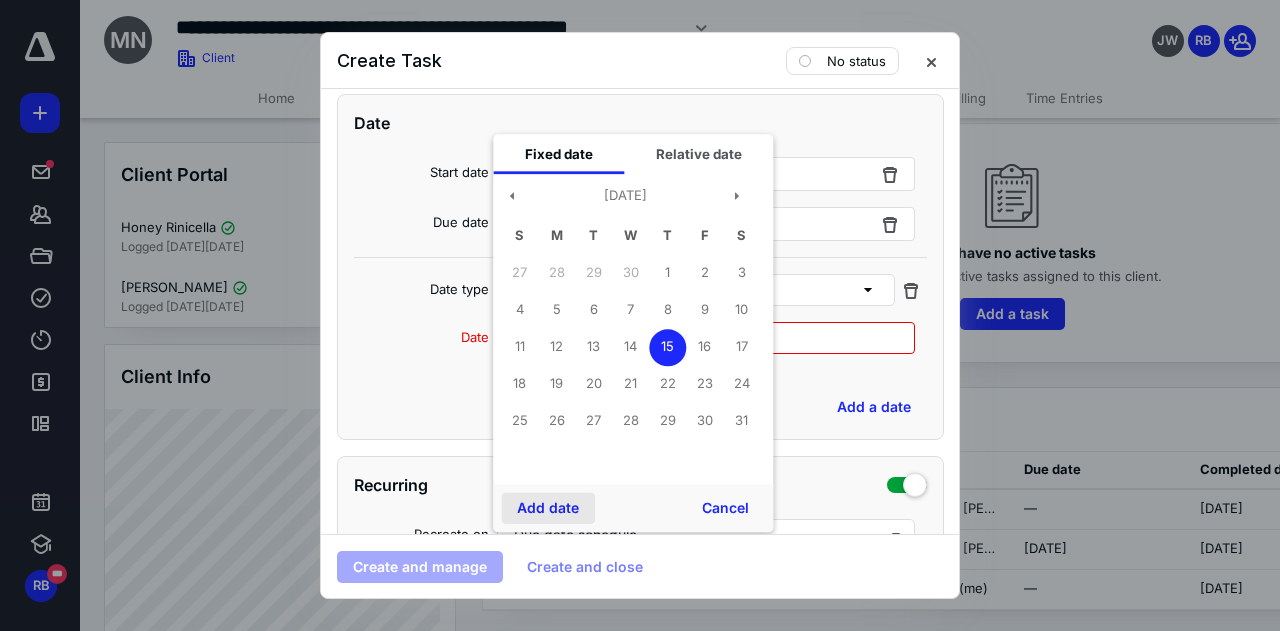 click on "Add date" at bounding box center (548, 508) 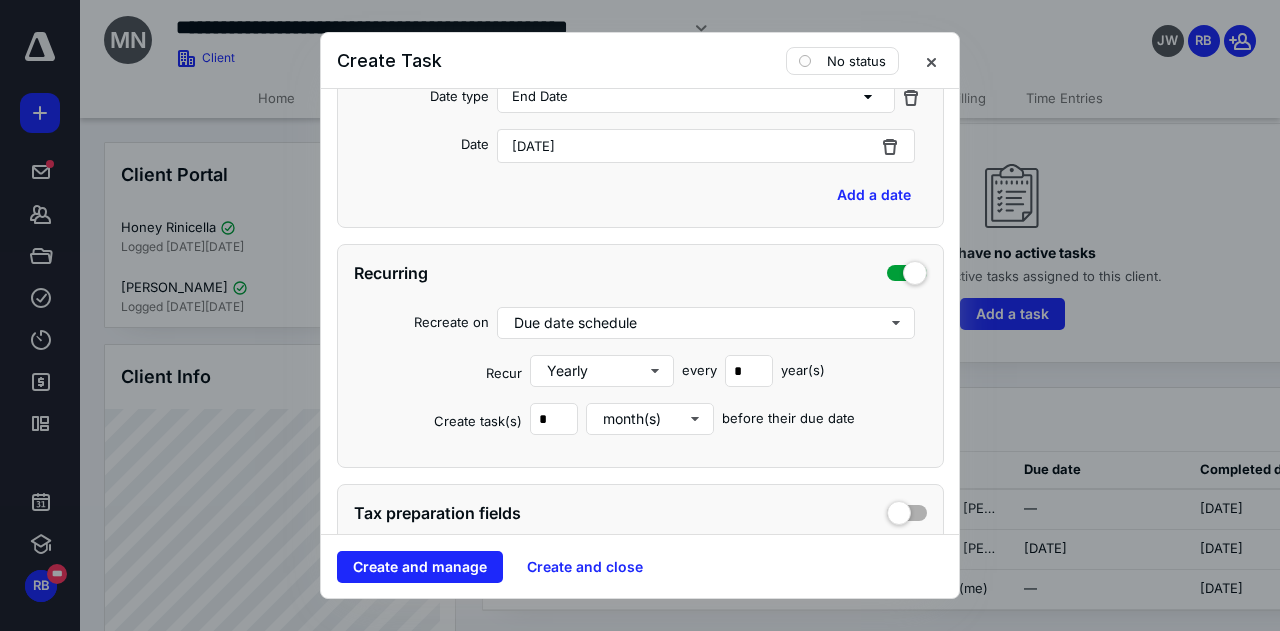 scroll, scrollTop: 700, scrollLeft: 0, axis: vertical 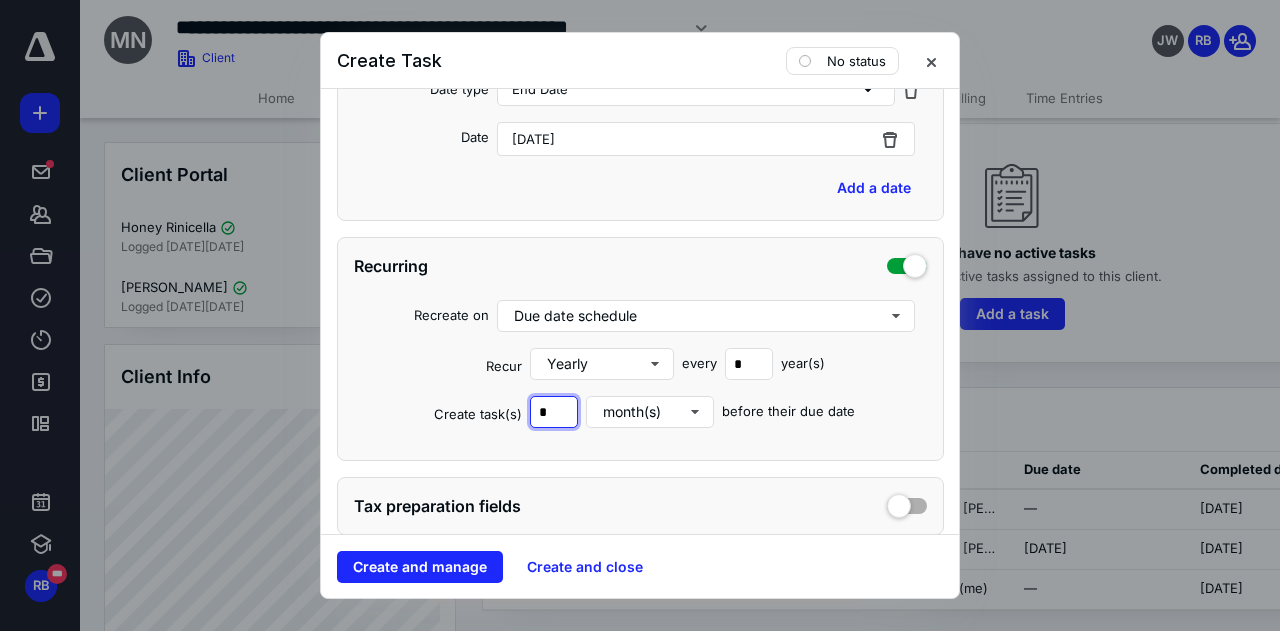 drag, startPoint x: 548, startPoint y: 409, endPoint x: 511, endPoint y: 418, distance: 38.078865 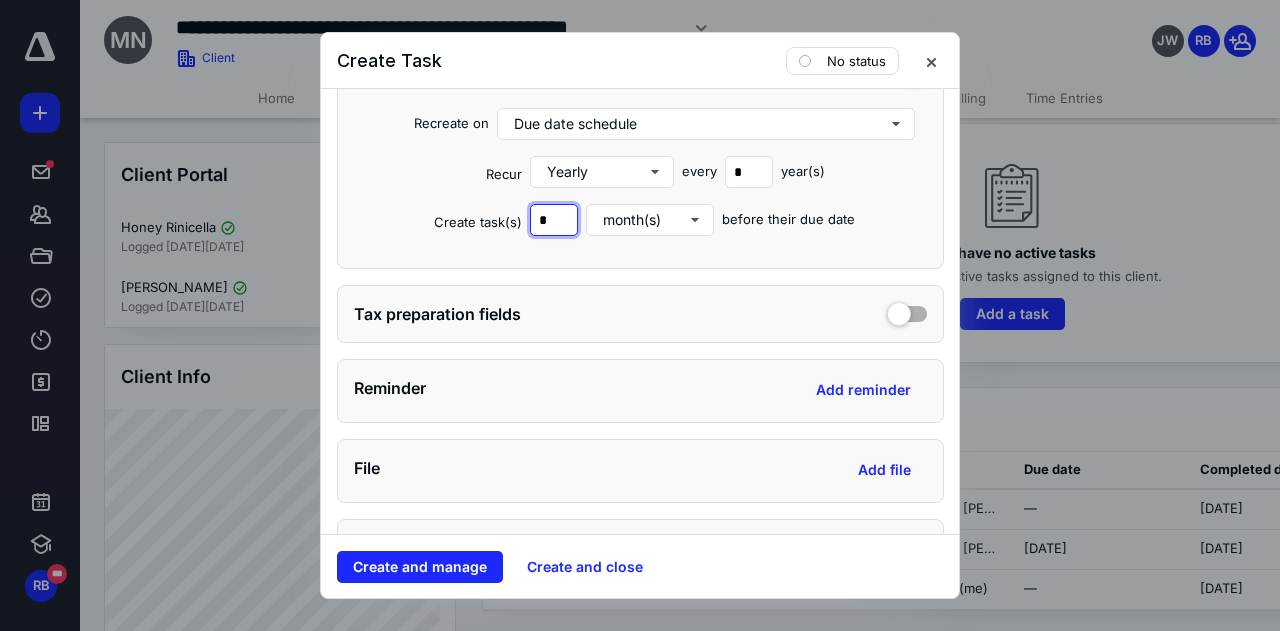 scroll, scrollTop: 900, scrollLeft: 0, axis: vertical 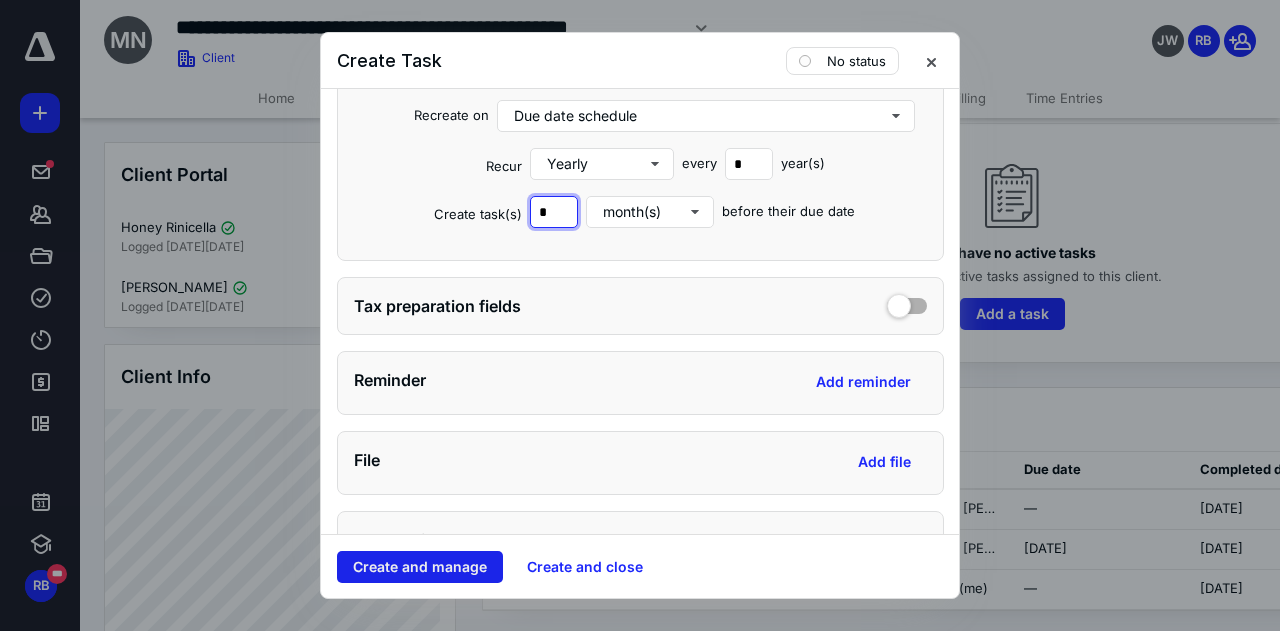type on "*" 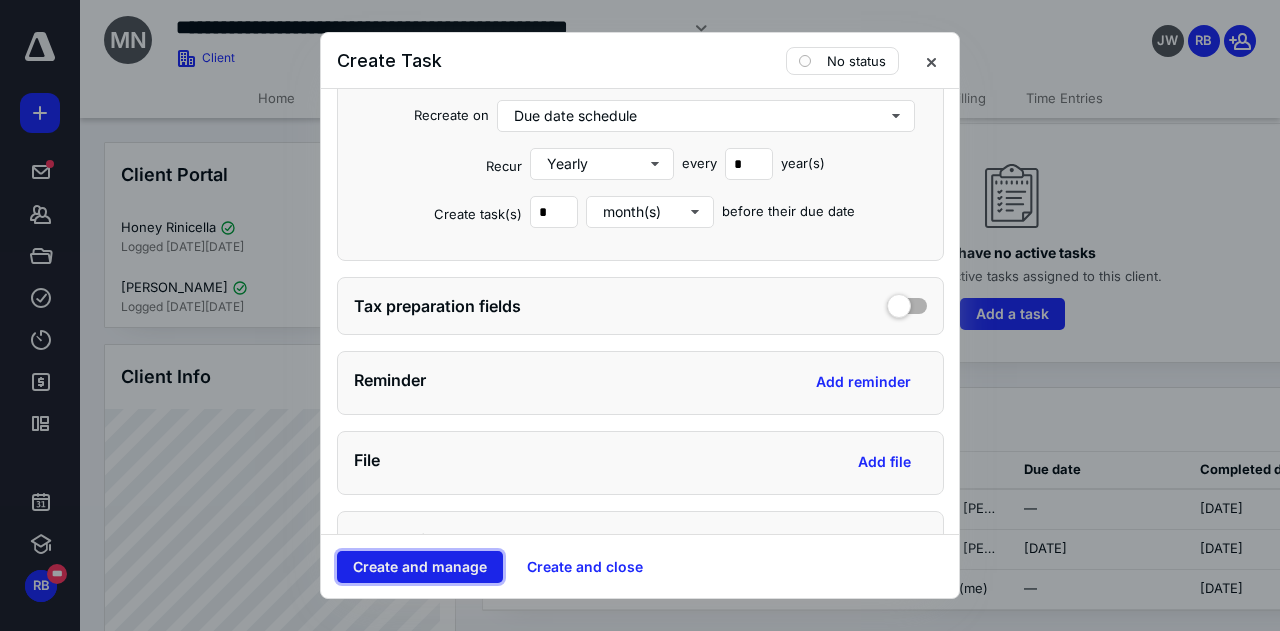 click on "Create and manage" at bounding box center (420, 567) 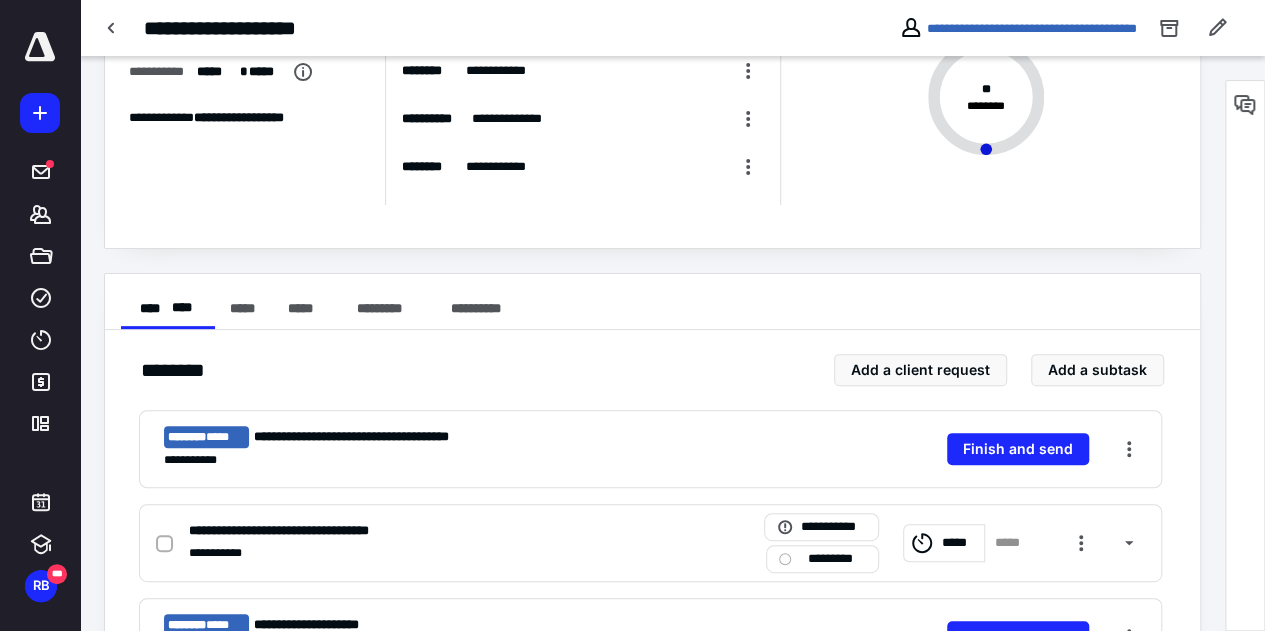 scroll, scrollTop: 200, scrollLeft: 0, axis: vertical 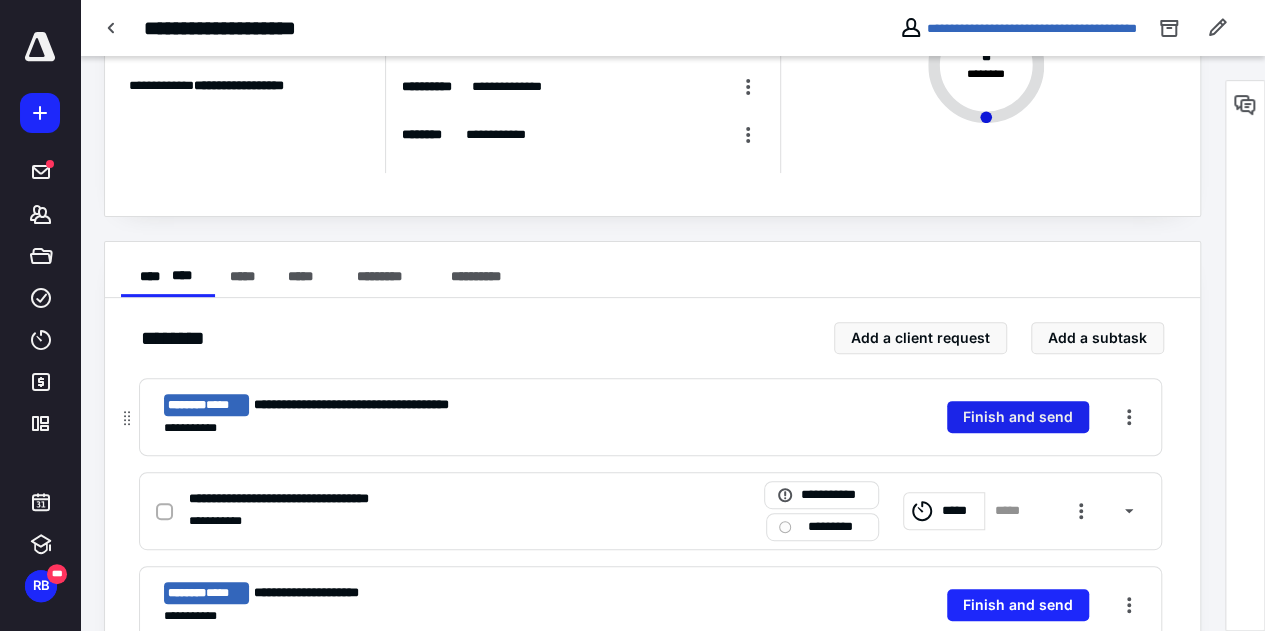 click on "Finish and send" at bounding box center (1018, 417) 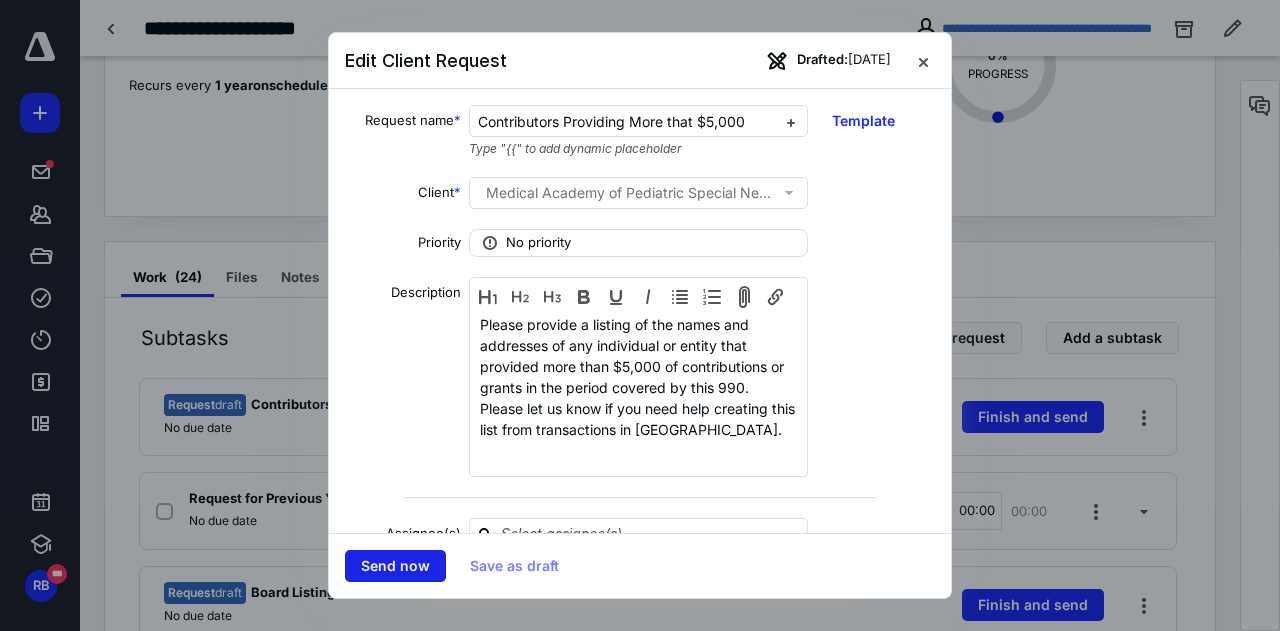 click on "Send now" at bounding box center (395, 566) 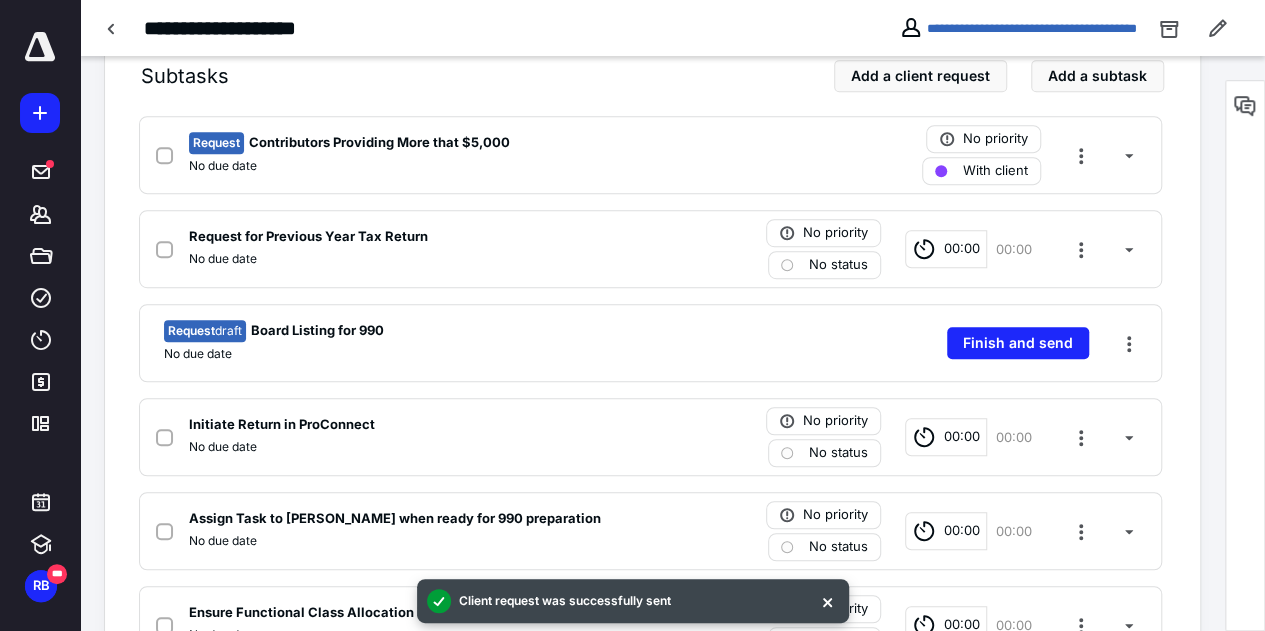 scroll, scrollTop: 500, scrollLeft: 0, axis: vertical 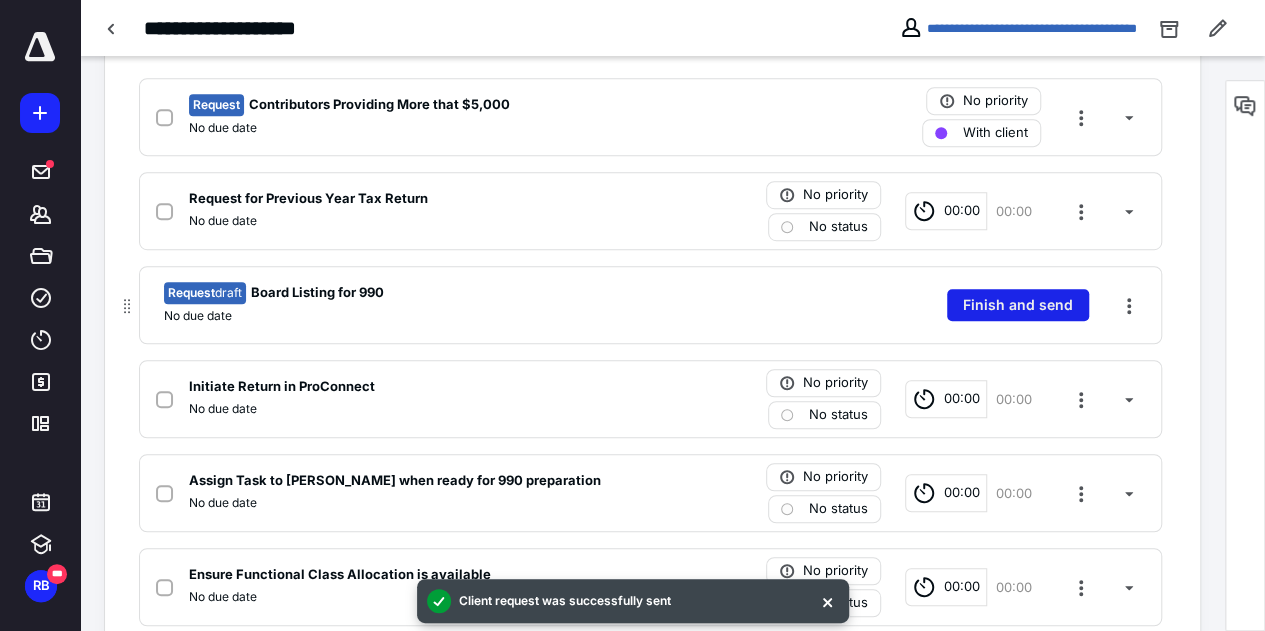 click on "Finish and send" at bounding box center [1018, 305] 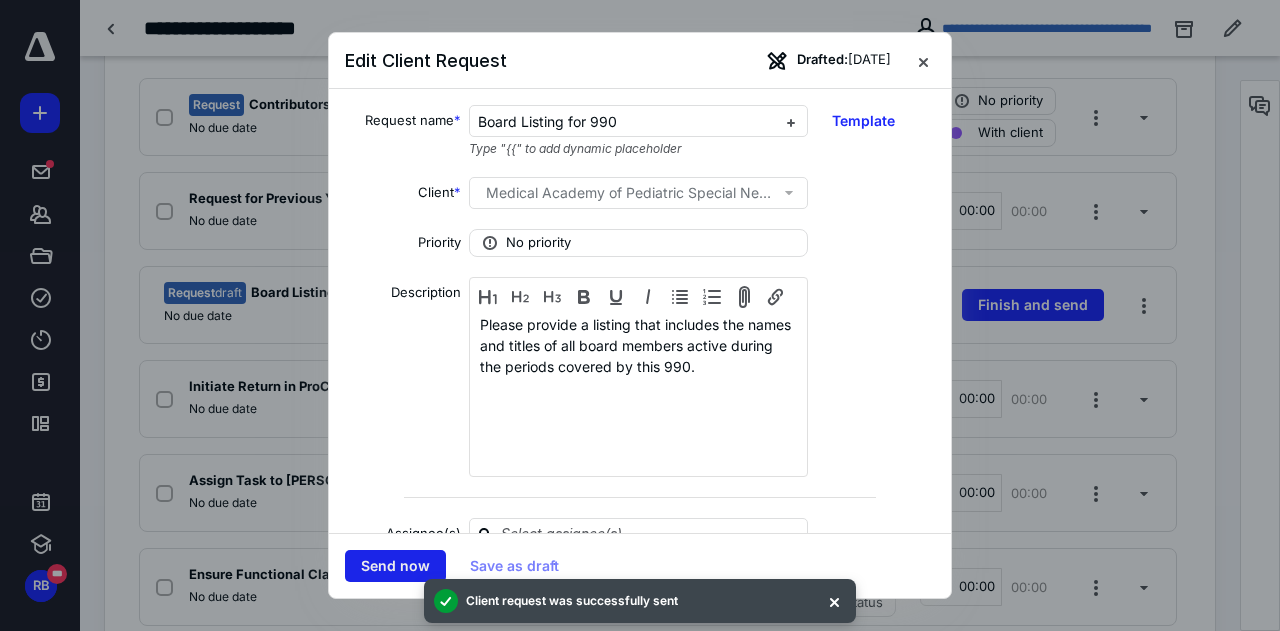 click on "Send now" at bounding box center (395, 566) 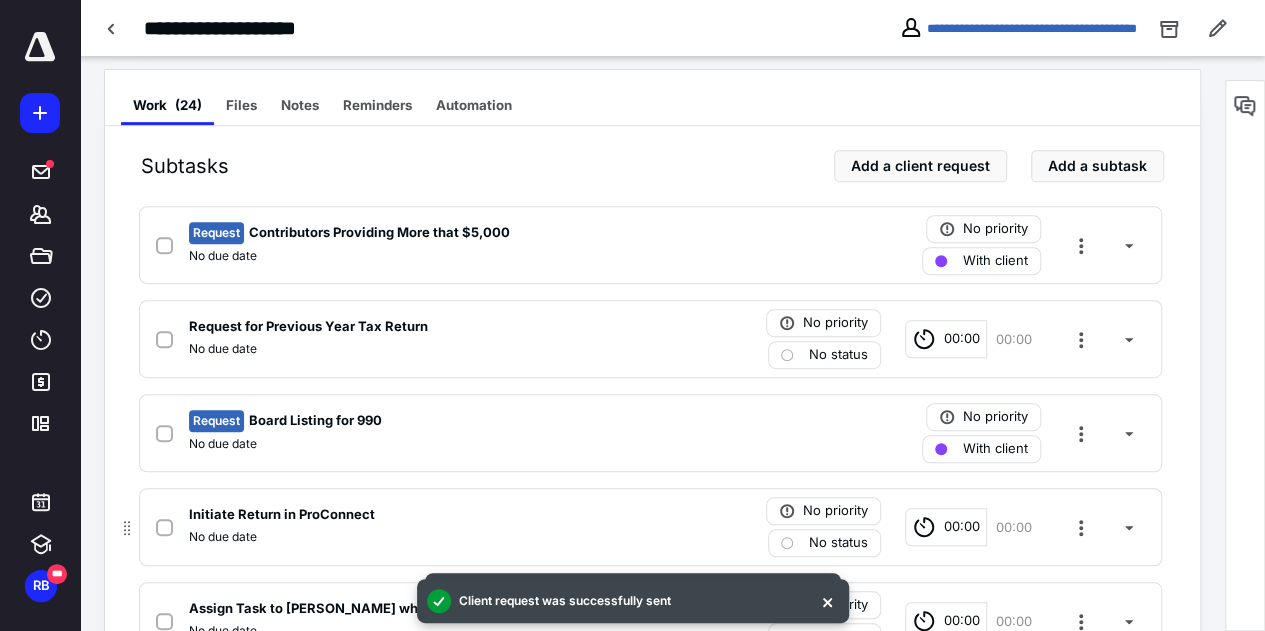 scroll, scrollTop: 0, scrollLeft: 0, axis: both 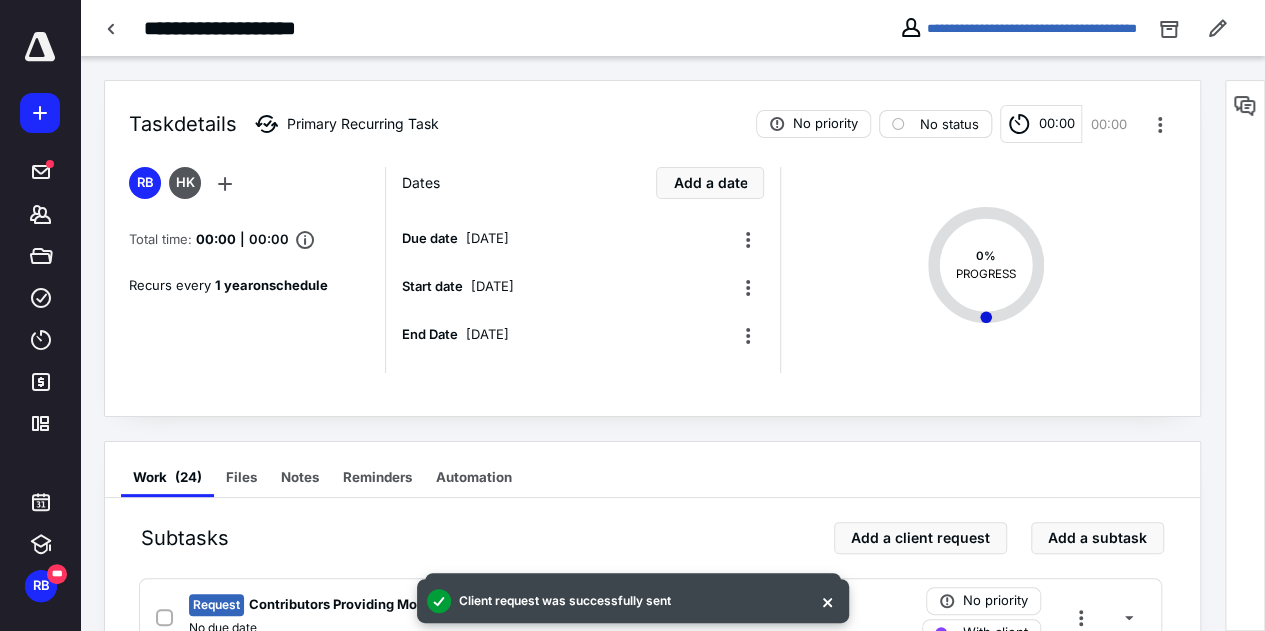 click on "No status" at bounding box center [949, 124] 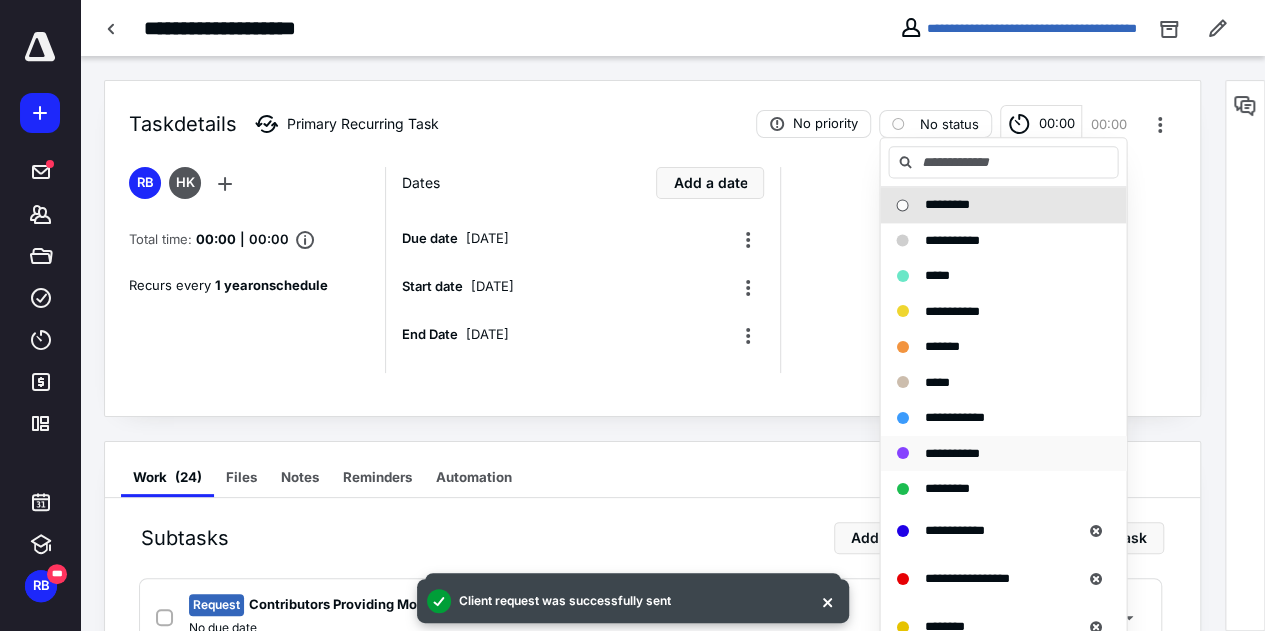 click on "**********" at bounding box center [991, 454] 